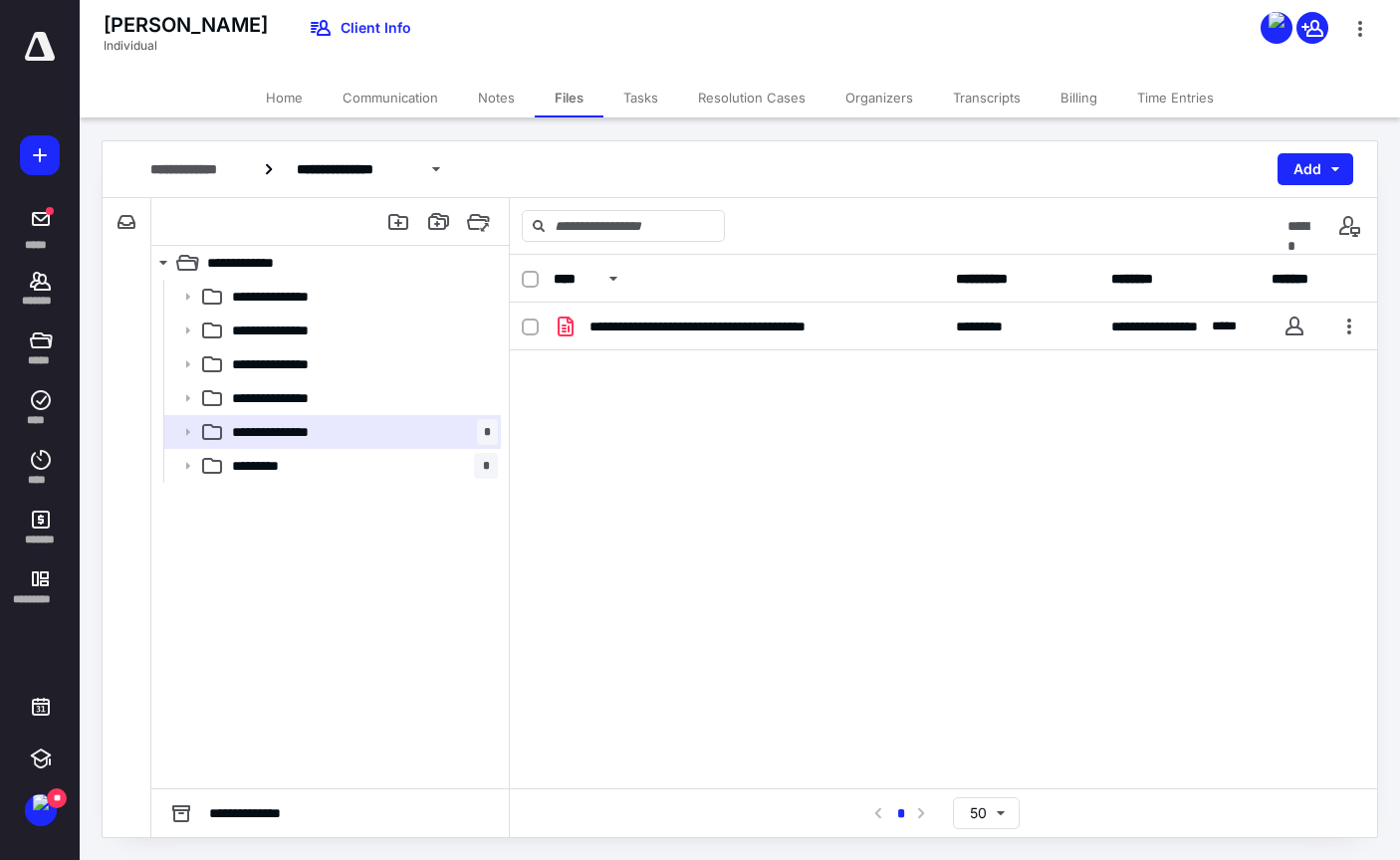 scroll, scrollTop: 0, scrollLeft: 0, axis: both 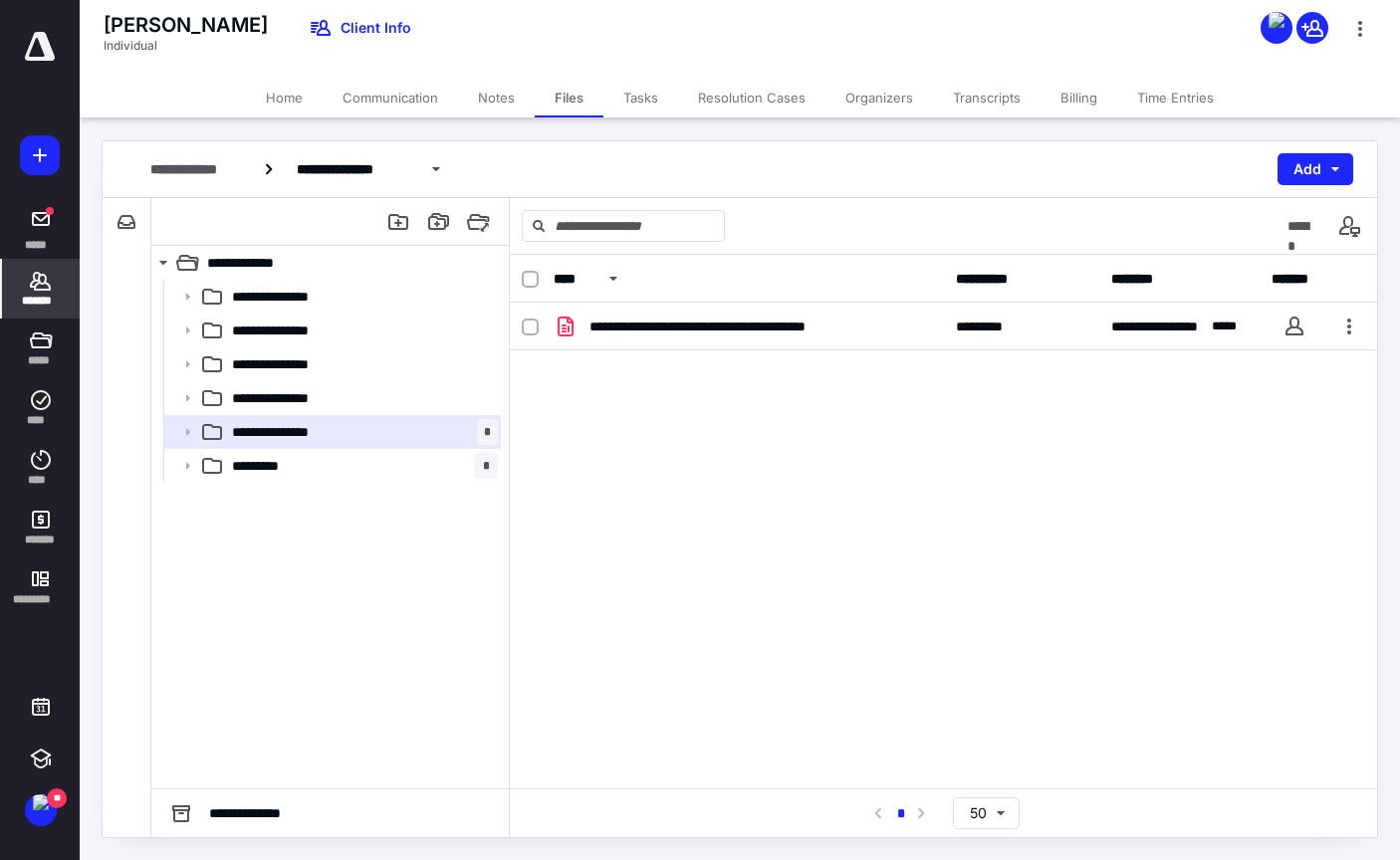 click on "*******" at bounding box center (41, 301) 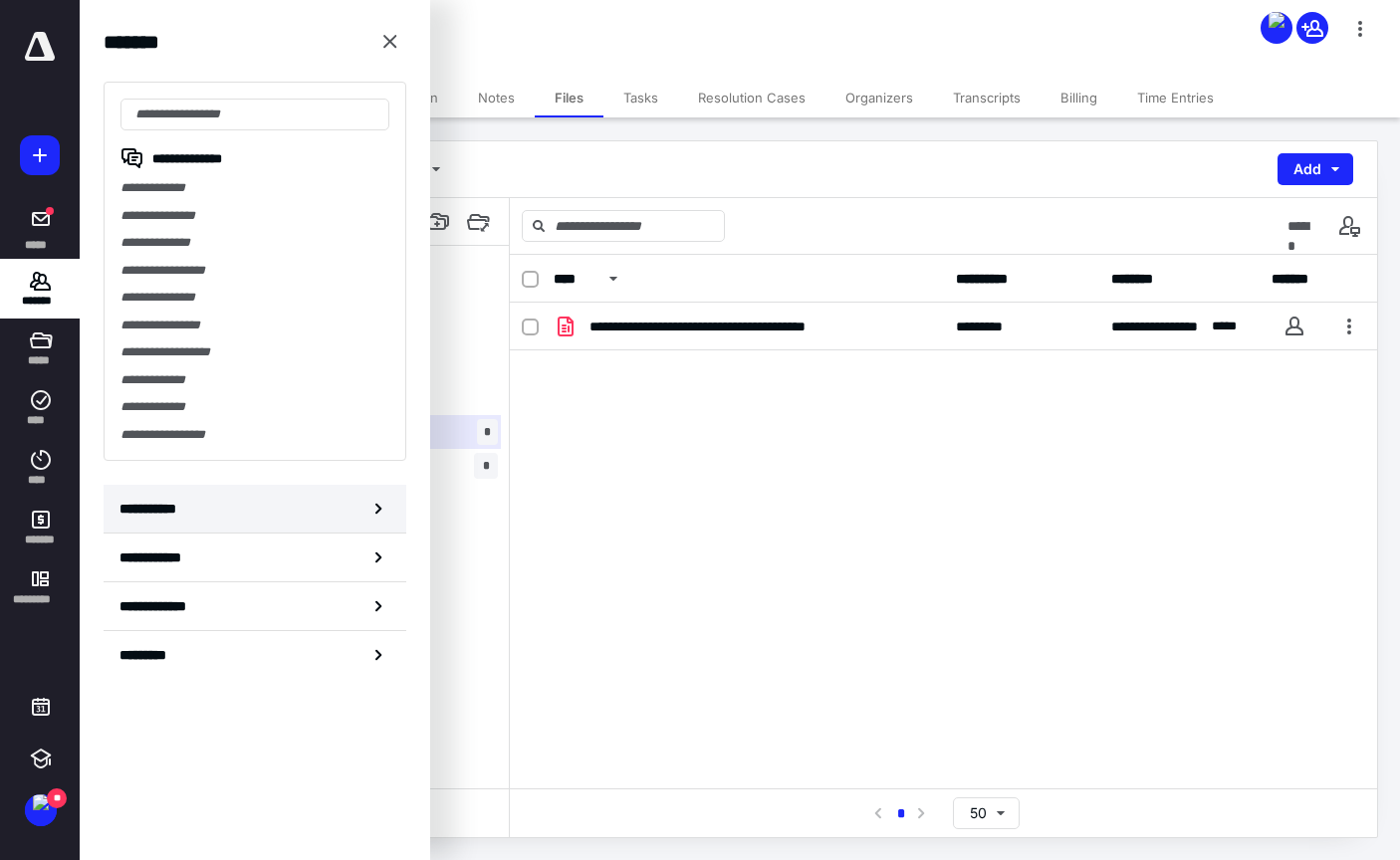 click on "**********" at bounding box center (255, 509) 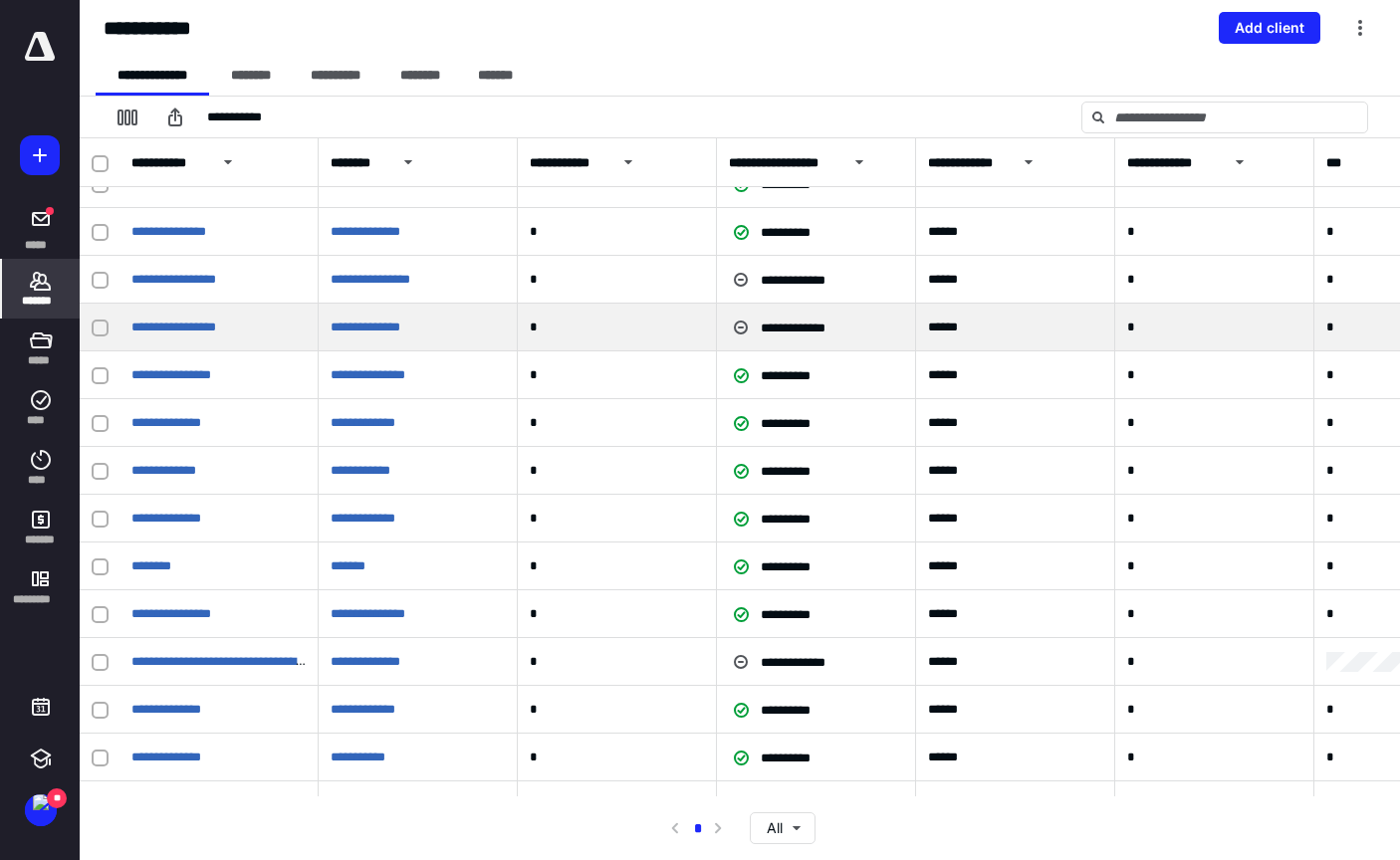 scroll, scrollTop: 1894, scrollLeft: 0, axis: vertical 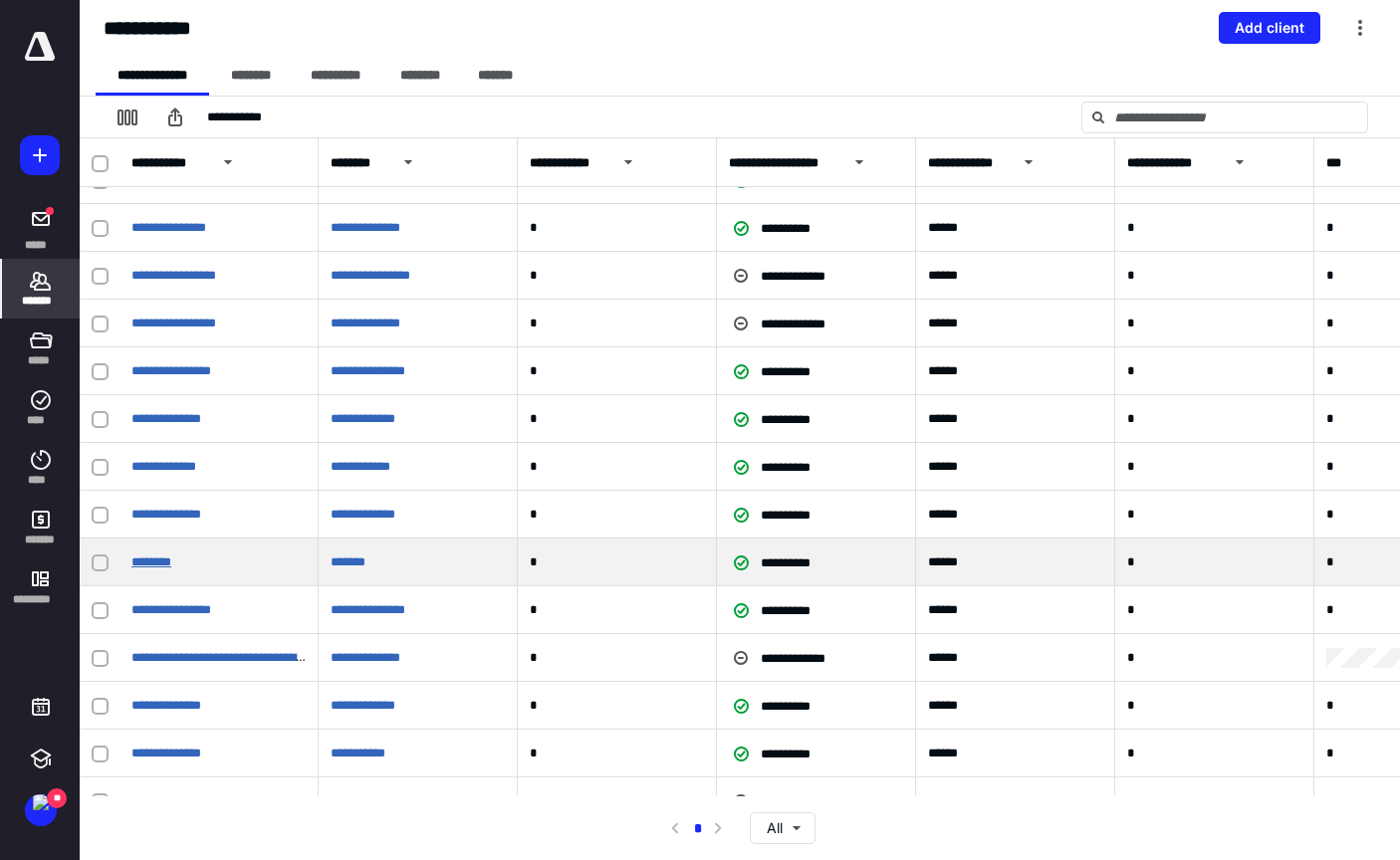 click on "********" at bounding box center (151, 561) 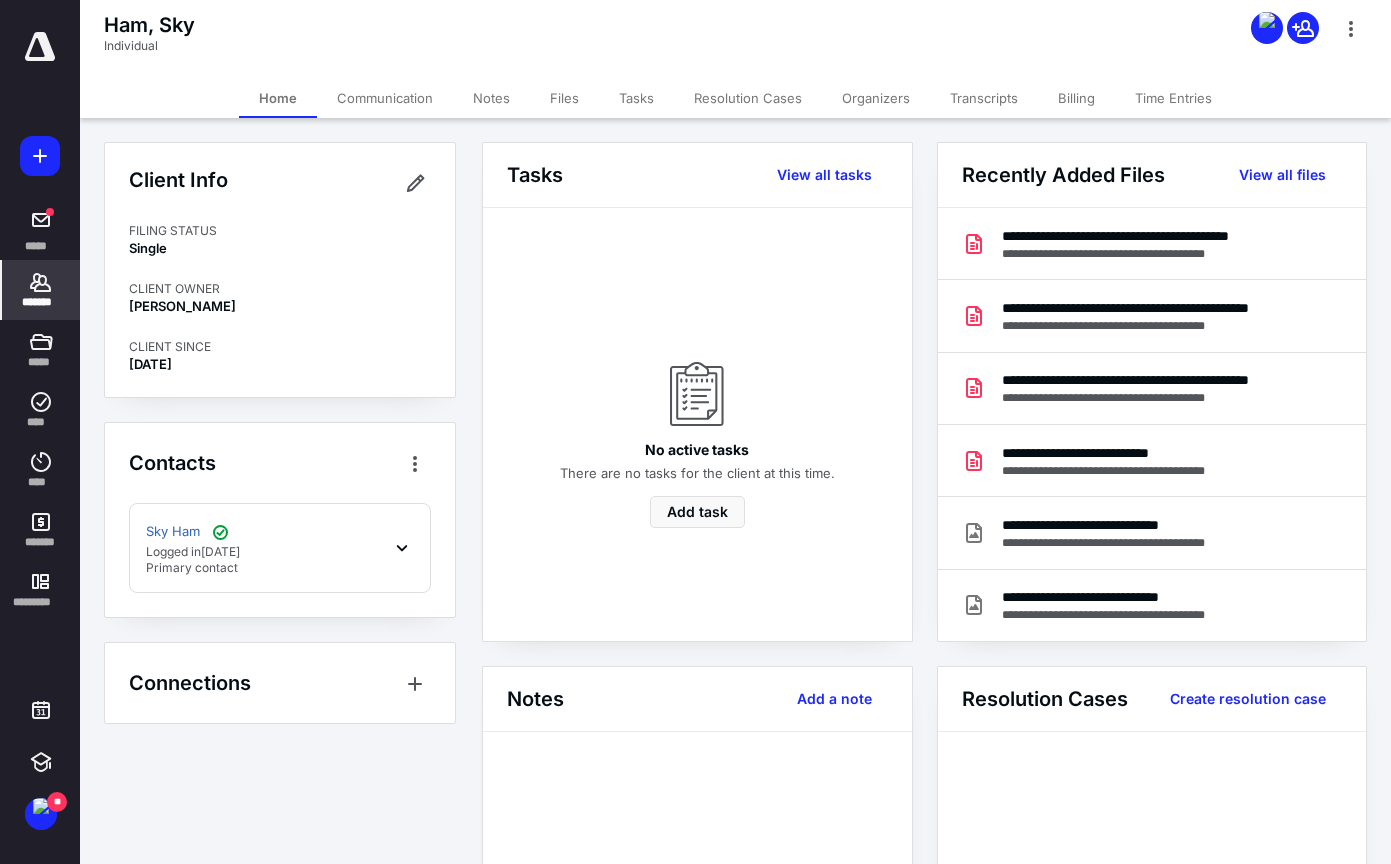 click on "Files" at bounding box center (564, 98) 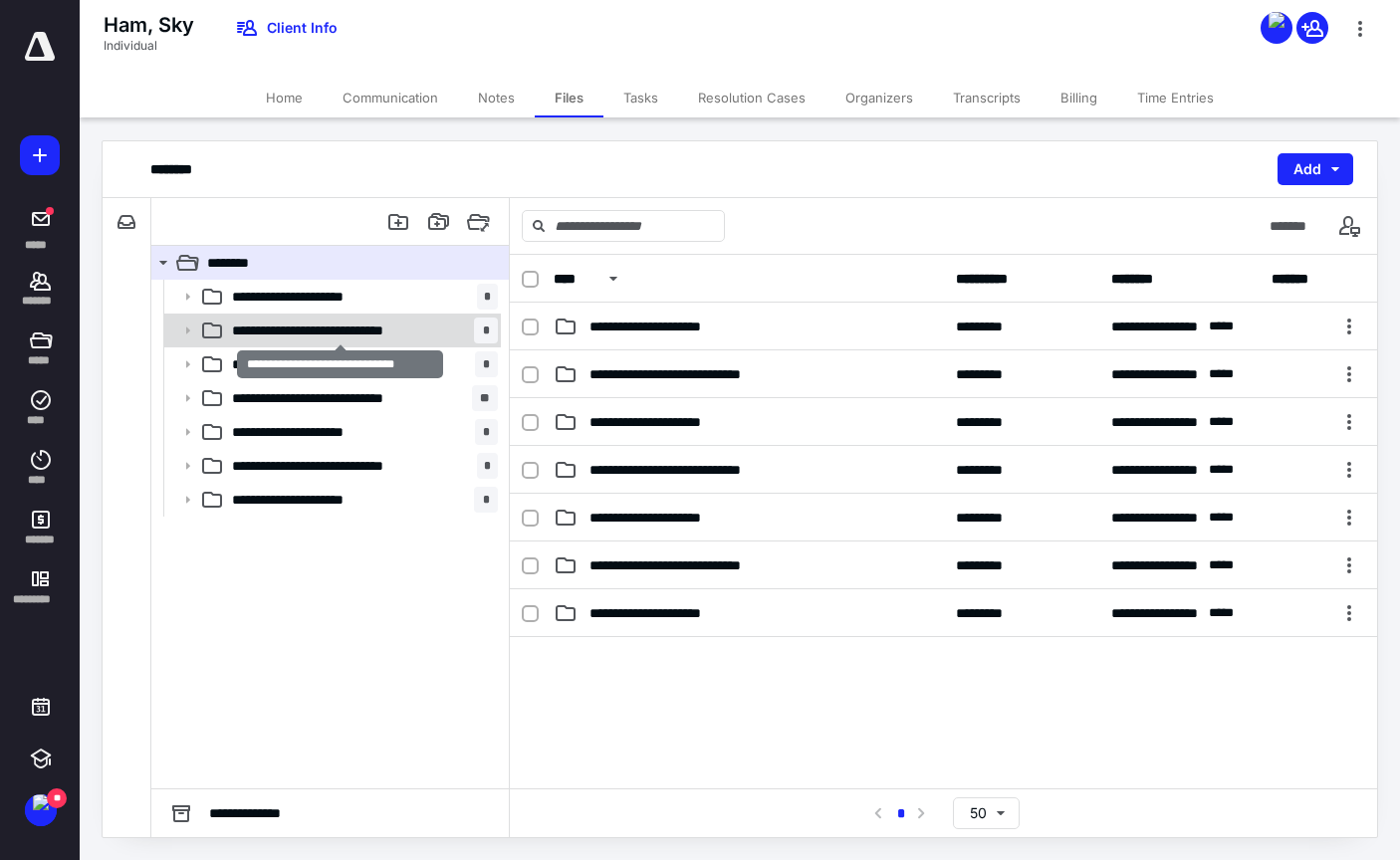 click on "**********" at bounding box center [340, 330] 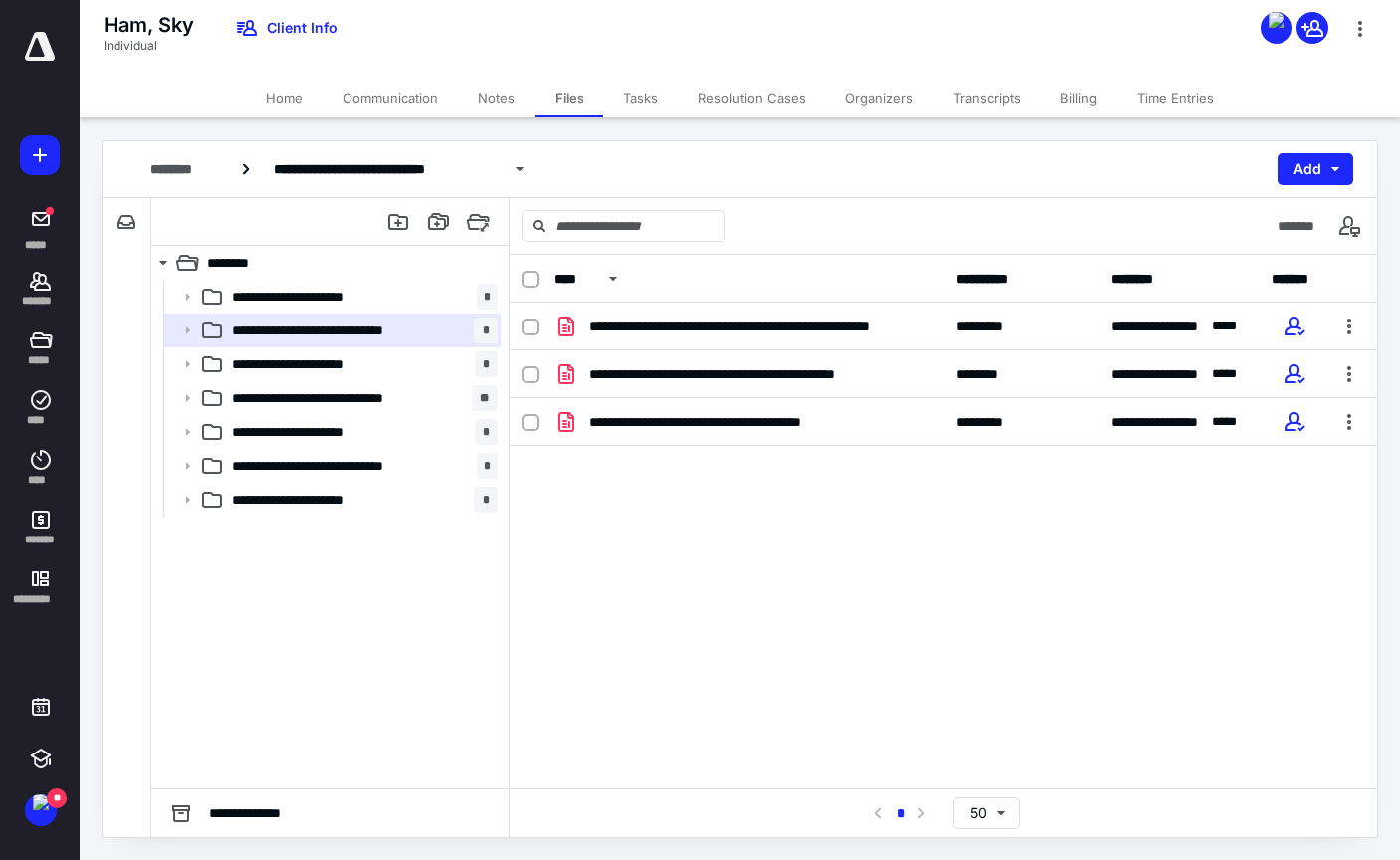 click on "**********" at bounding box center [330, 534] 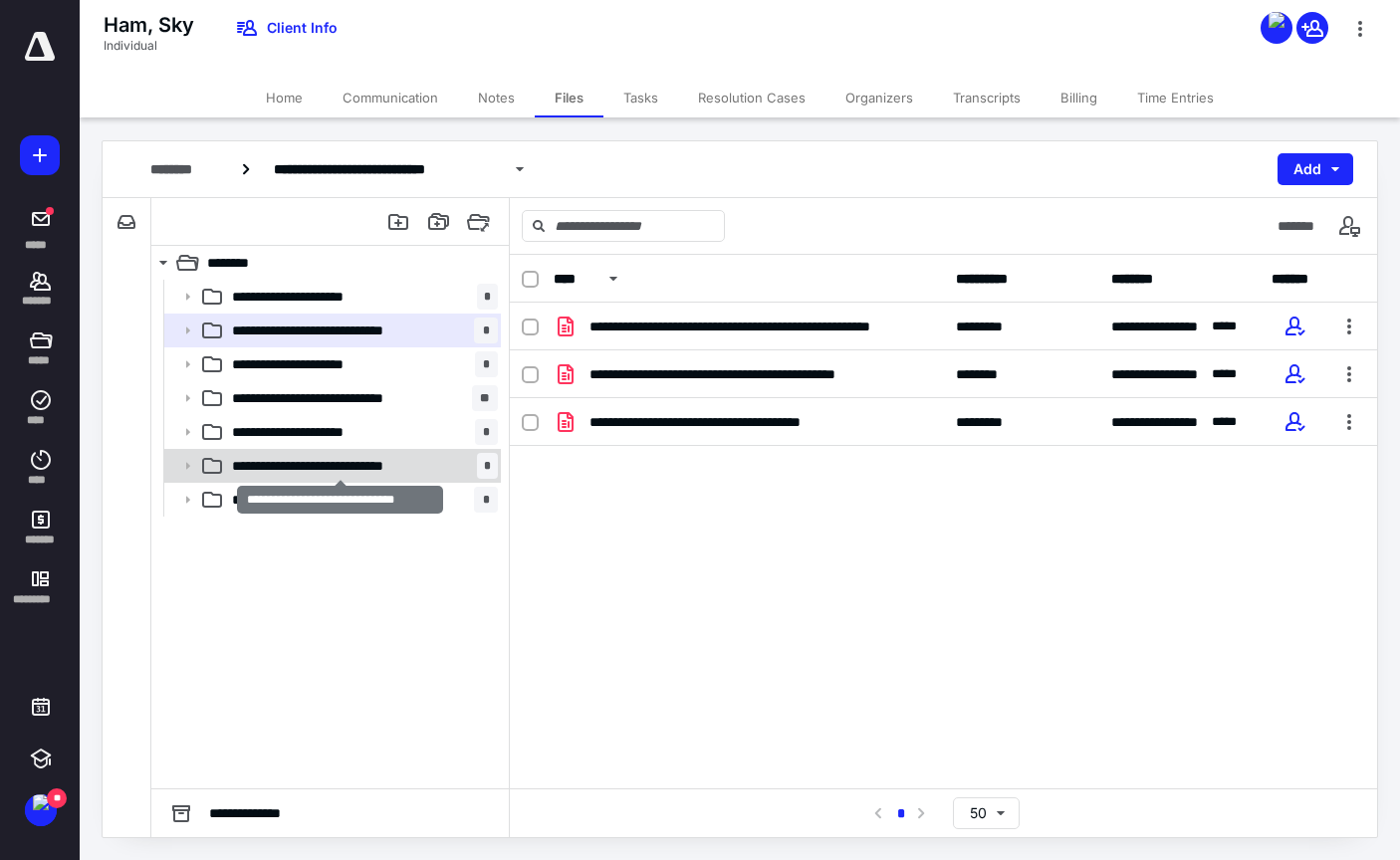 click on "**********" at bounding box center [340, 466] 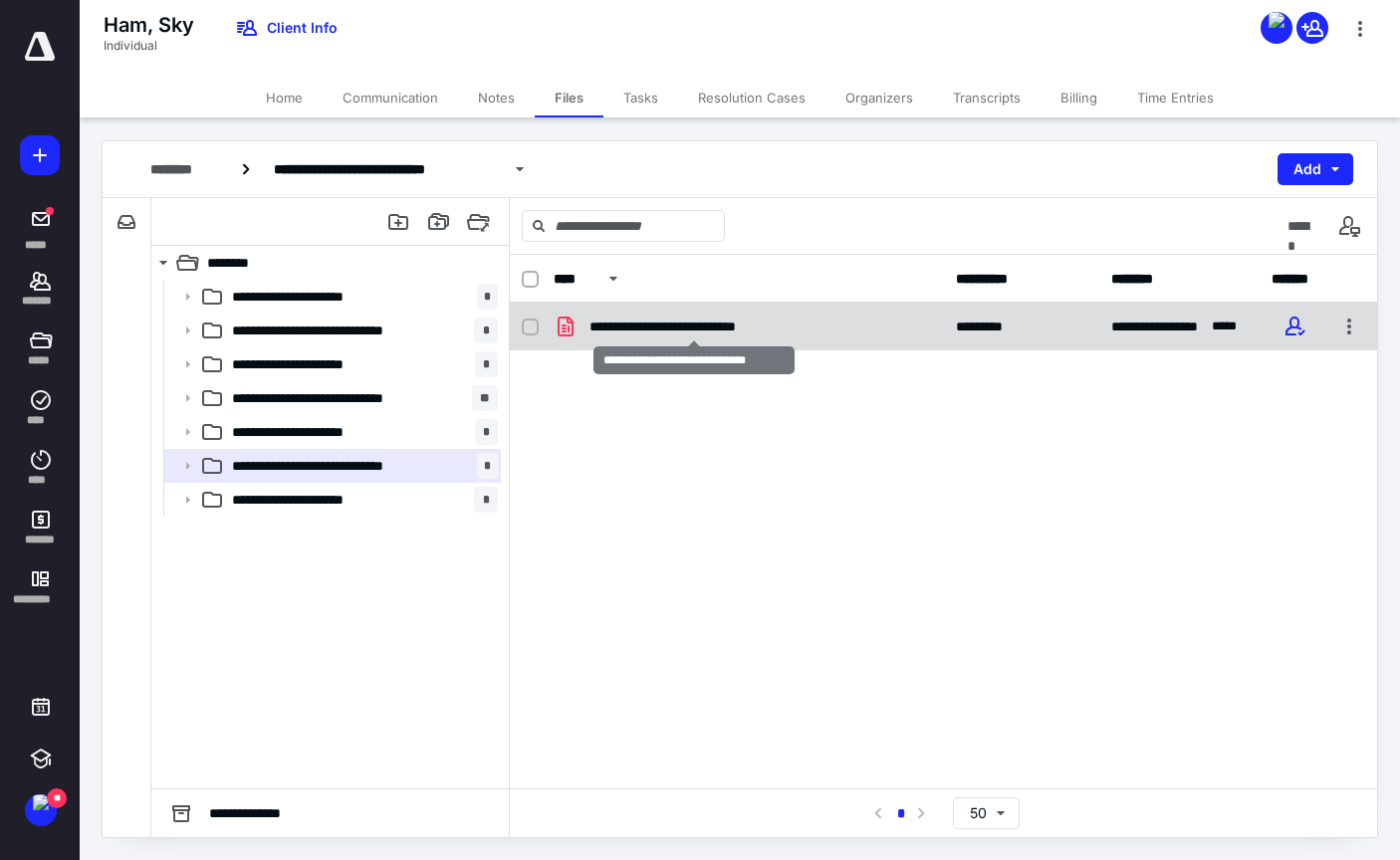 click on "**********" at bounding box center (694, 326) 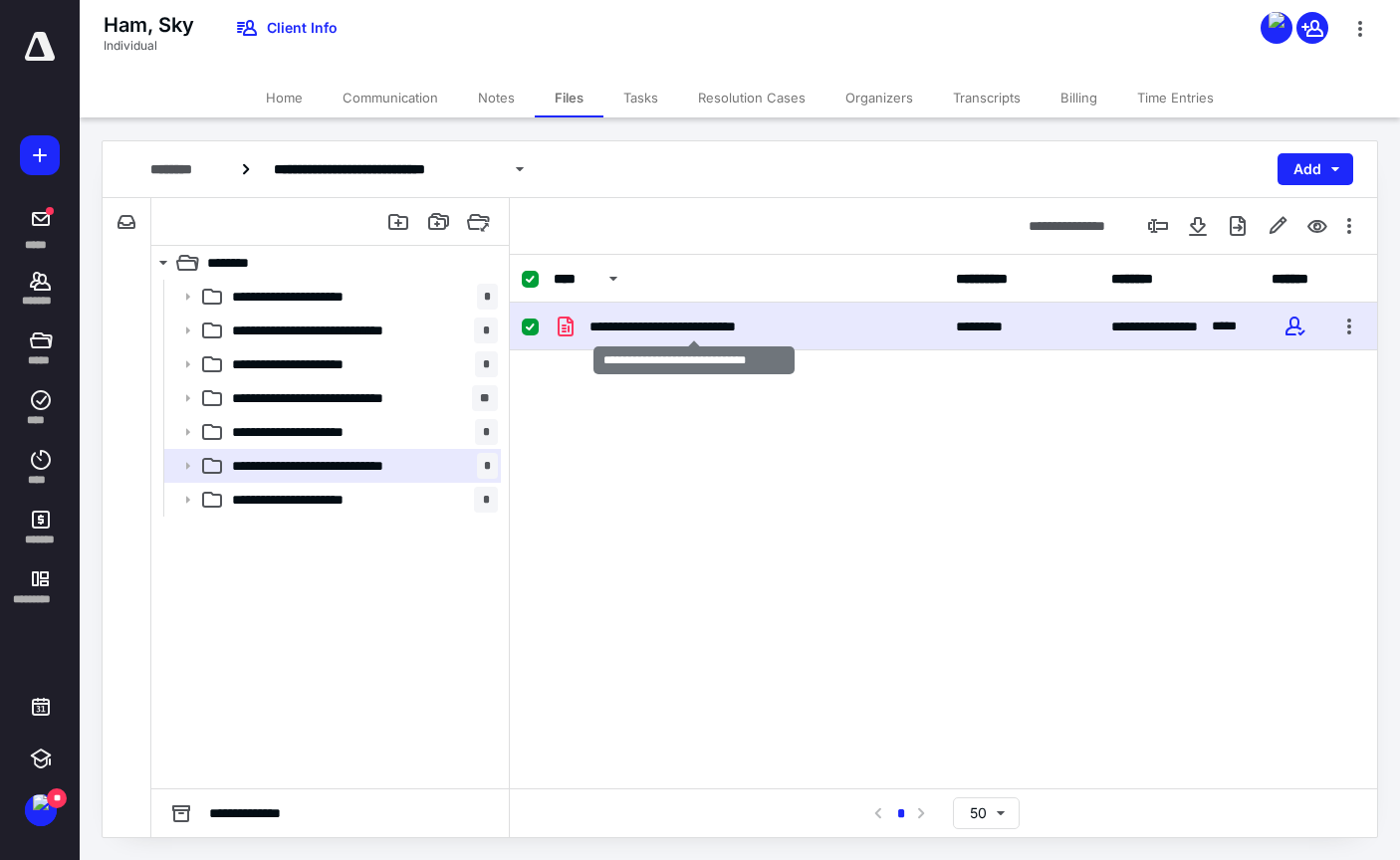 click on "**********" at bounding box center (694, 326) 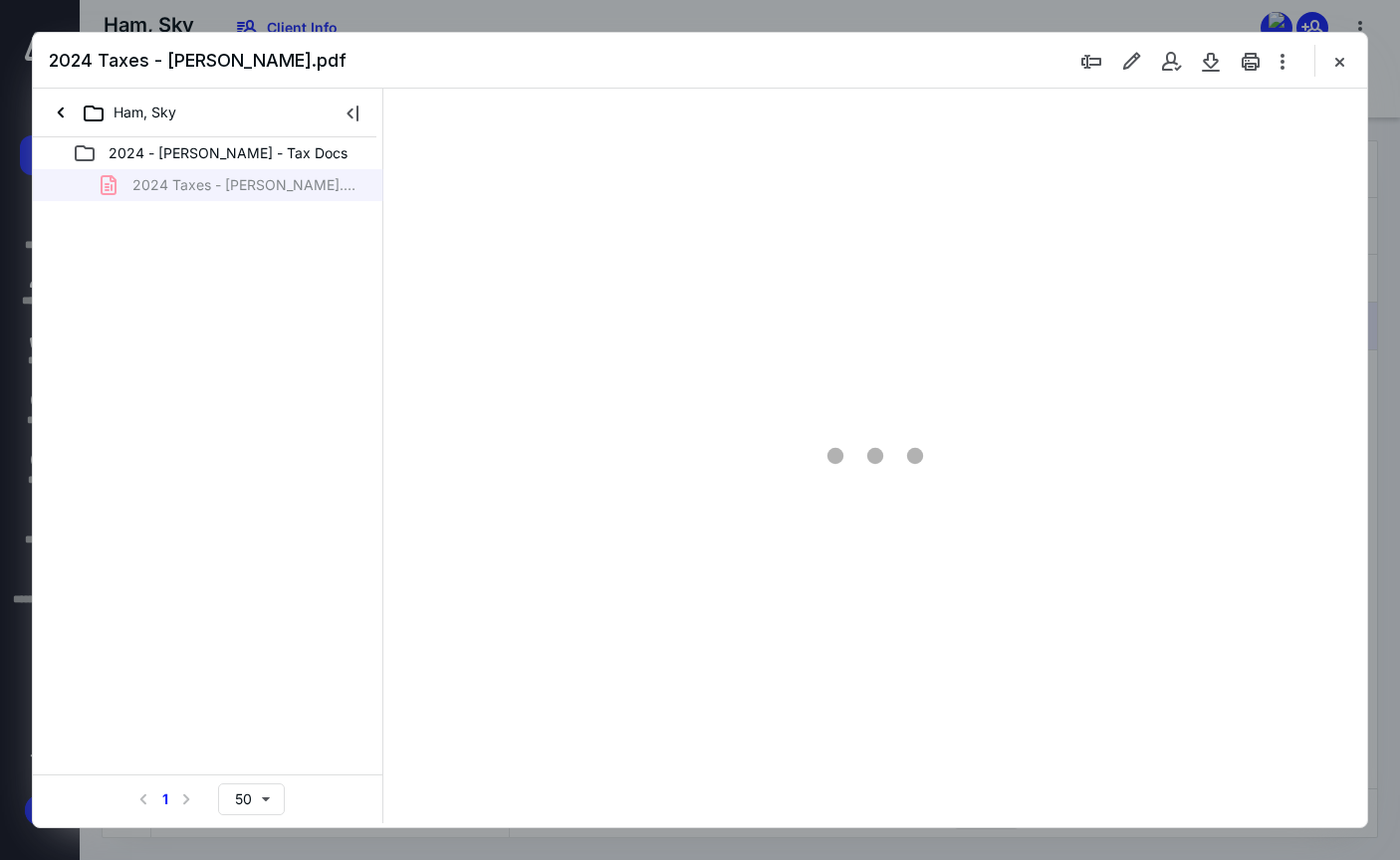 scroll, scrollTop: 0, scrollLeft: 0, axis: both 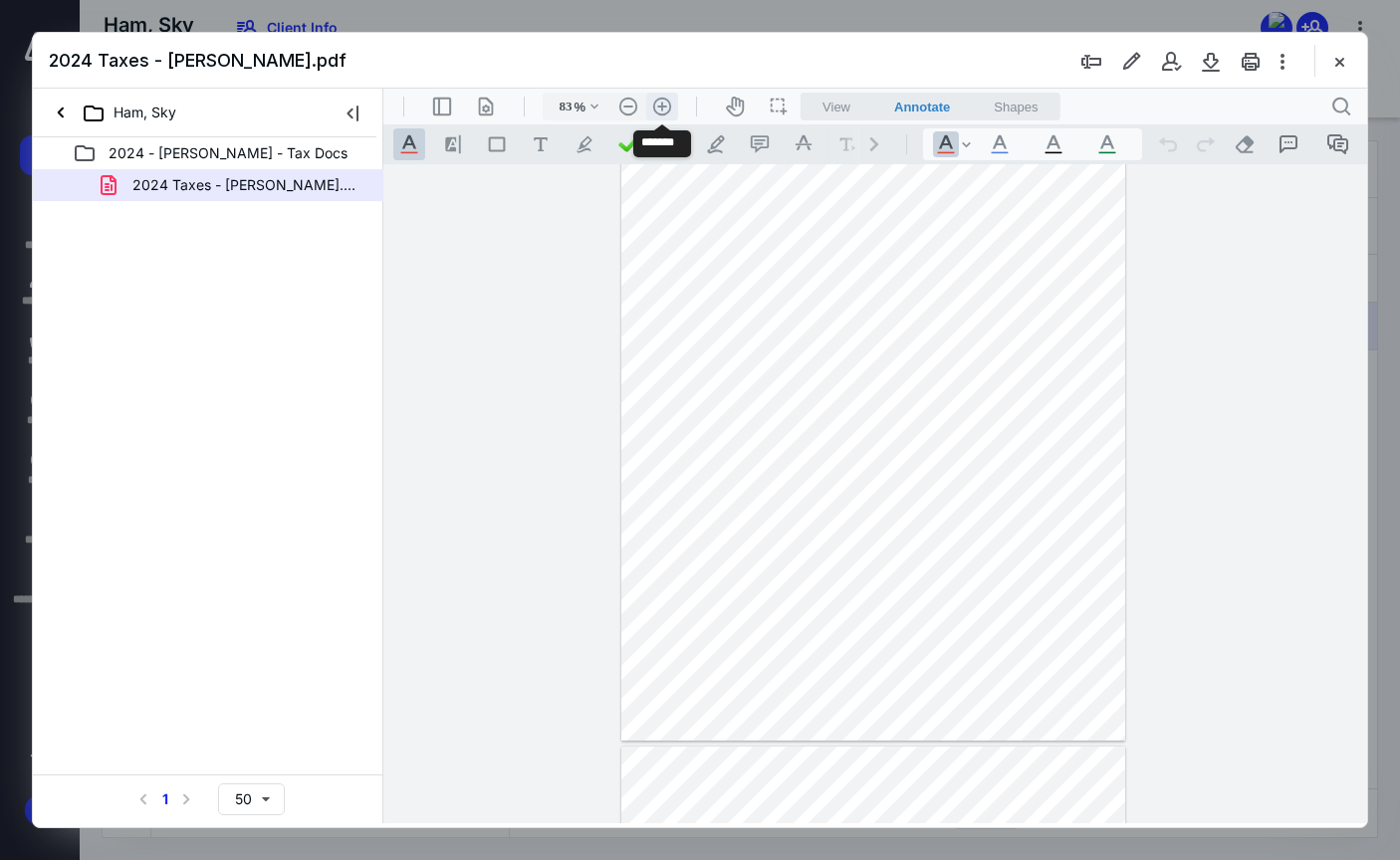 click on ".cls-1{fill:#abb0c4;} icon - header - zoom - in - line" at bounding box center (662, 107) 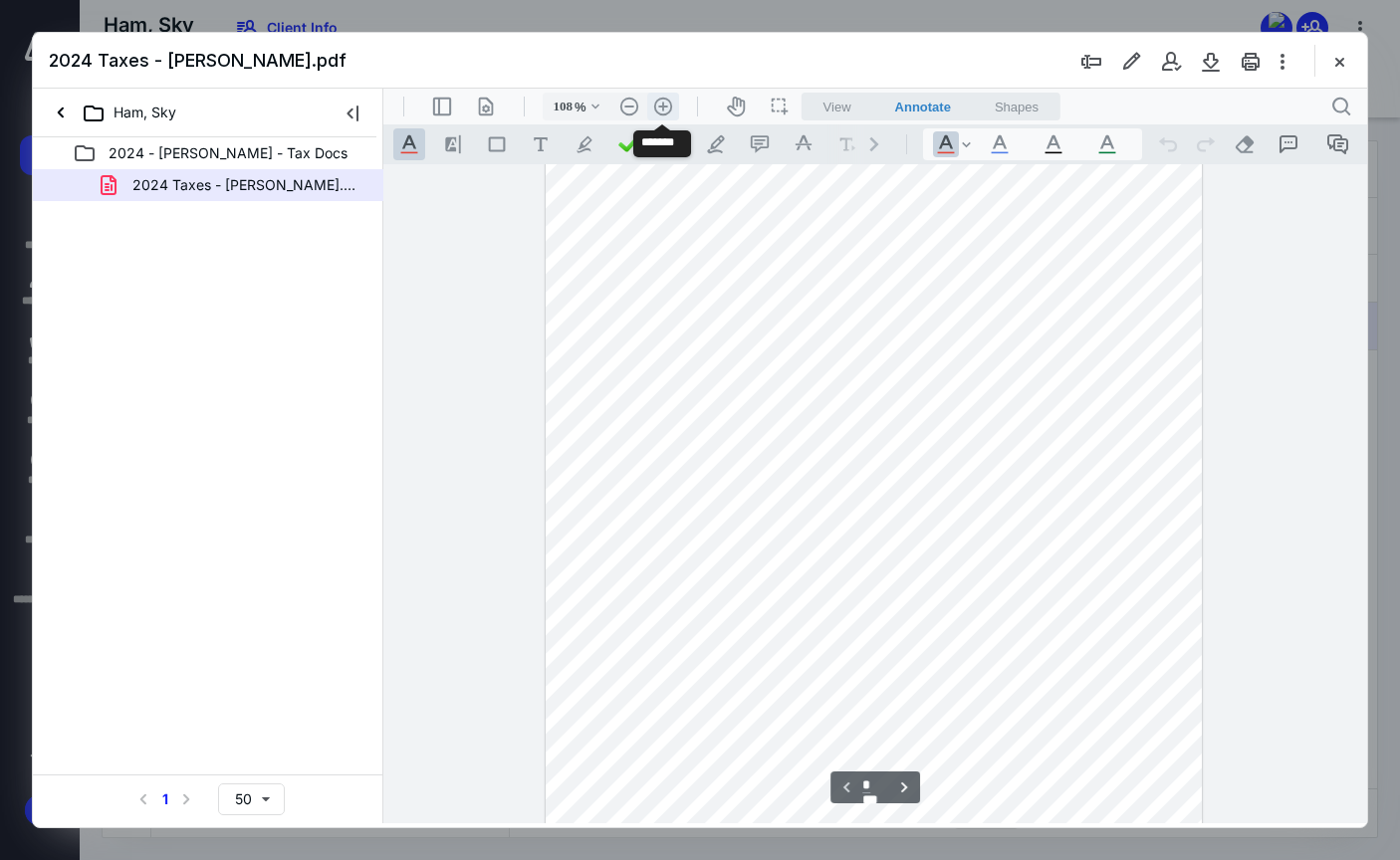 click on ".cls-1{fill:#abb0c4;} icon - header - zoom - in - line" at bounding box center (663, 107) 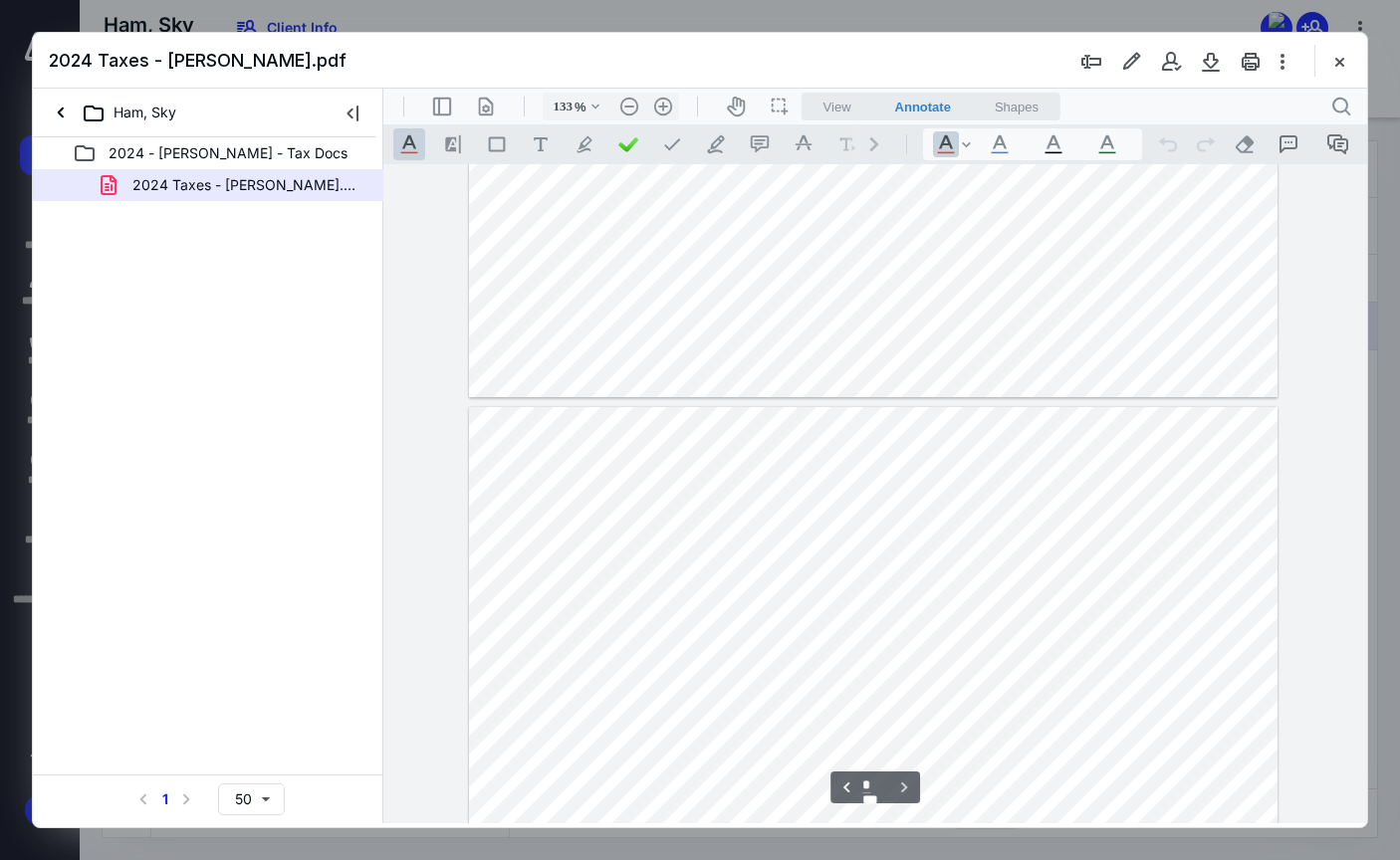 scroll, scrollTop: 6174, scrollLeft: 0, axis: vertical 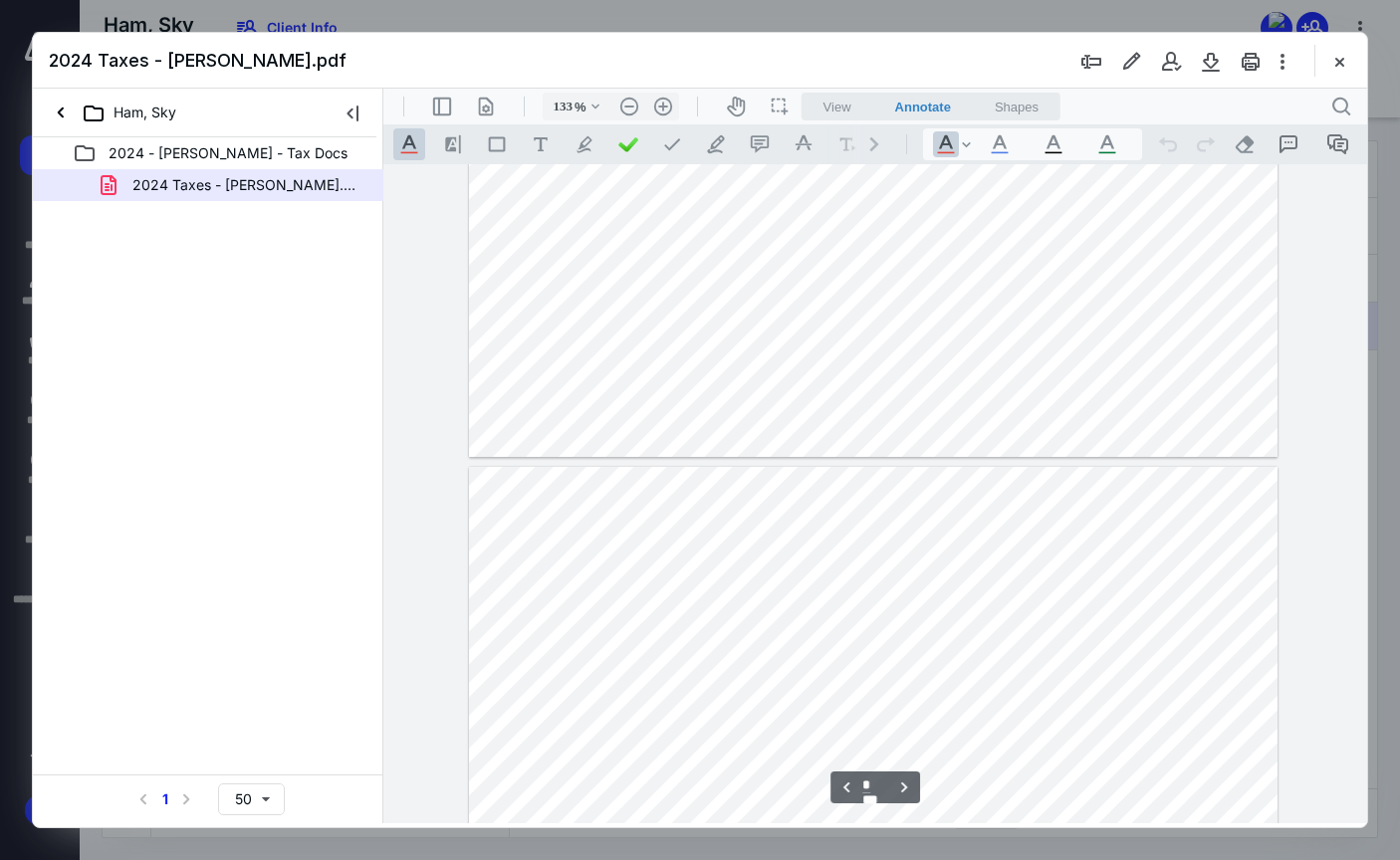 type on "*" 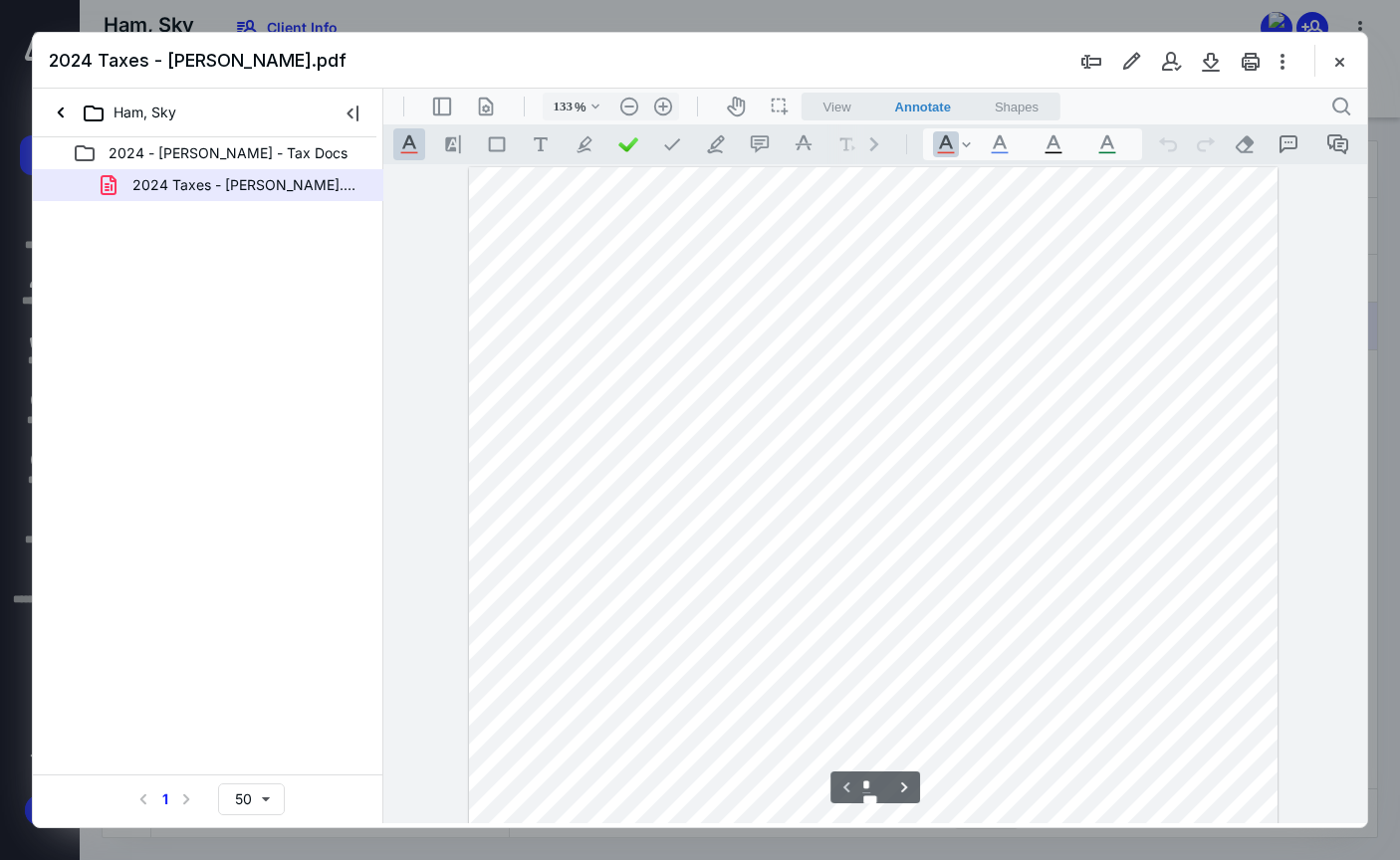 scroll, scrollTop: 0, scrollLeft: 0, axis: both 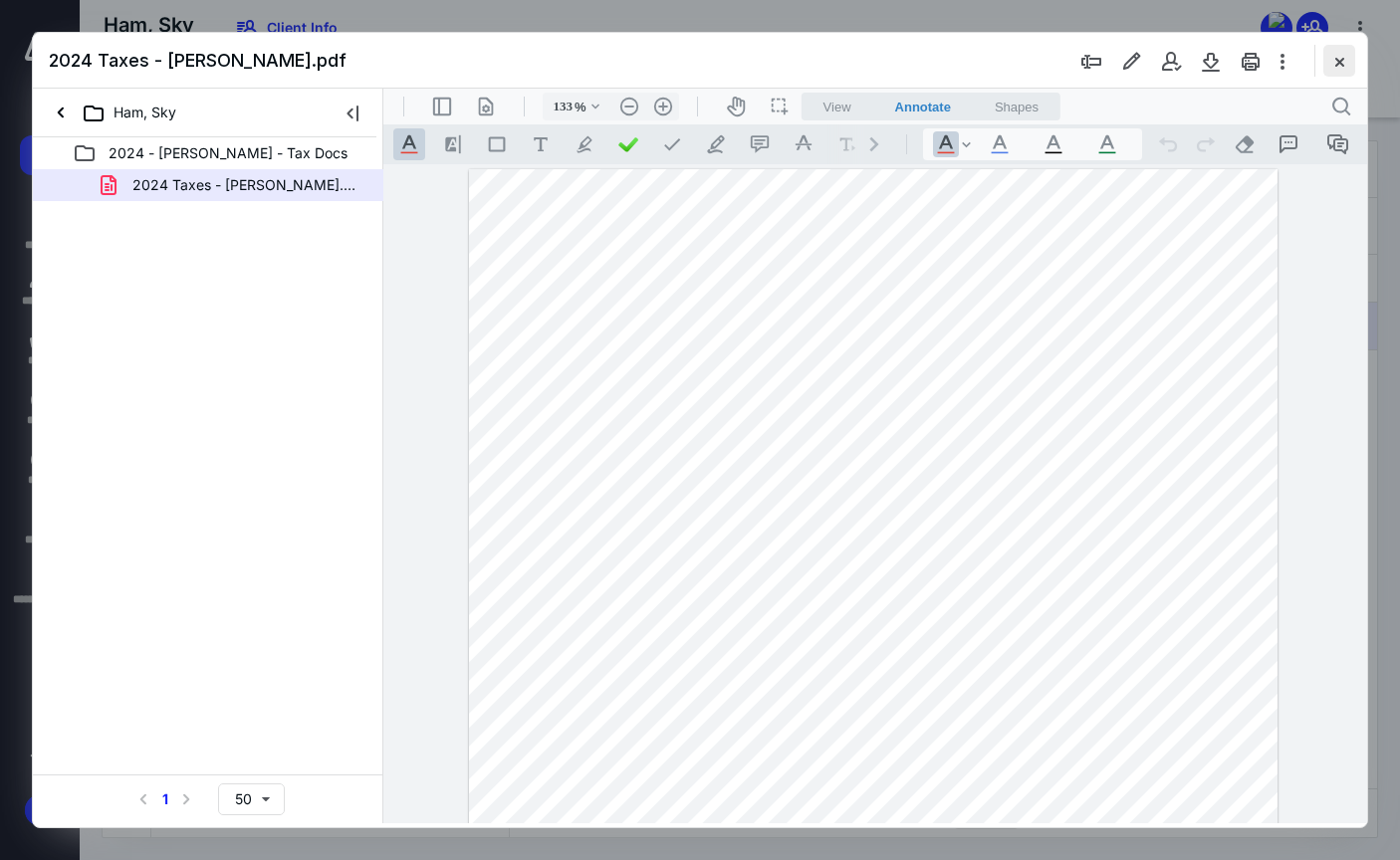 click at bounding box center (1339, 61) 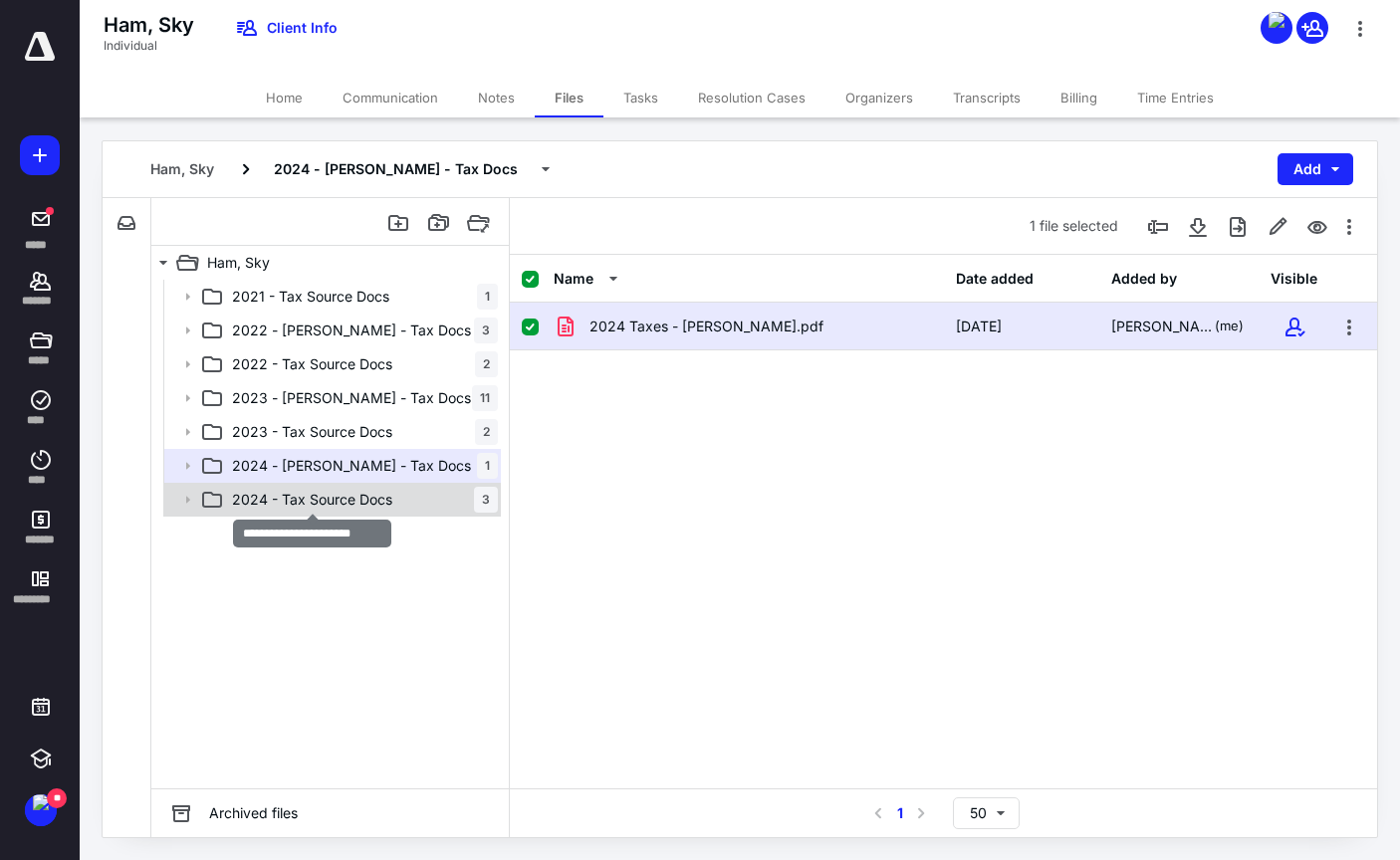 click on "2024 - Tax Source Docs" at bounding box center (312, 500) 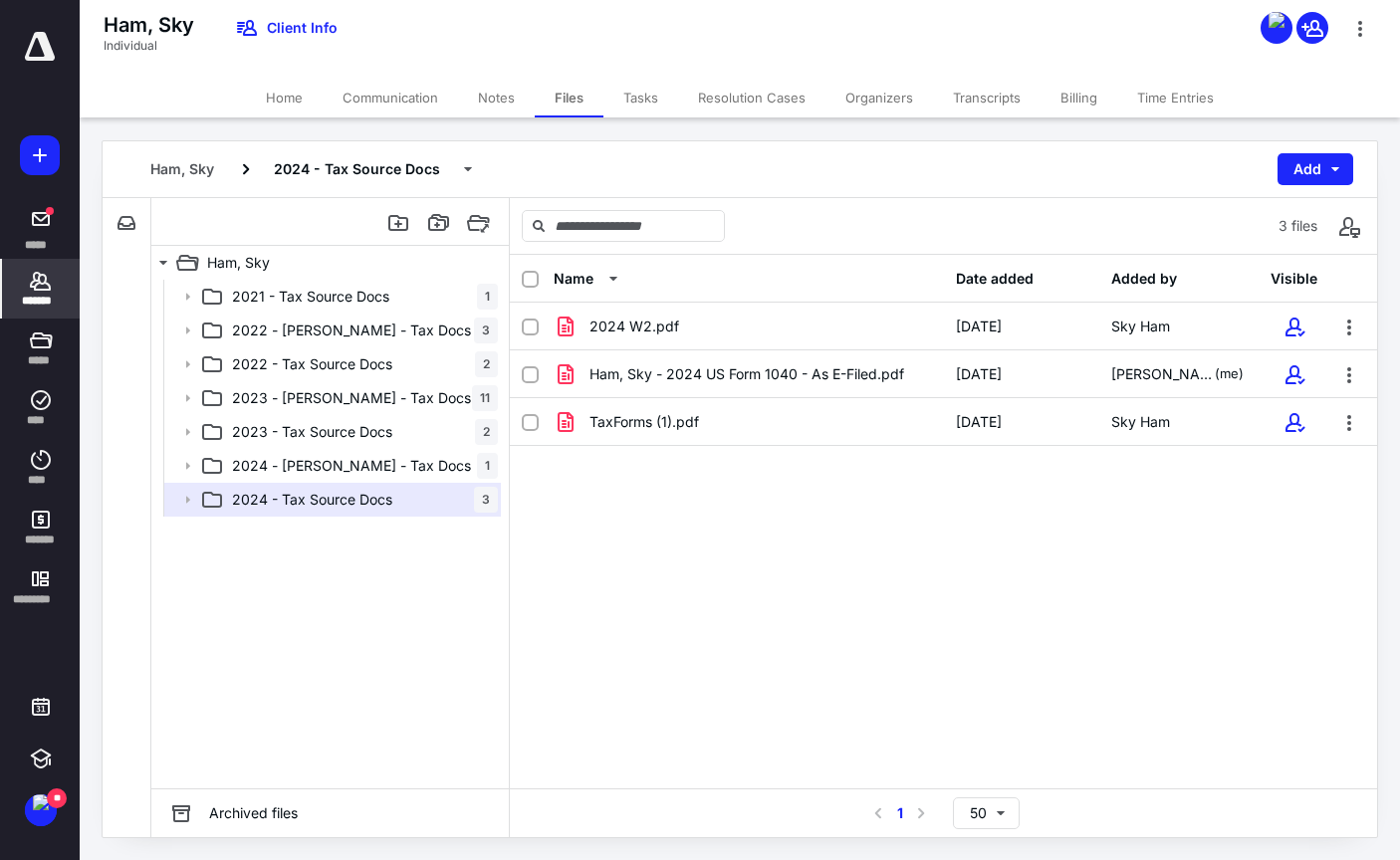 click 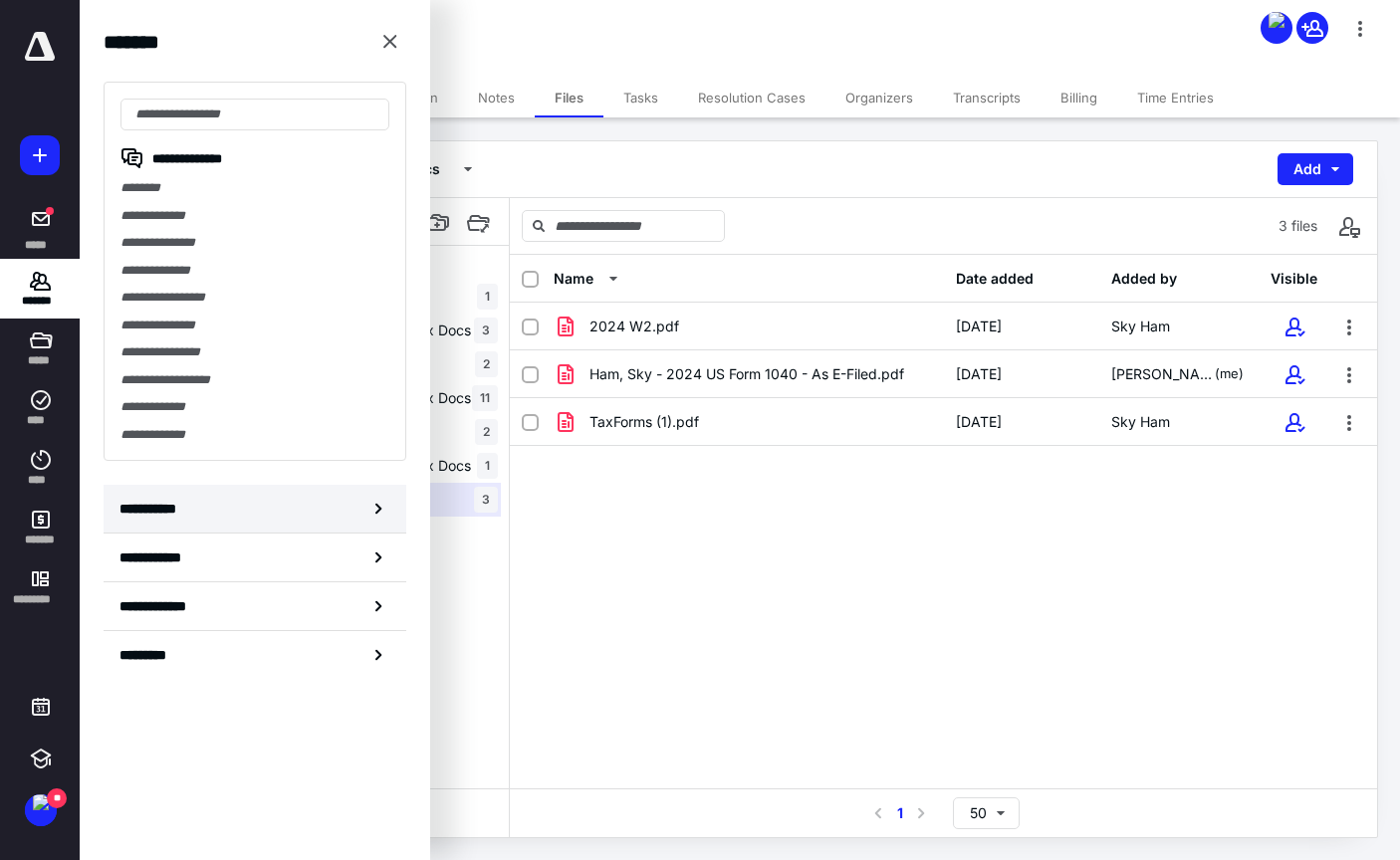 click on "**********" at bounding box center (152, 509) 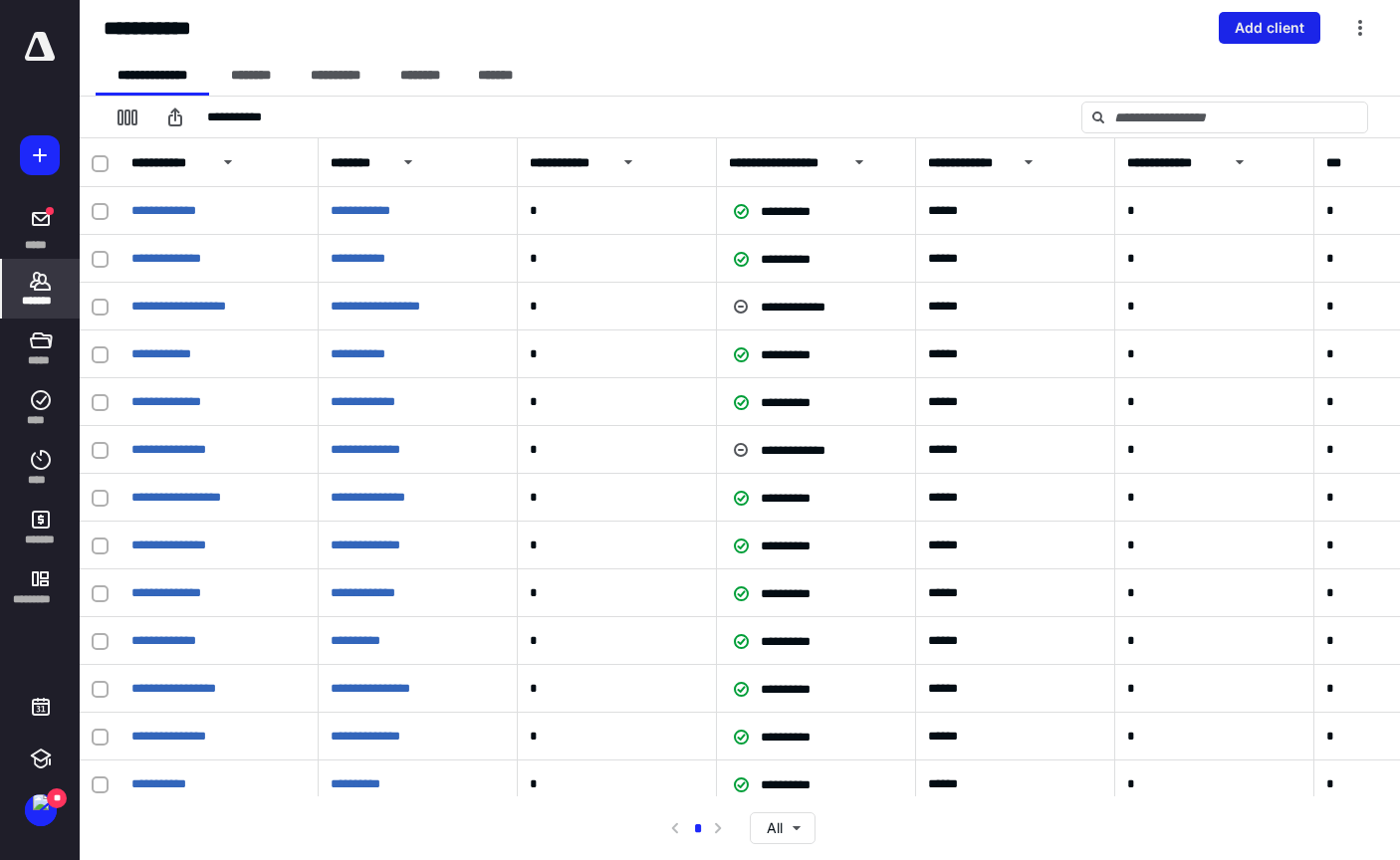 click on "Add client" at bounding box center (1270, 28) 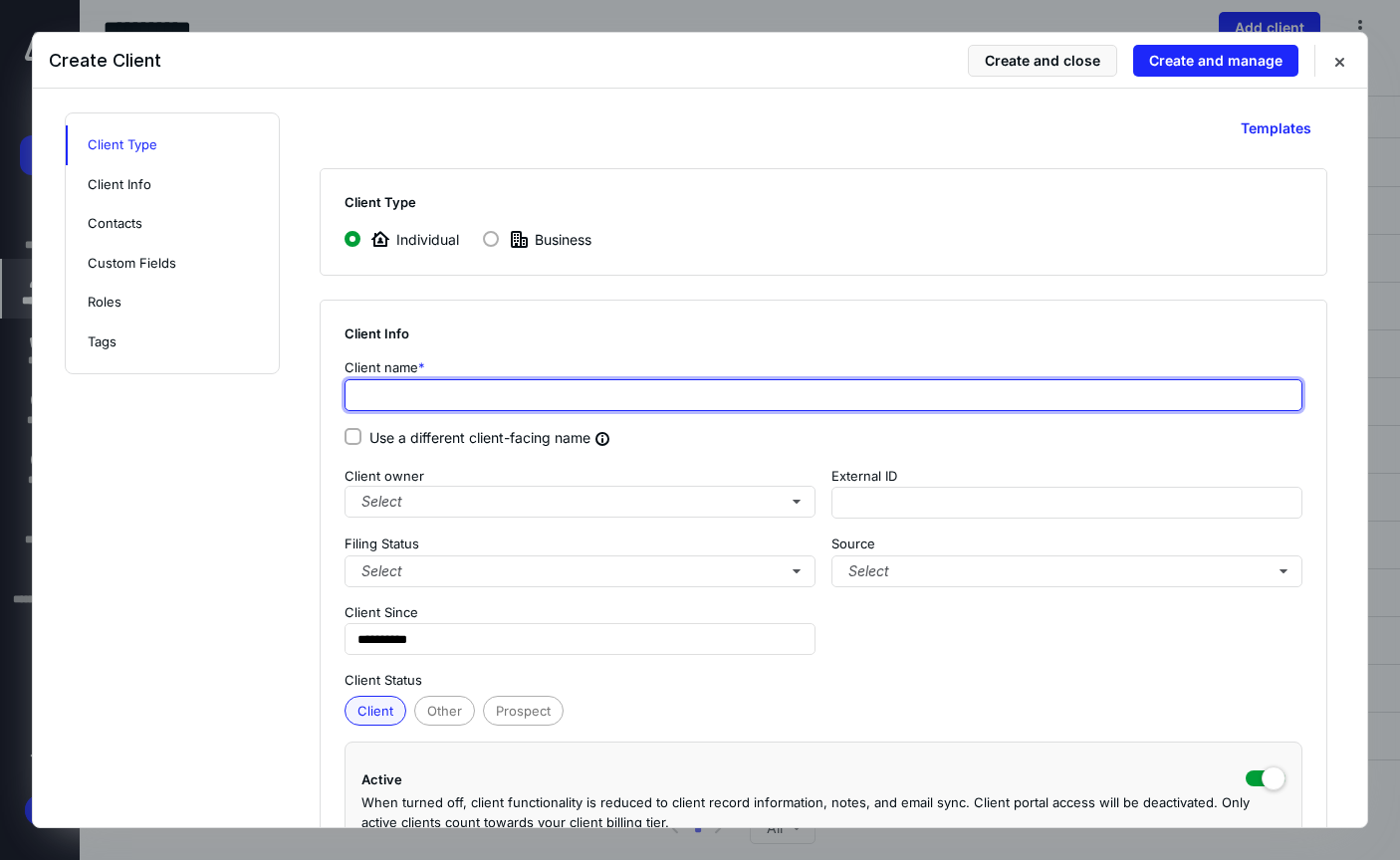 click at bounding box center (823, 395) 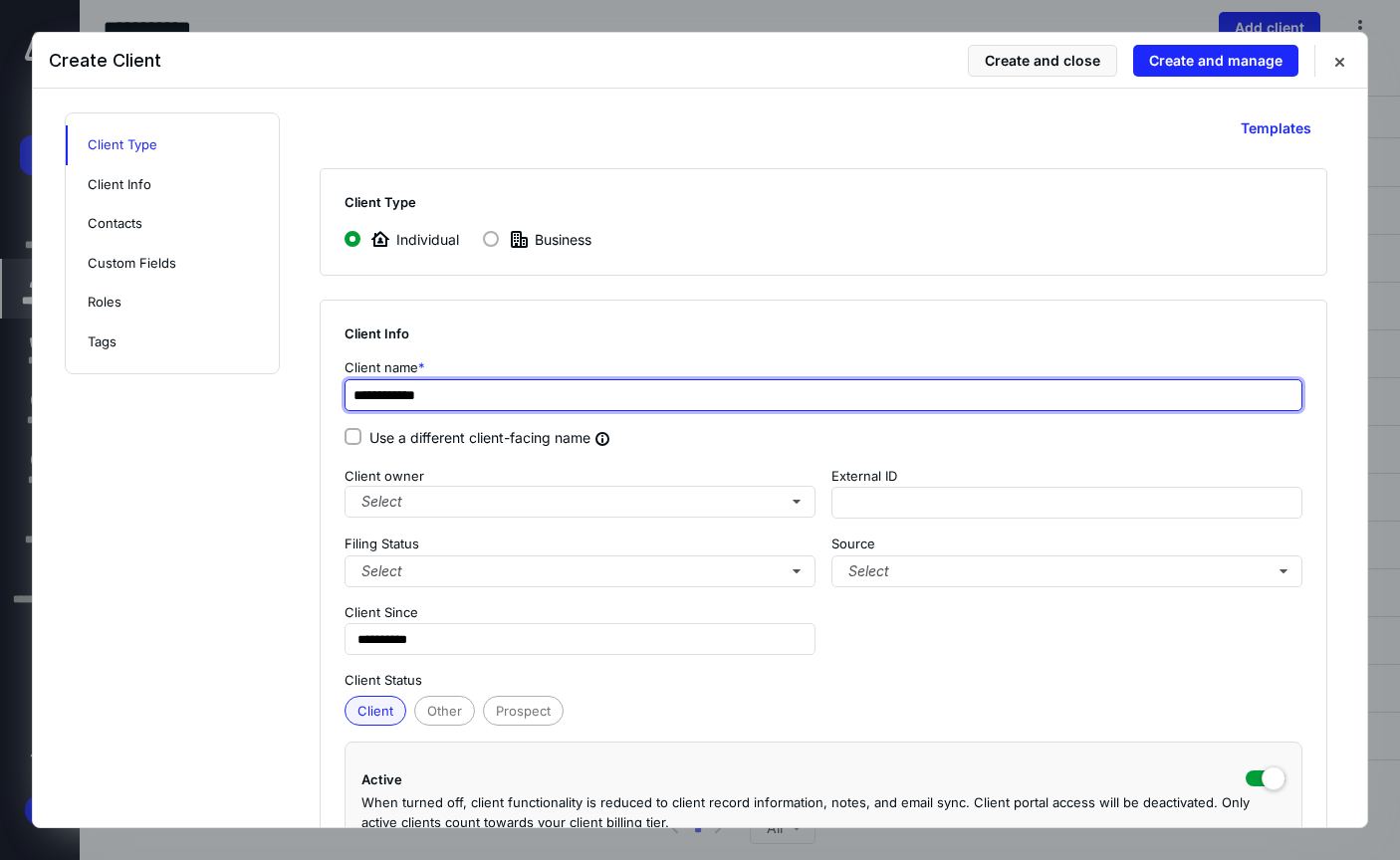 type on "**********" 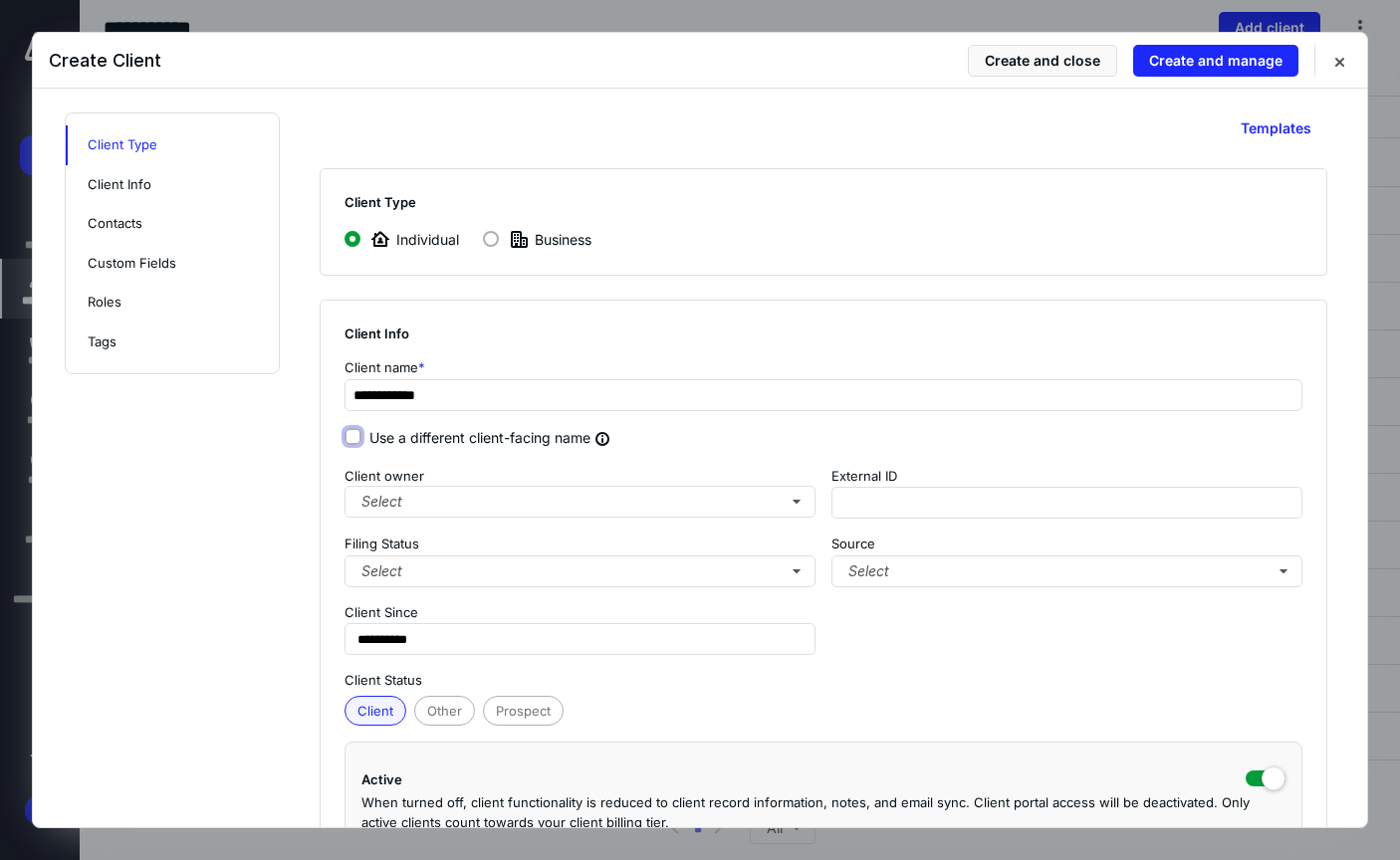 click on "Use a different client-facing name" at bounding box center (352, 437) 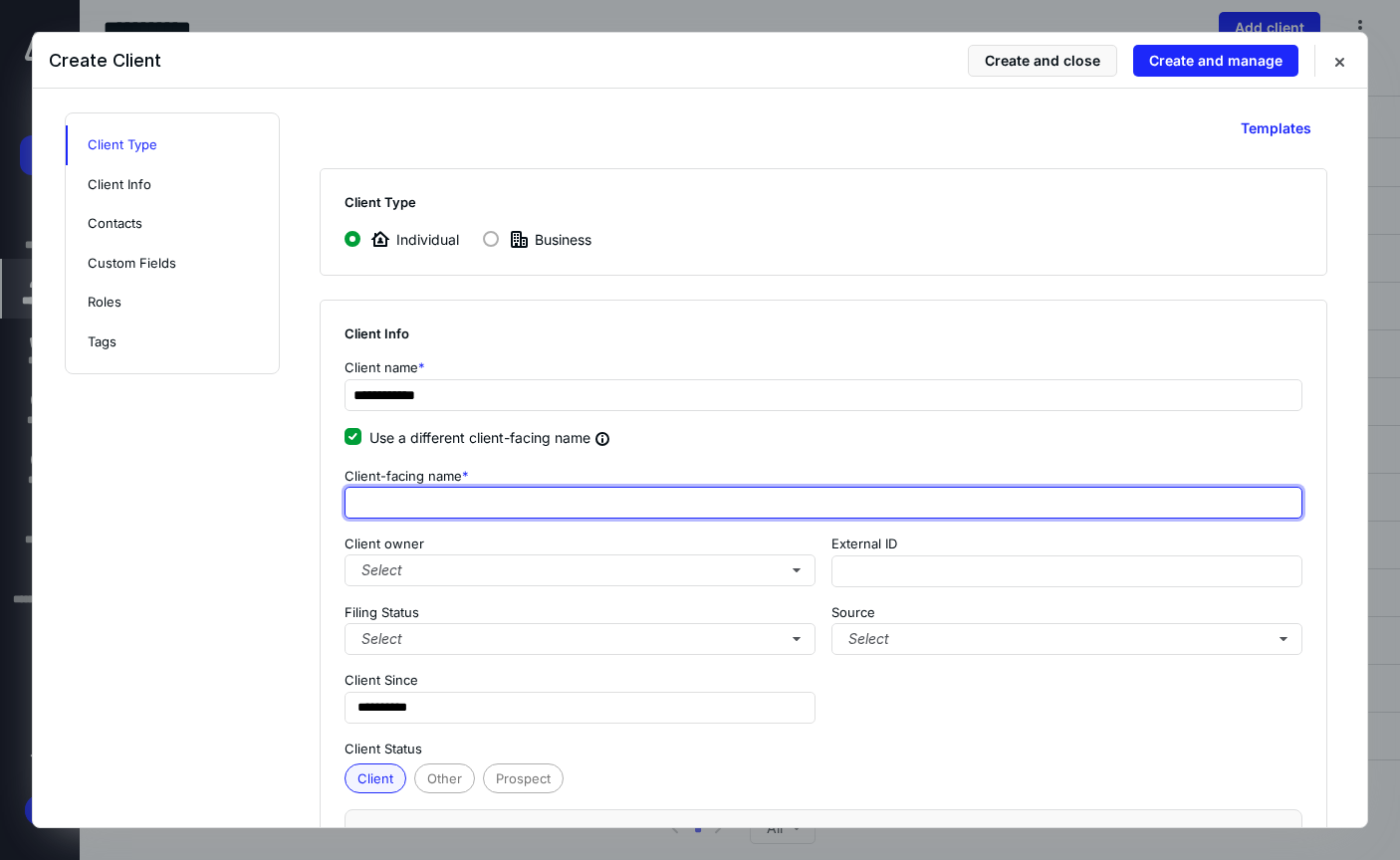 click at bounding box center (823, 503) 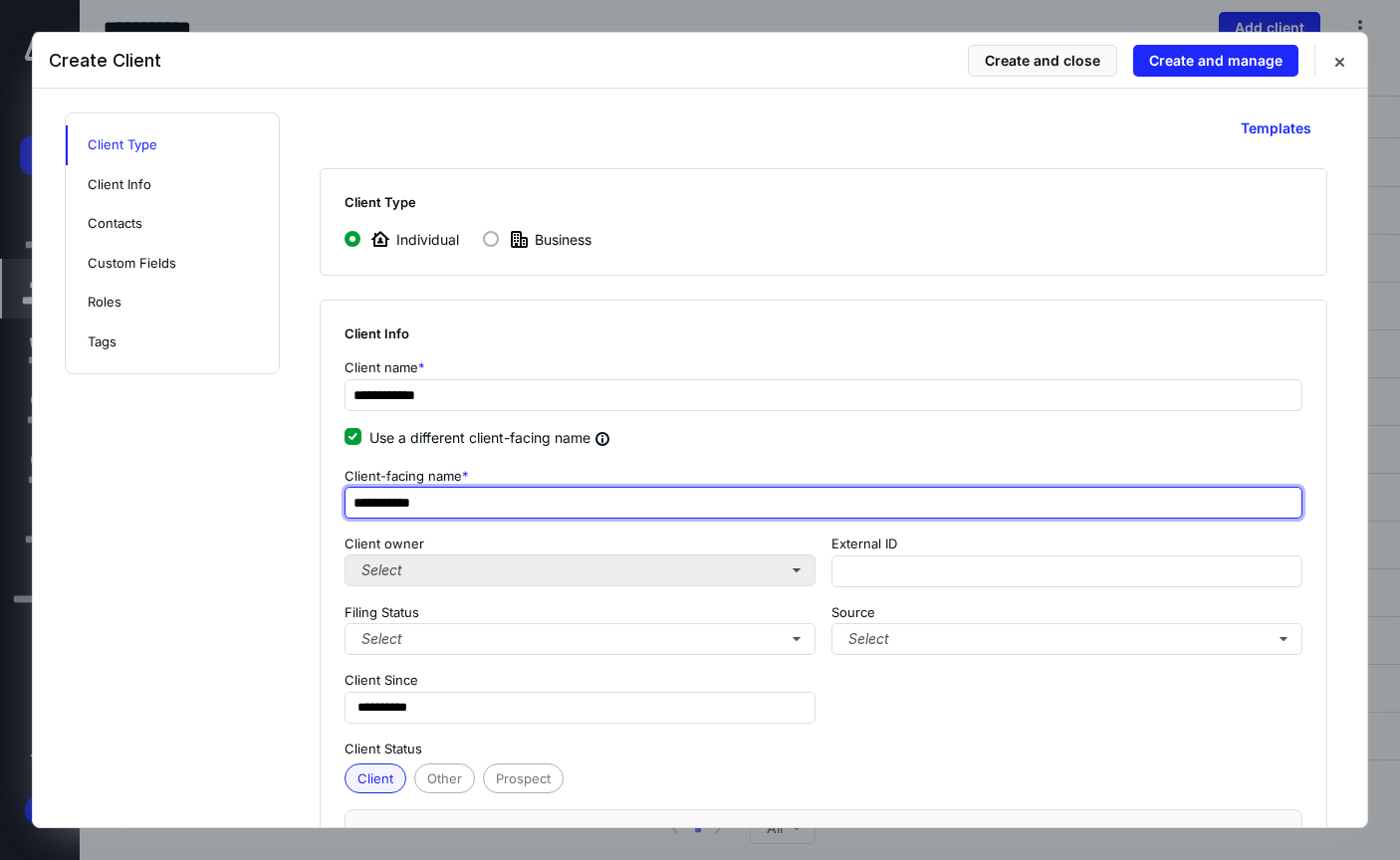 type on "**********" 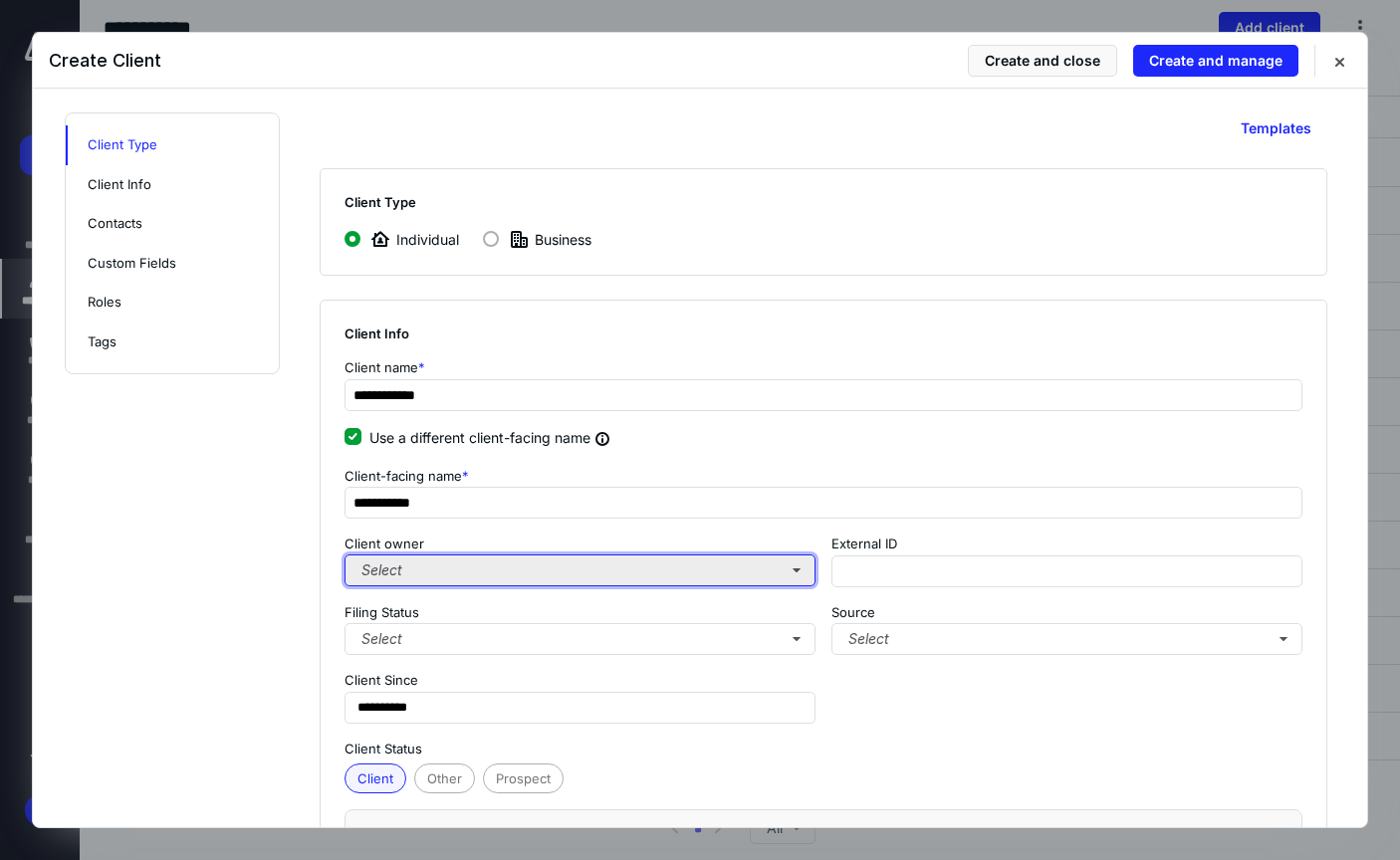 click on "Select" at bounding box center (580, 570) 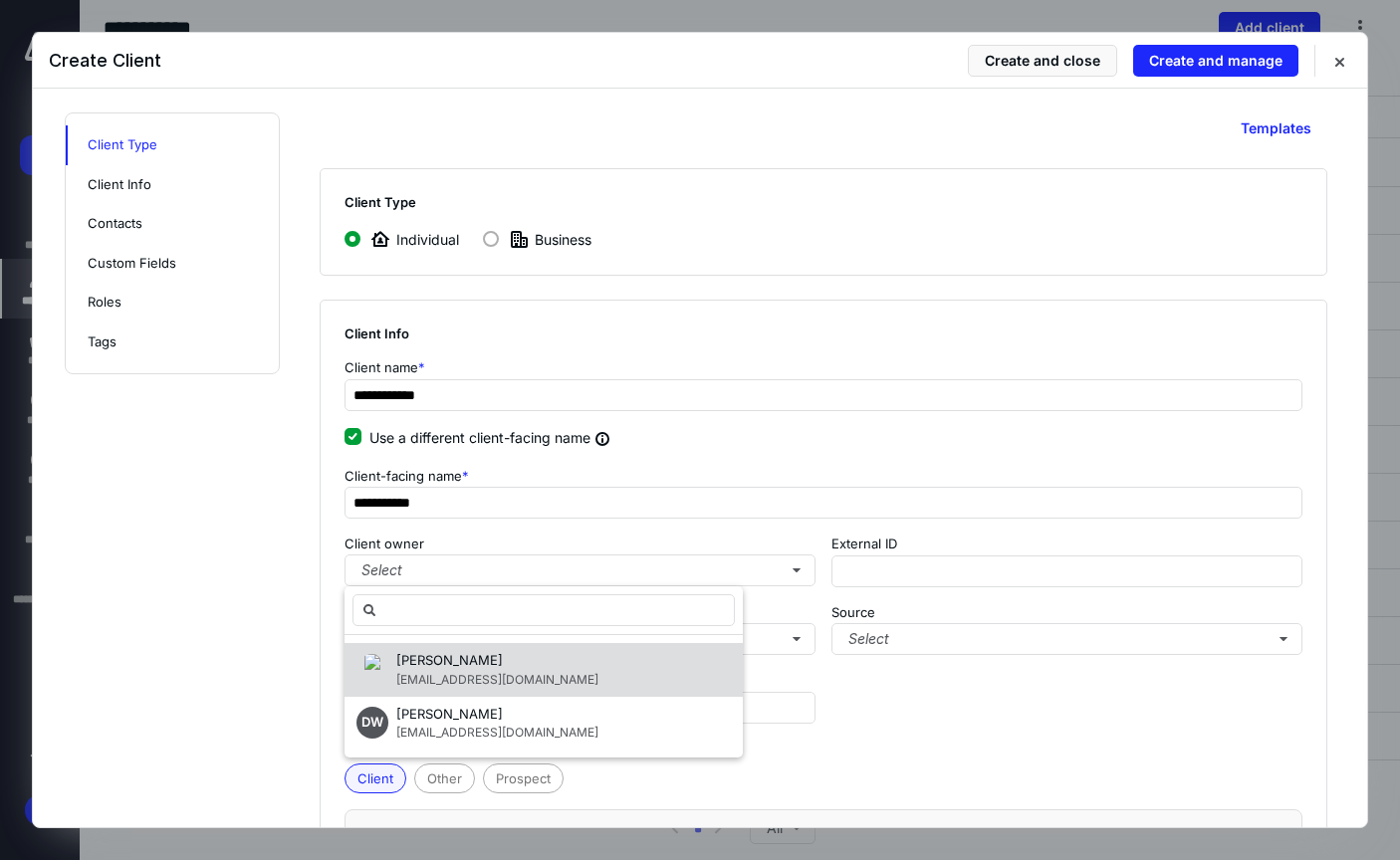 click on "[PERSON_NAME]" at bounding box center (449, 660) 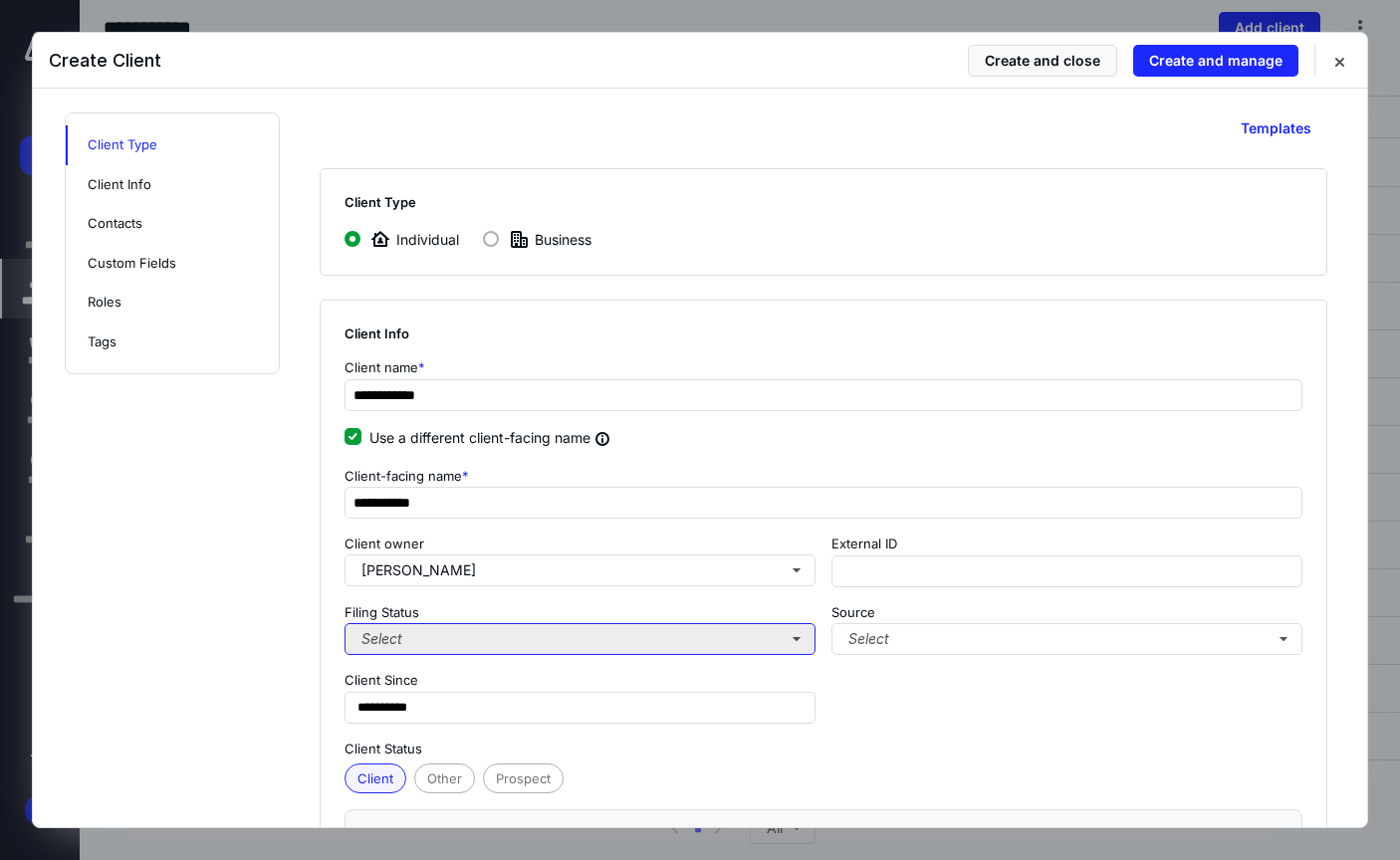 click on "Select" at bounding box center [580, 639] 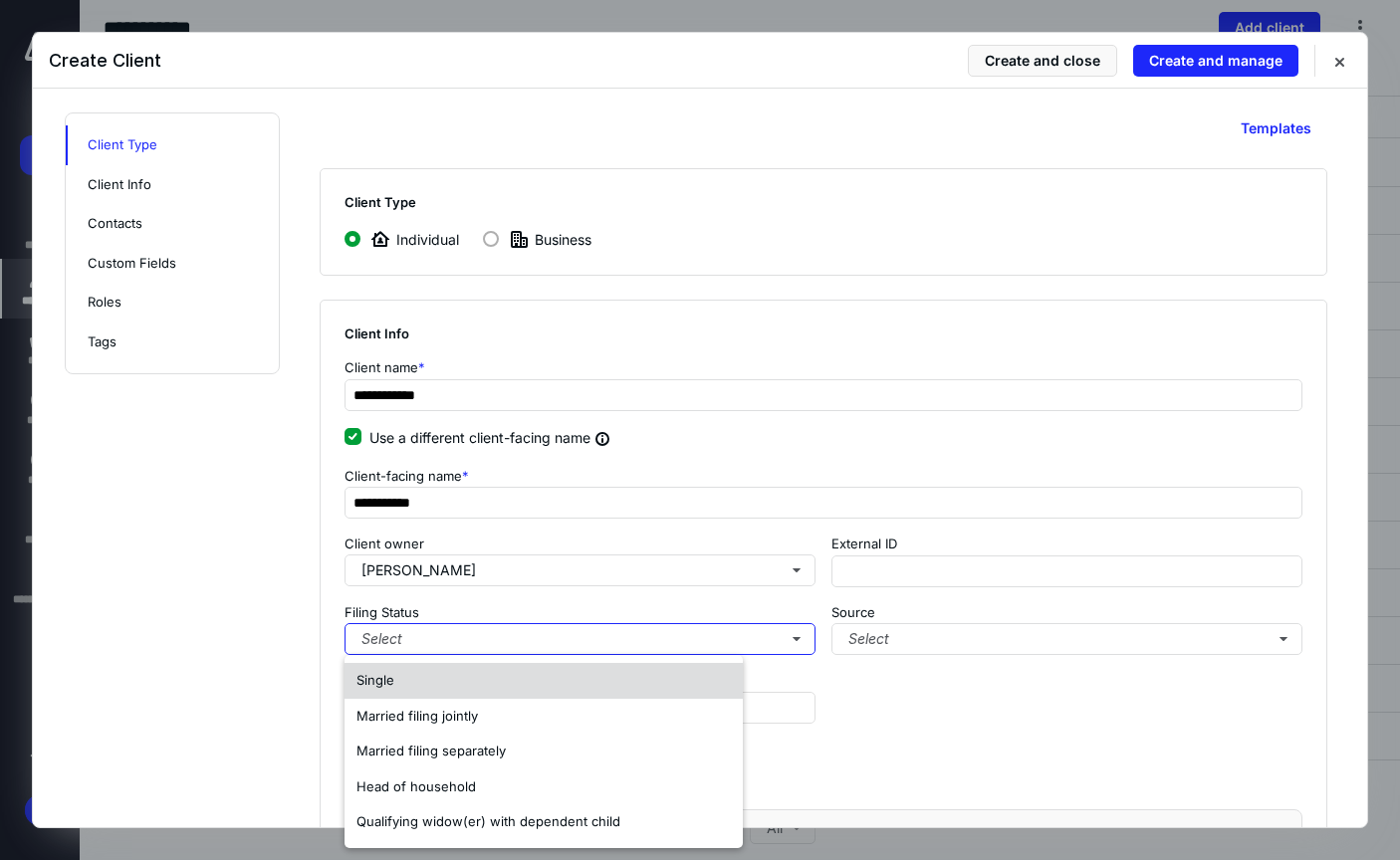 click on "Single" at bounding box center (375, 680) 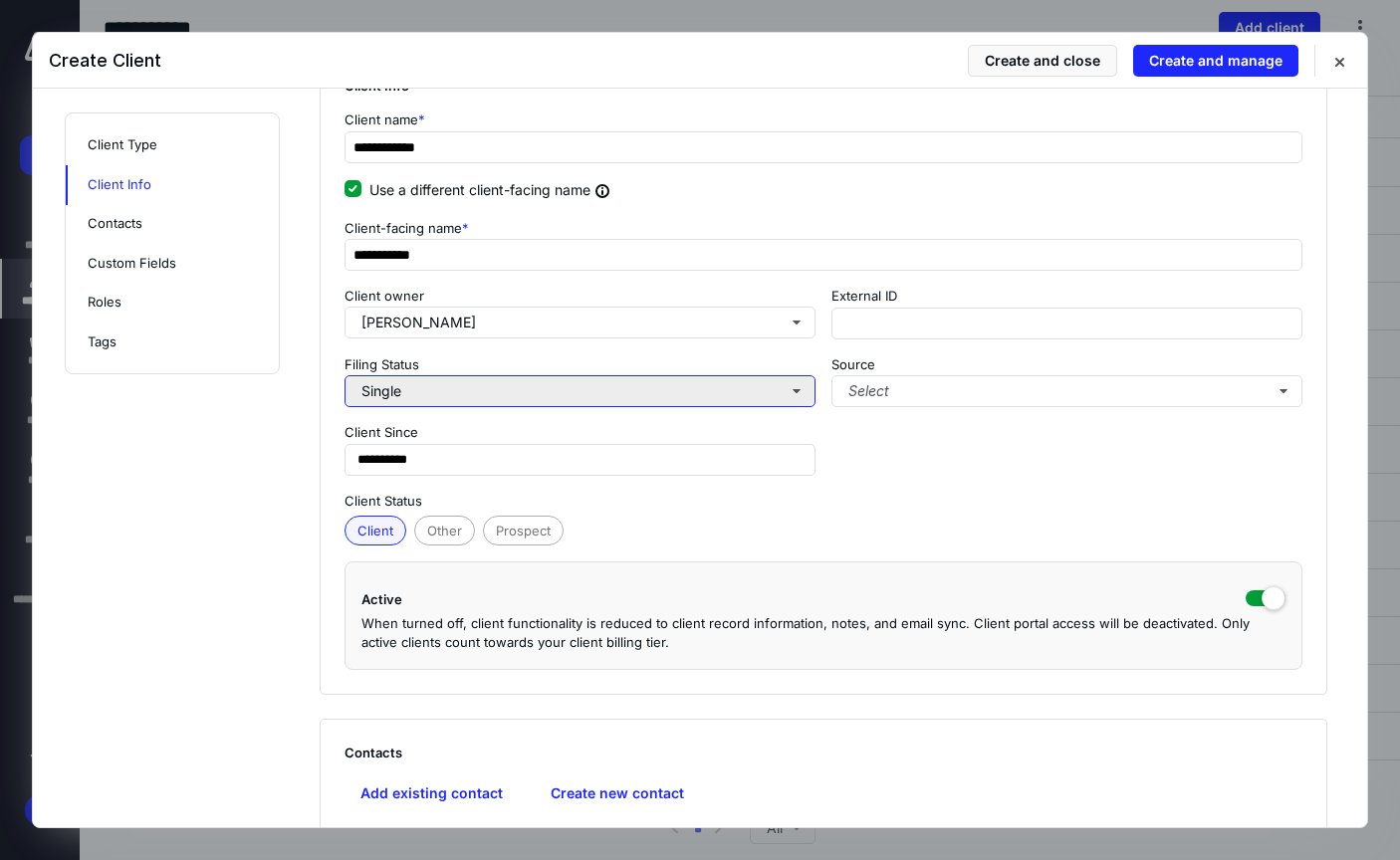 scroll, scrollTop: 299, scrollLeft: 0, axis: vertical 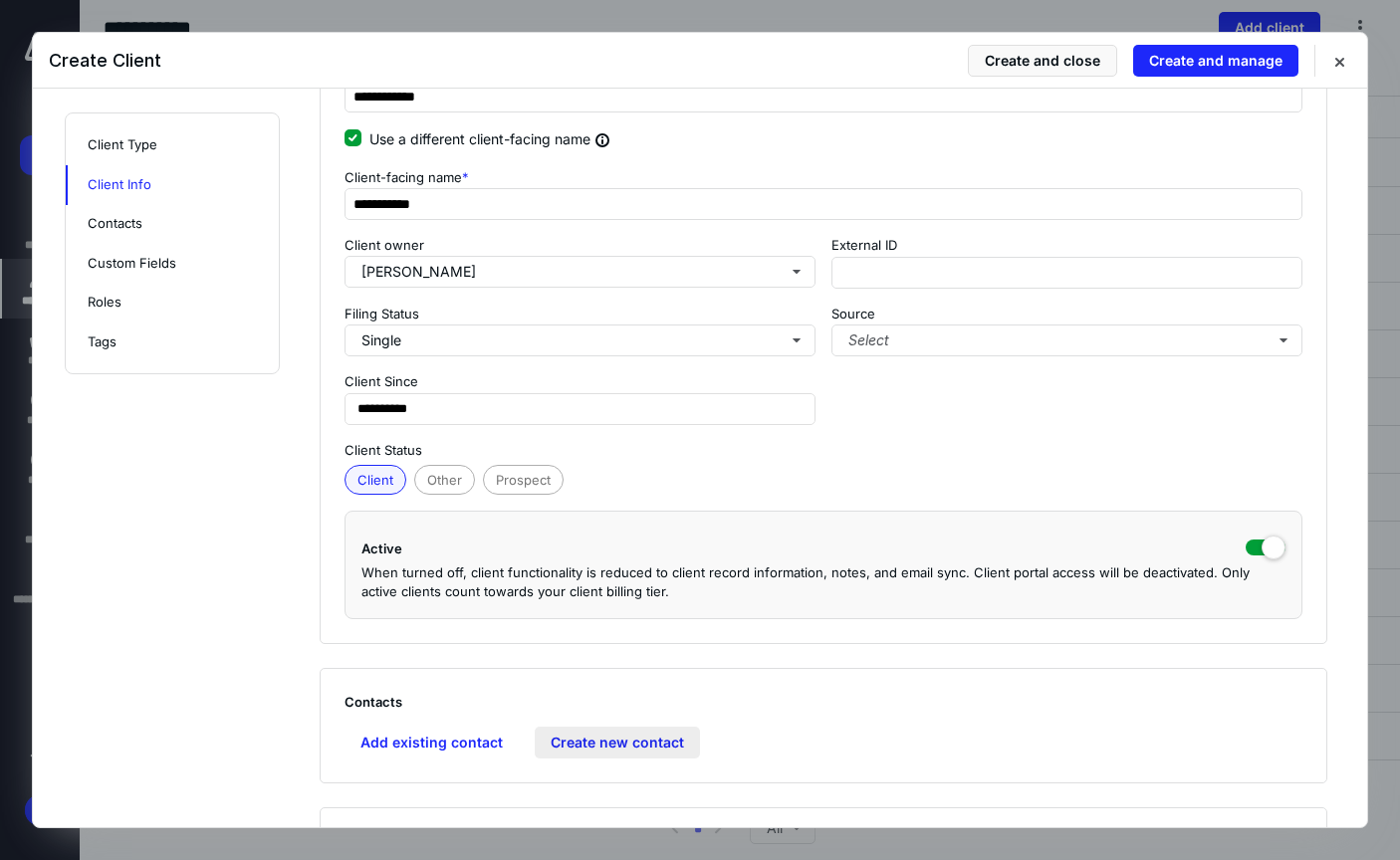 click on "Create new contact" at bounding box center (617, 743) 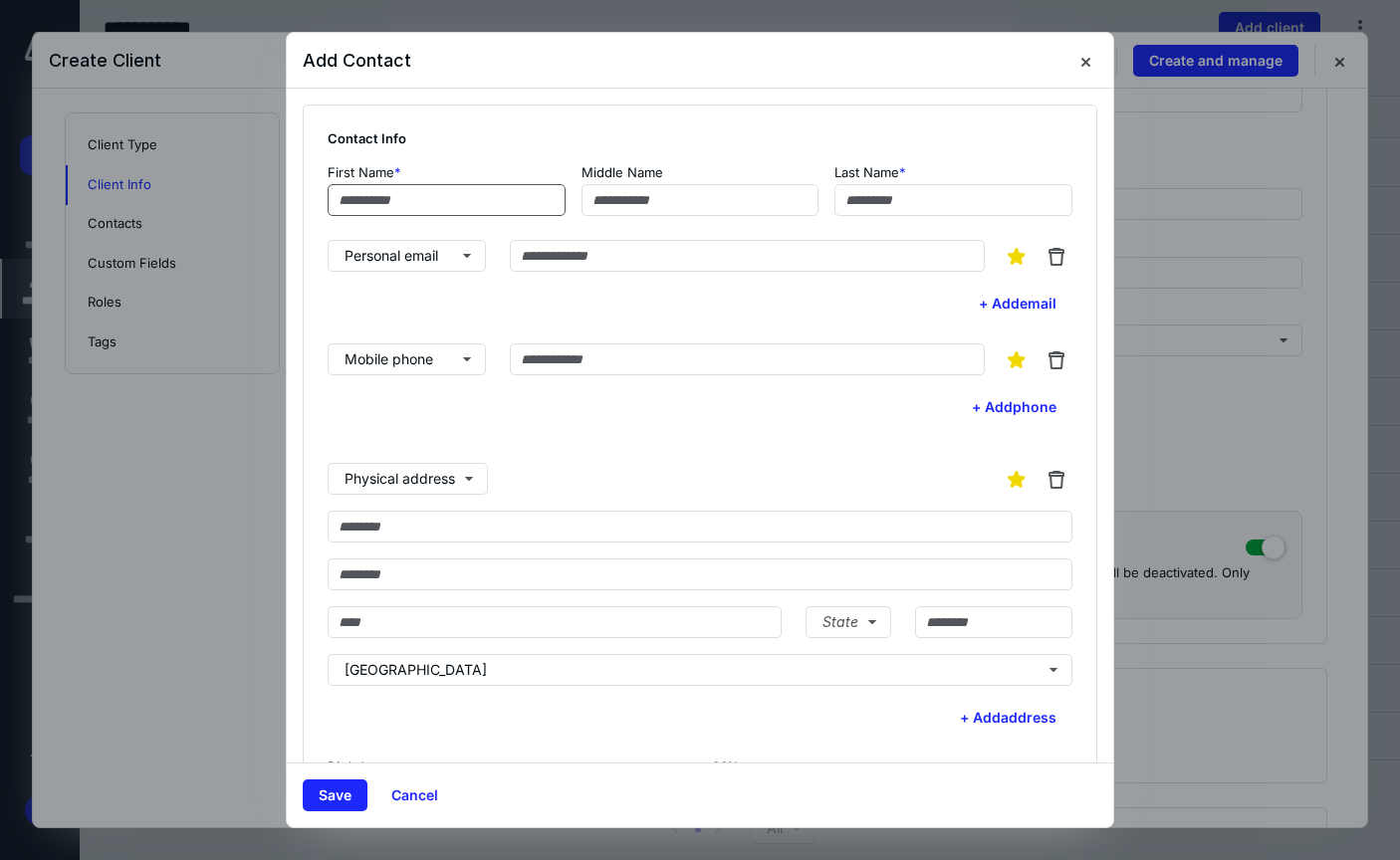 click at bounding box center [446, 200] 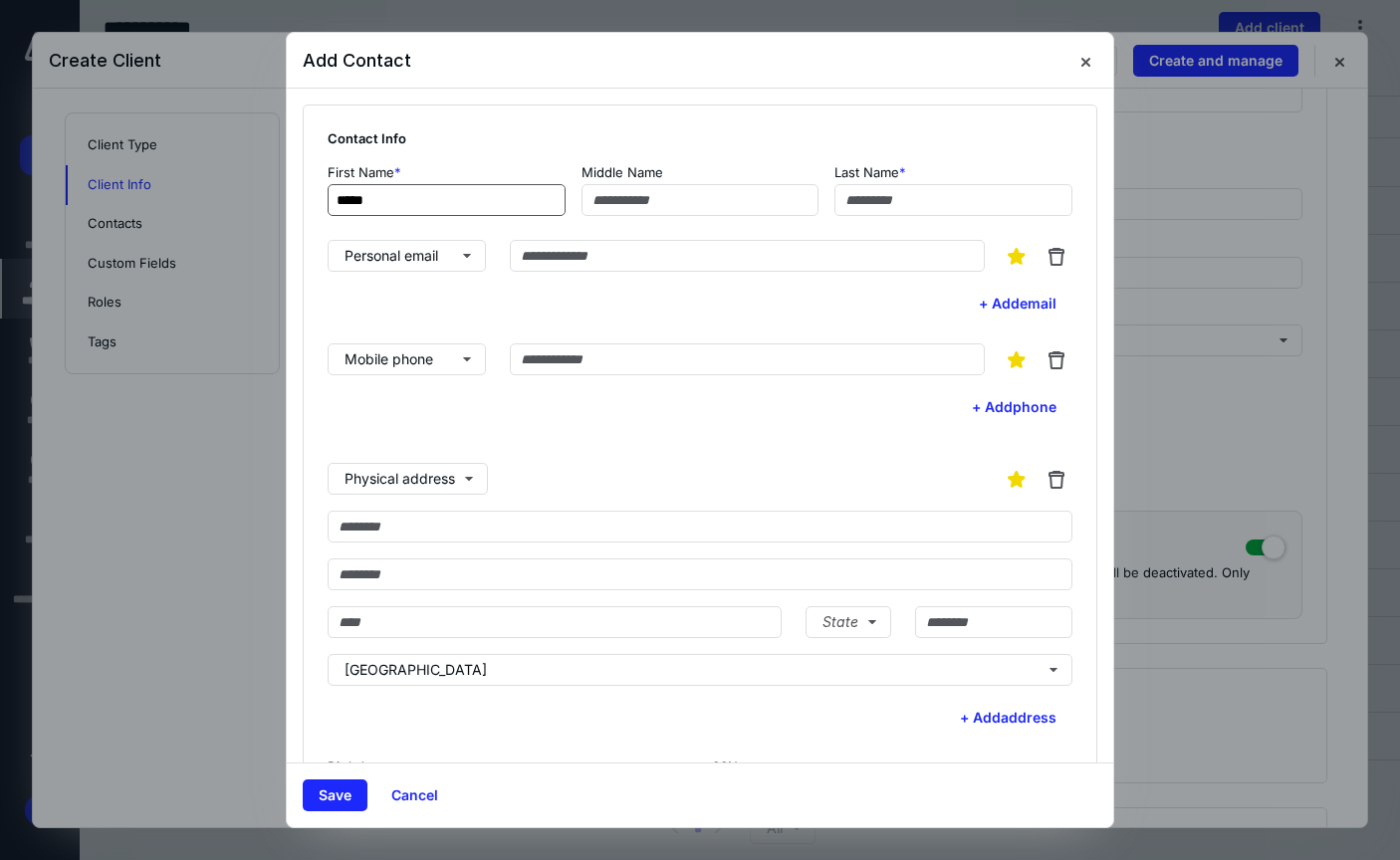 type on "*****" 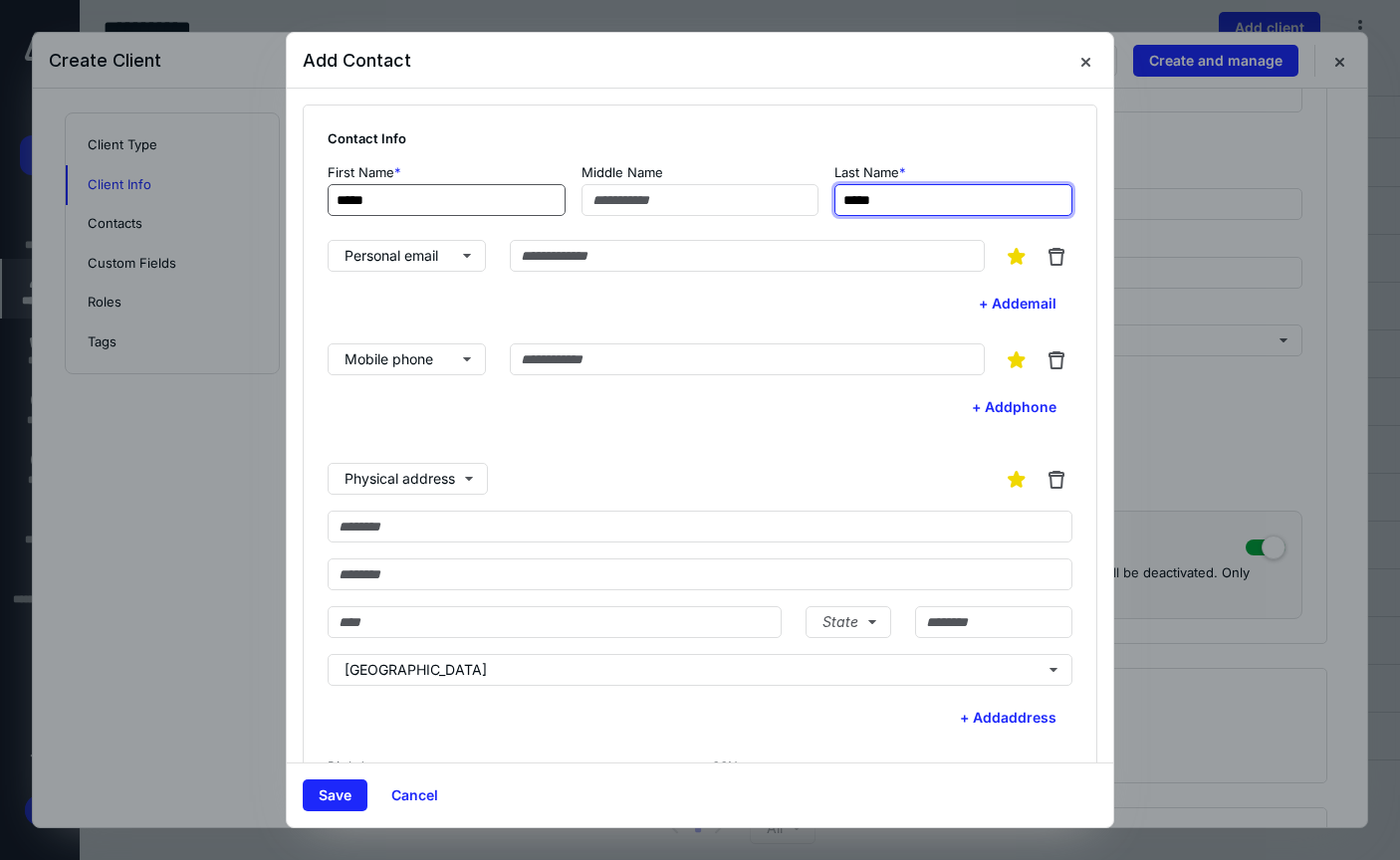 type on "*****" 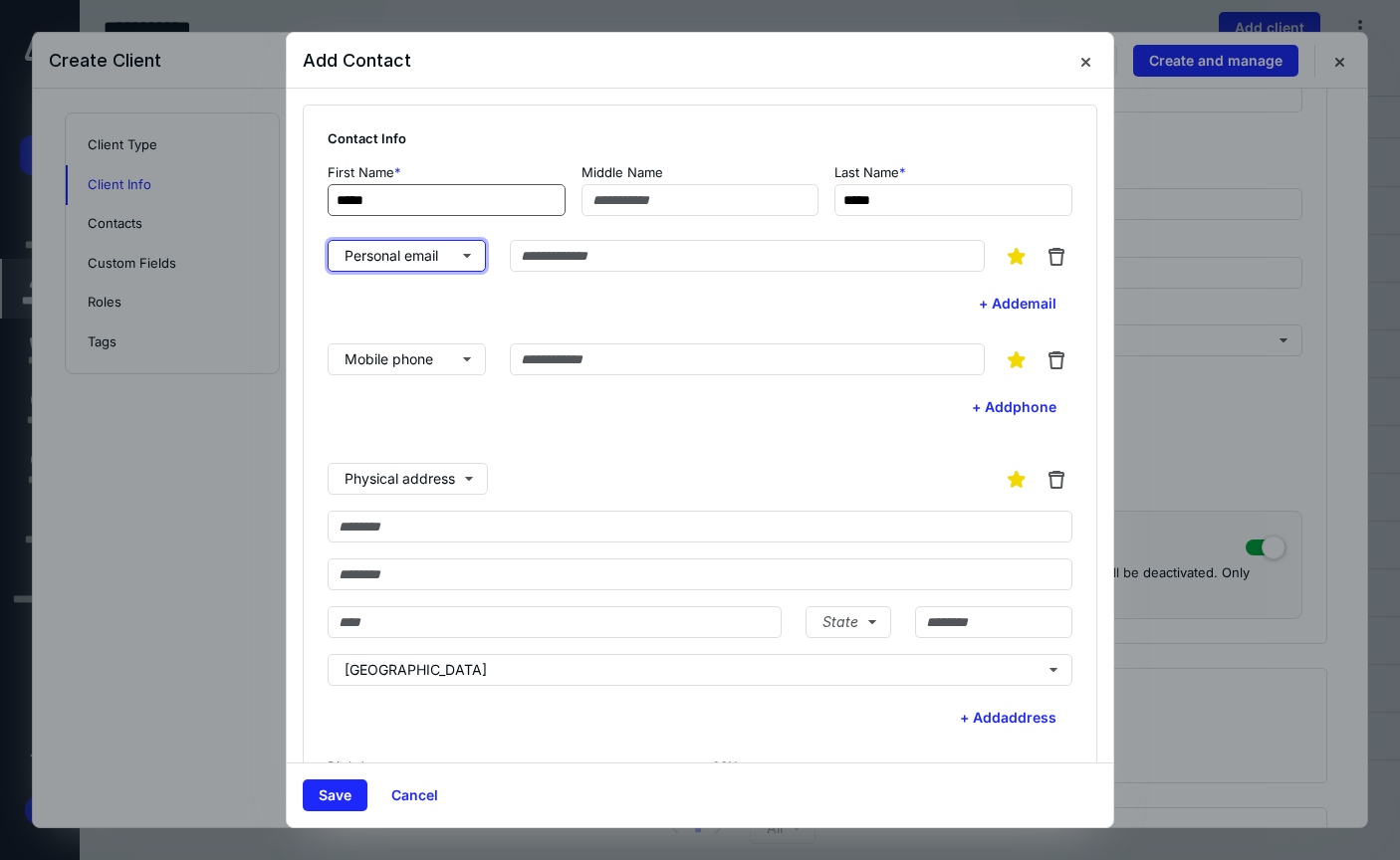 type 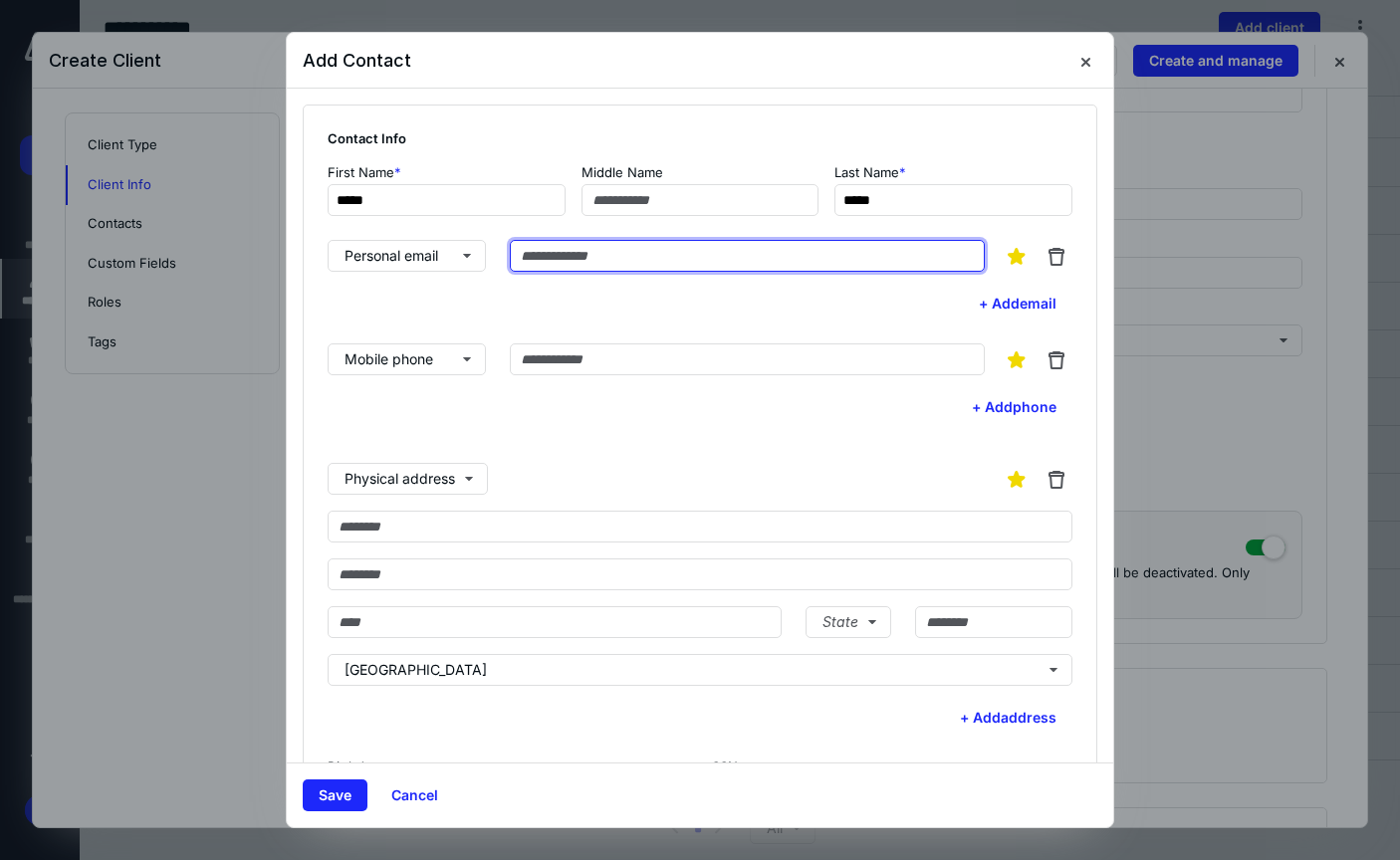 click at bounding box center (747, 256) 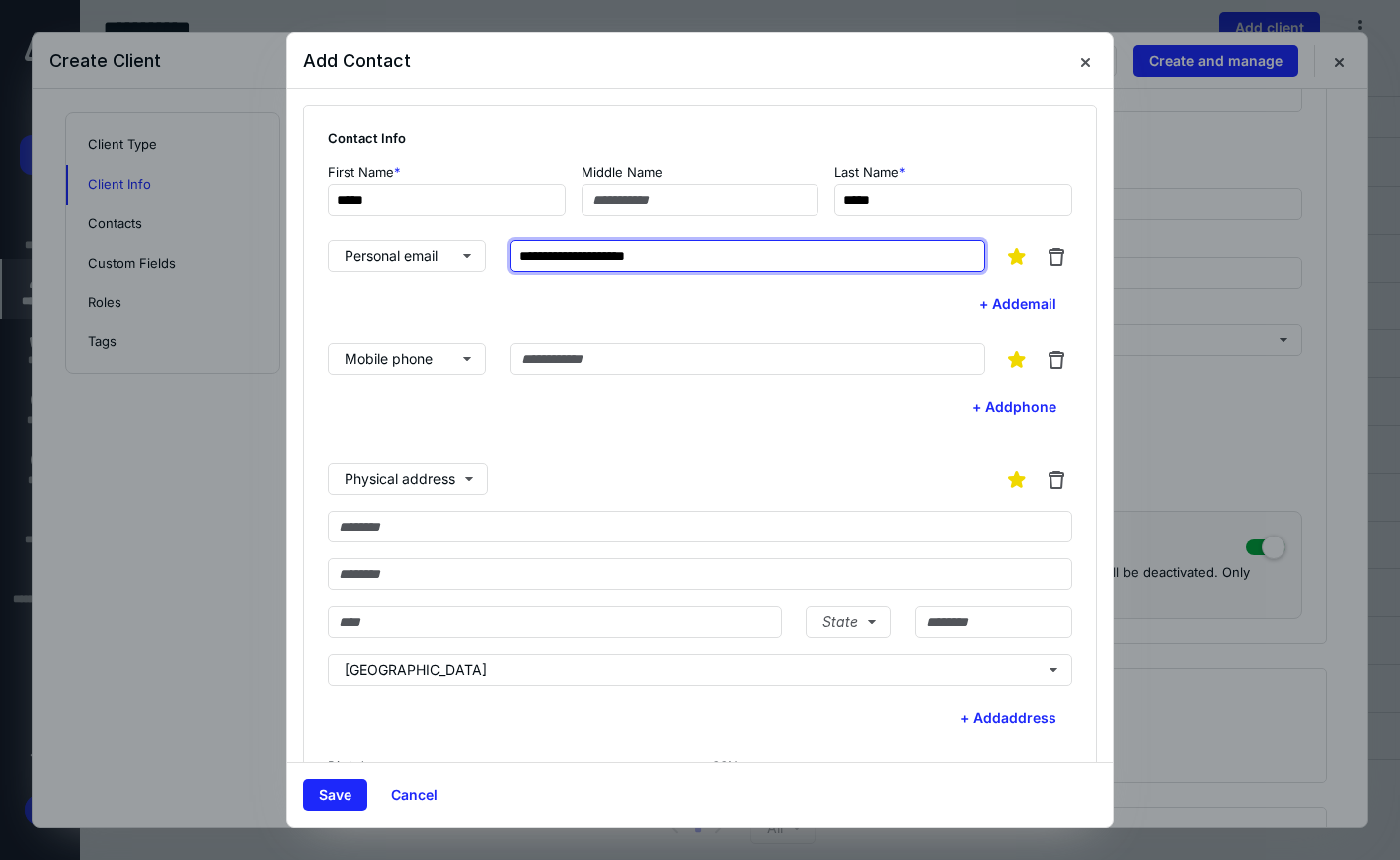 type on "**********" 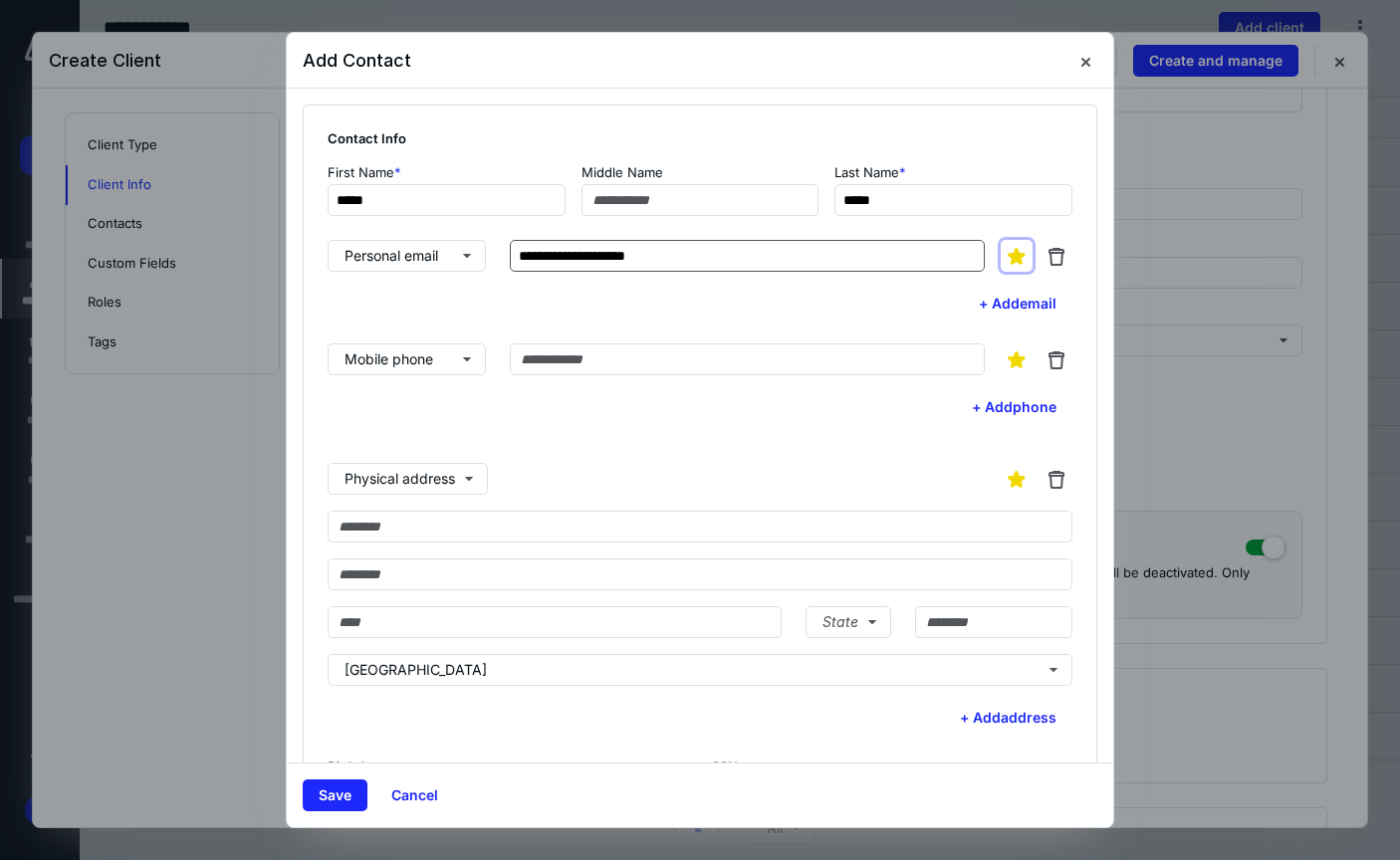 type 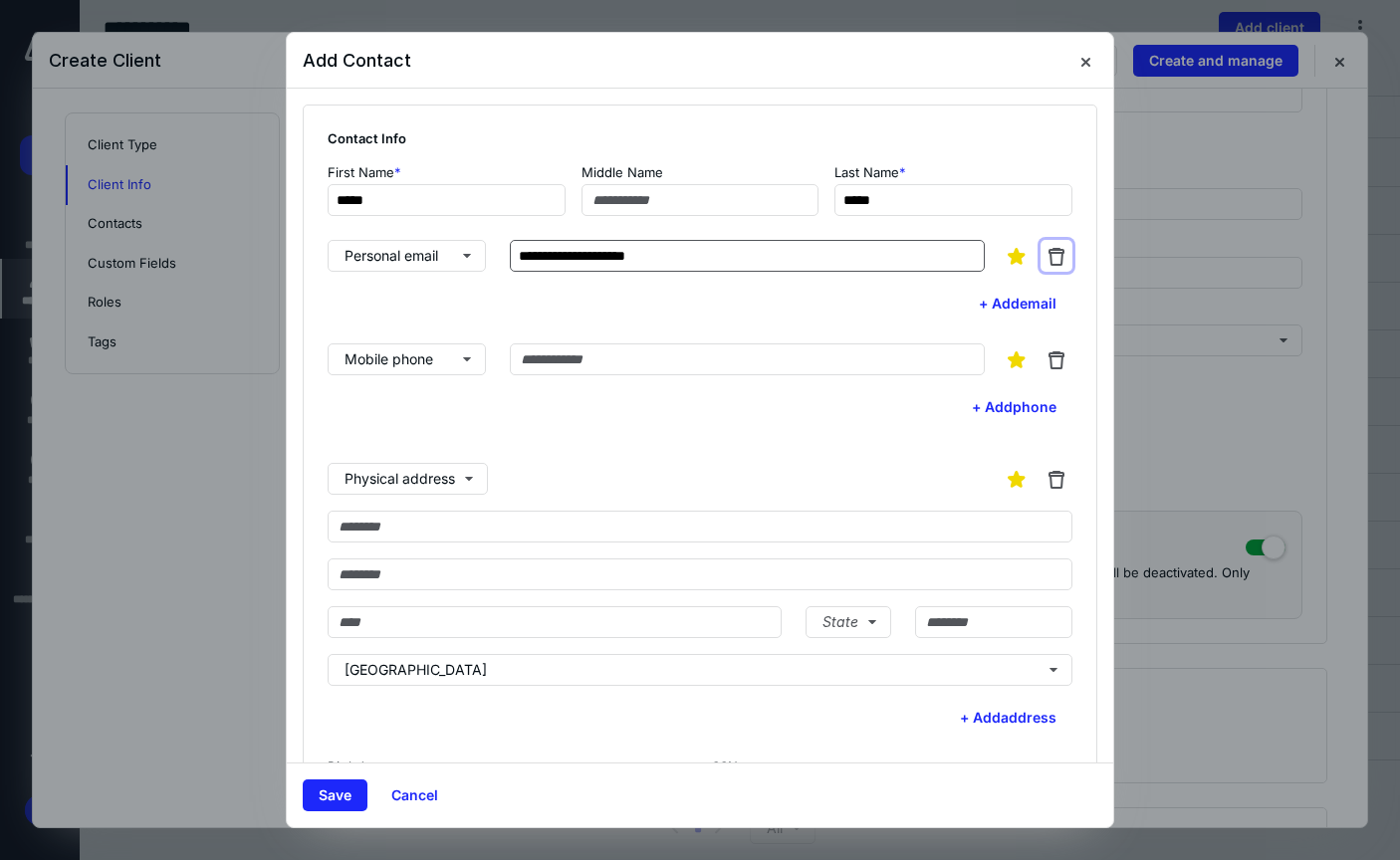 type 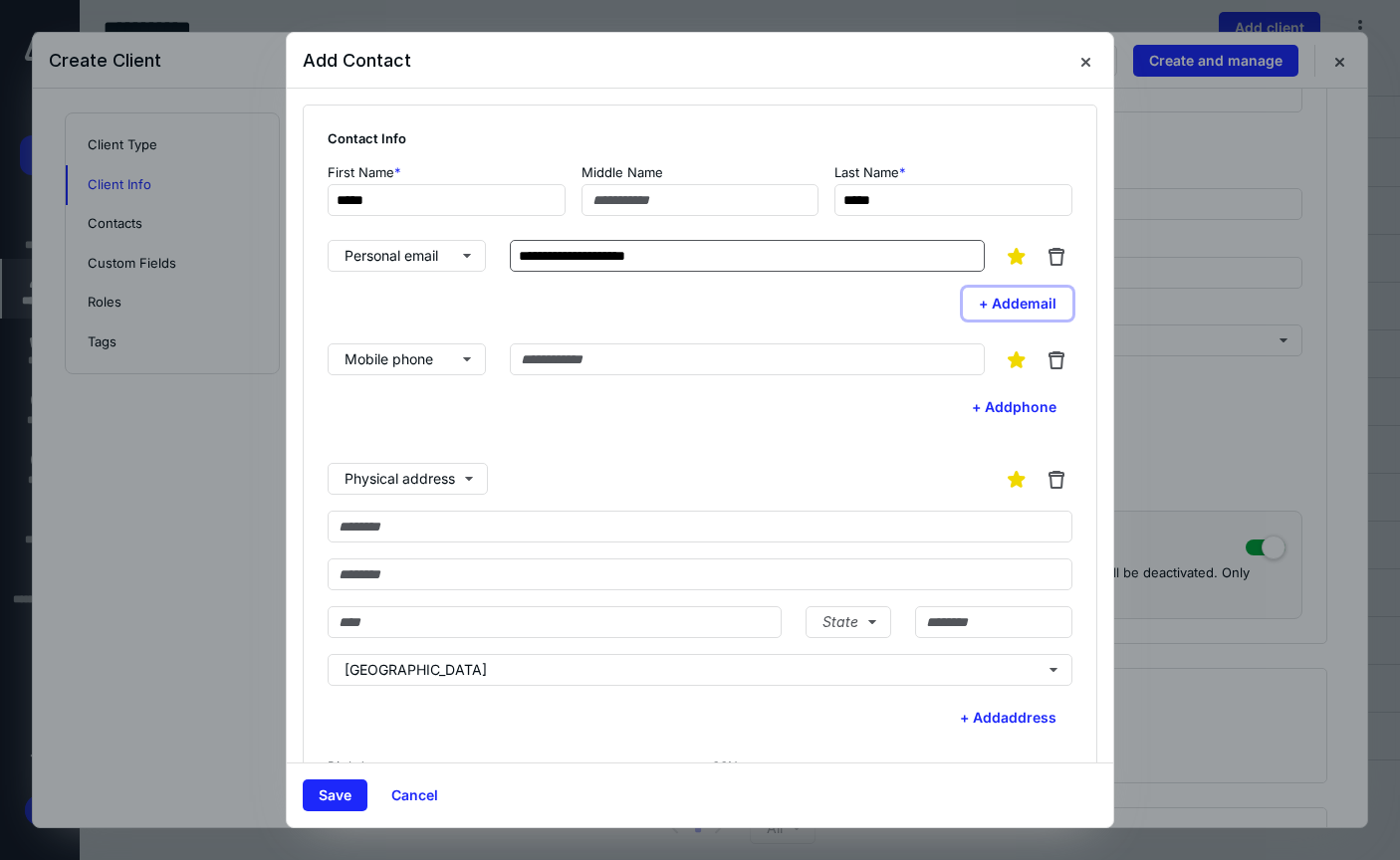 type 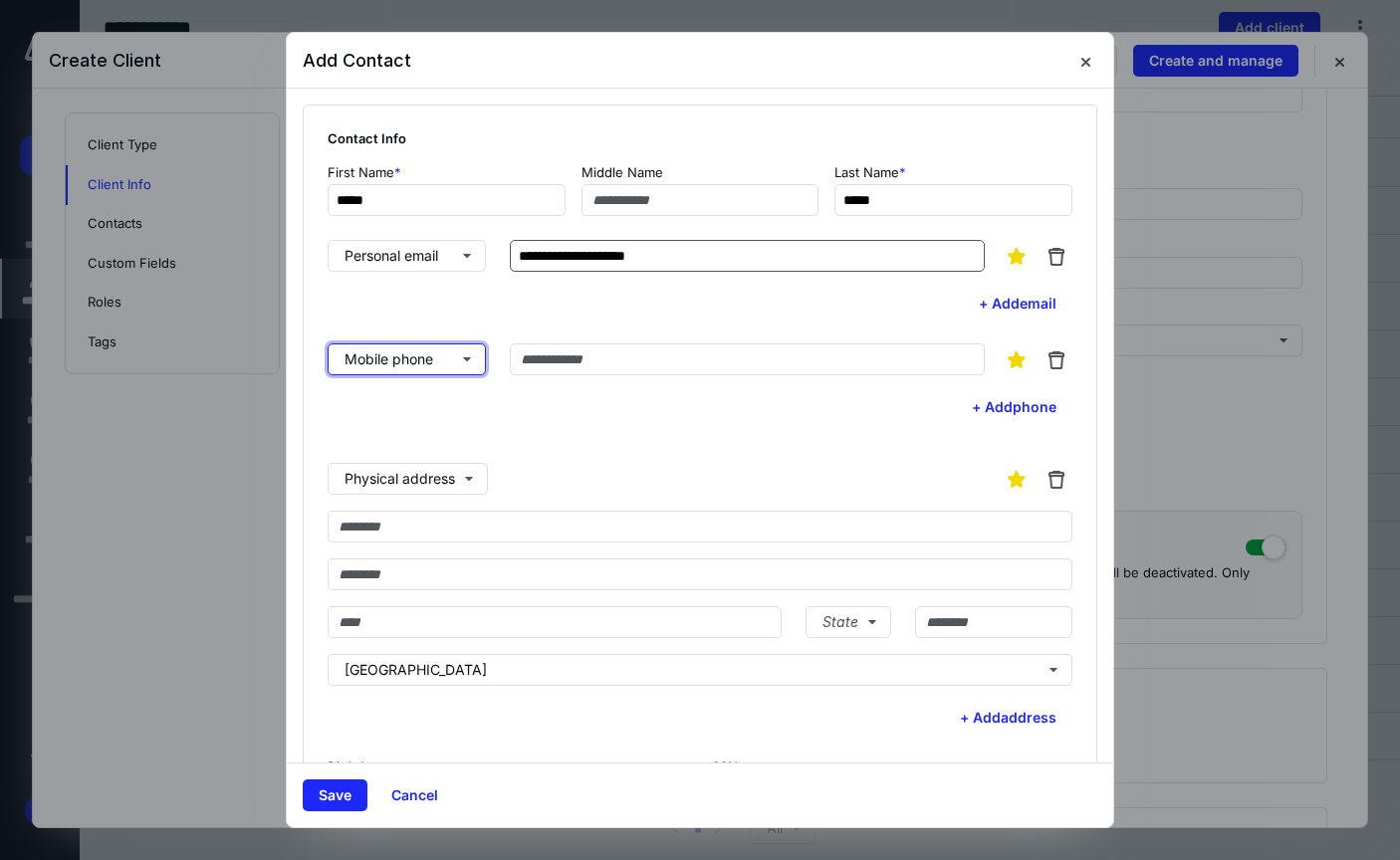 type 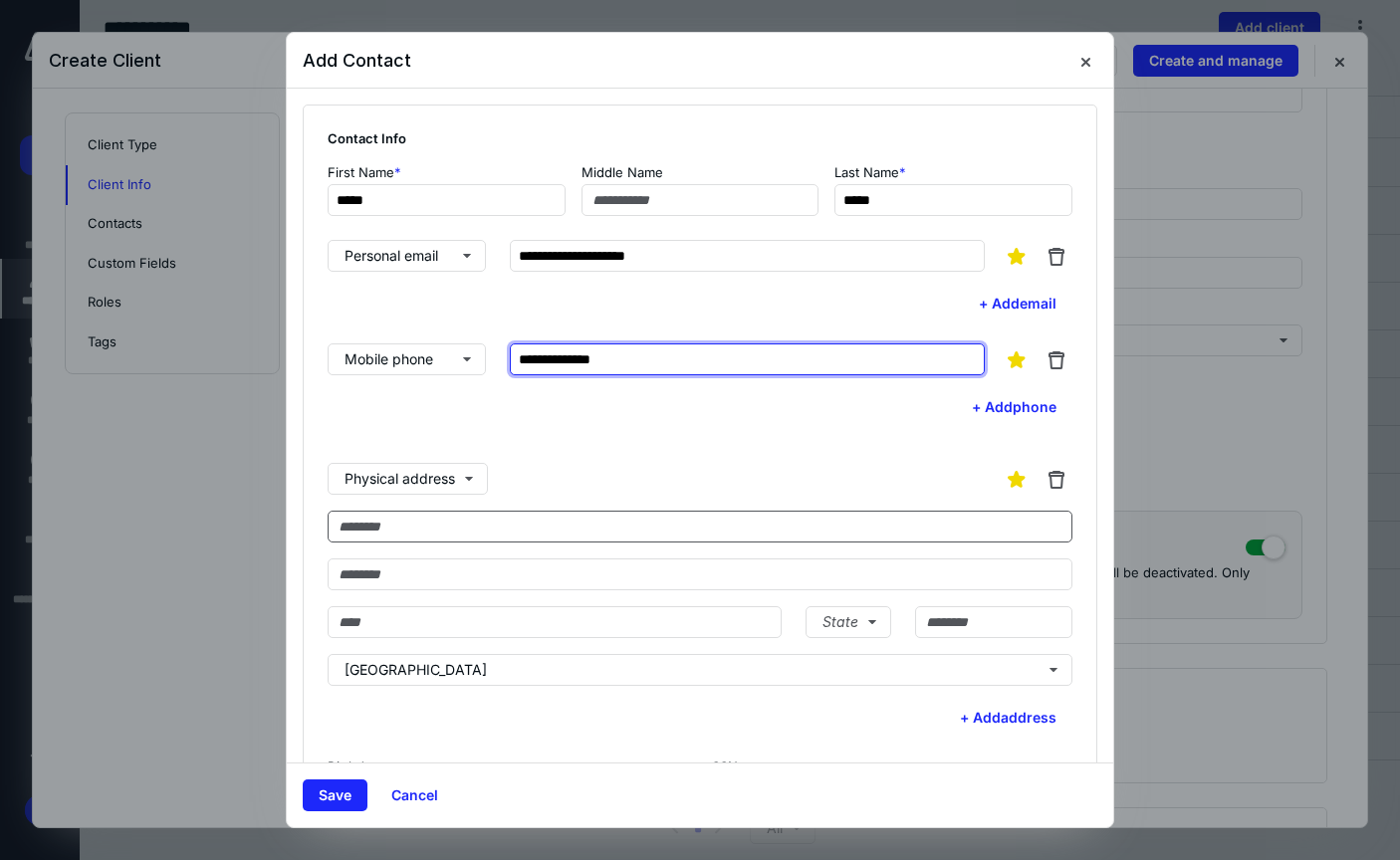 type on "**********" 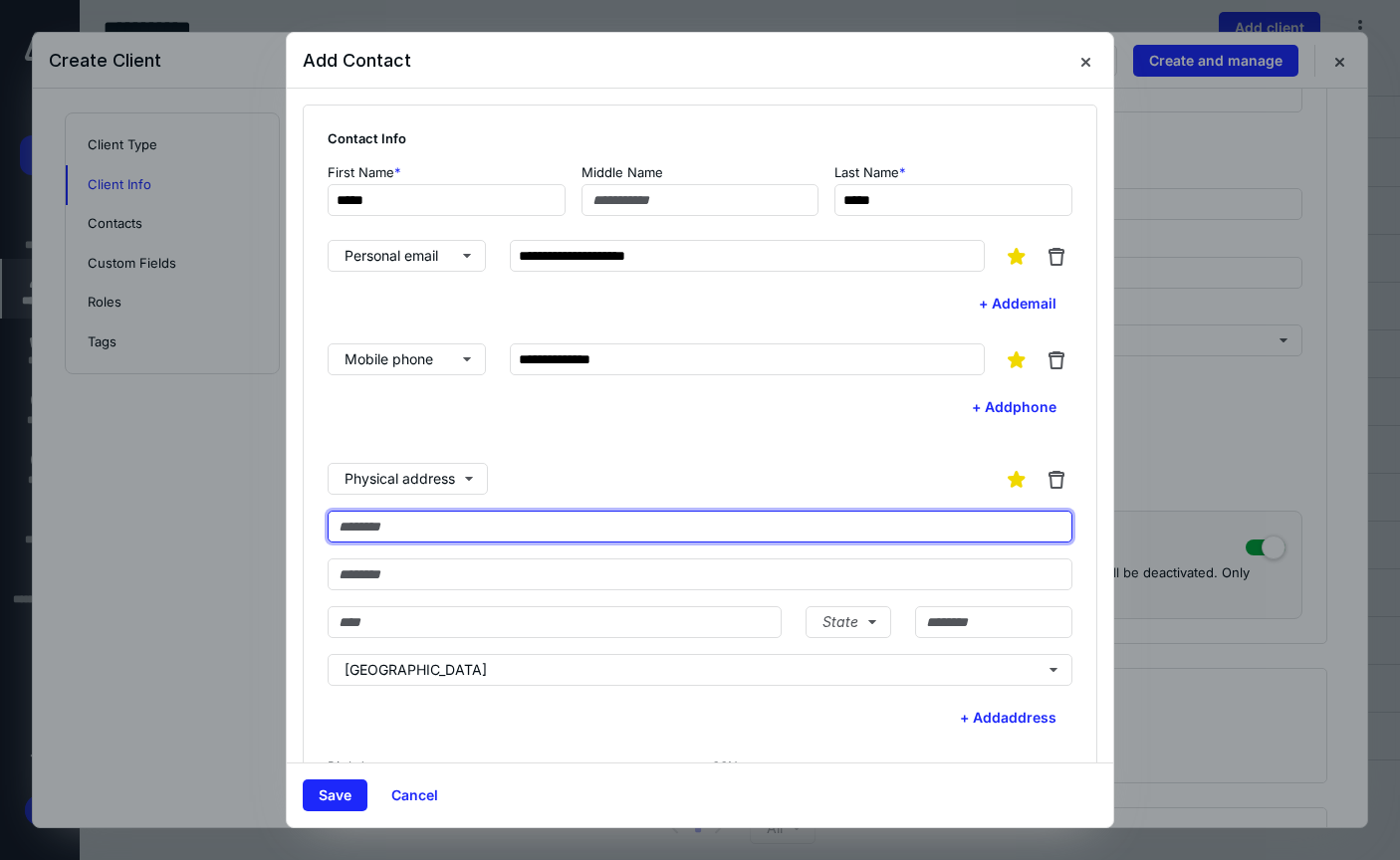 click at bounding box center (700, 527) 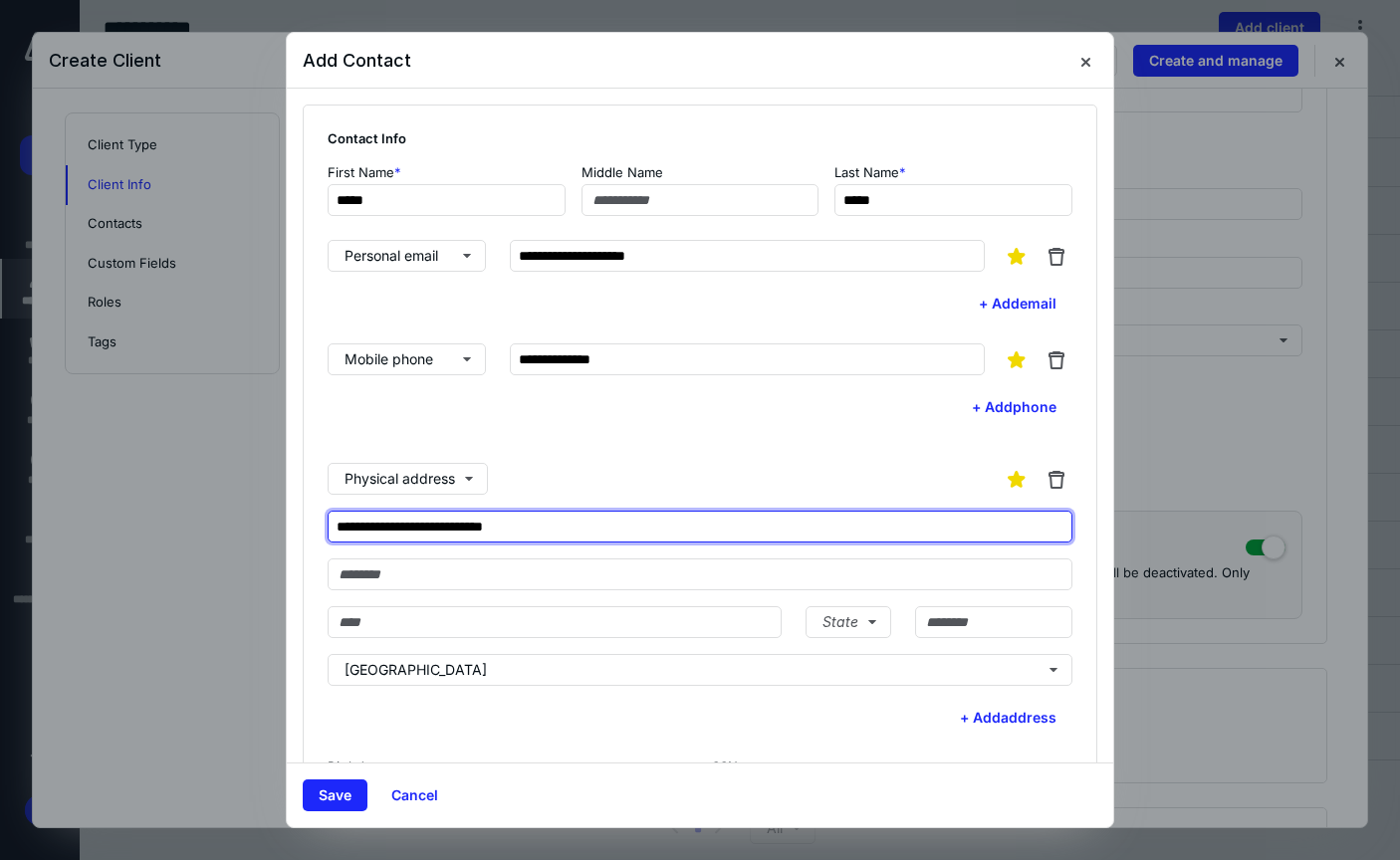 type on "**********" 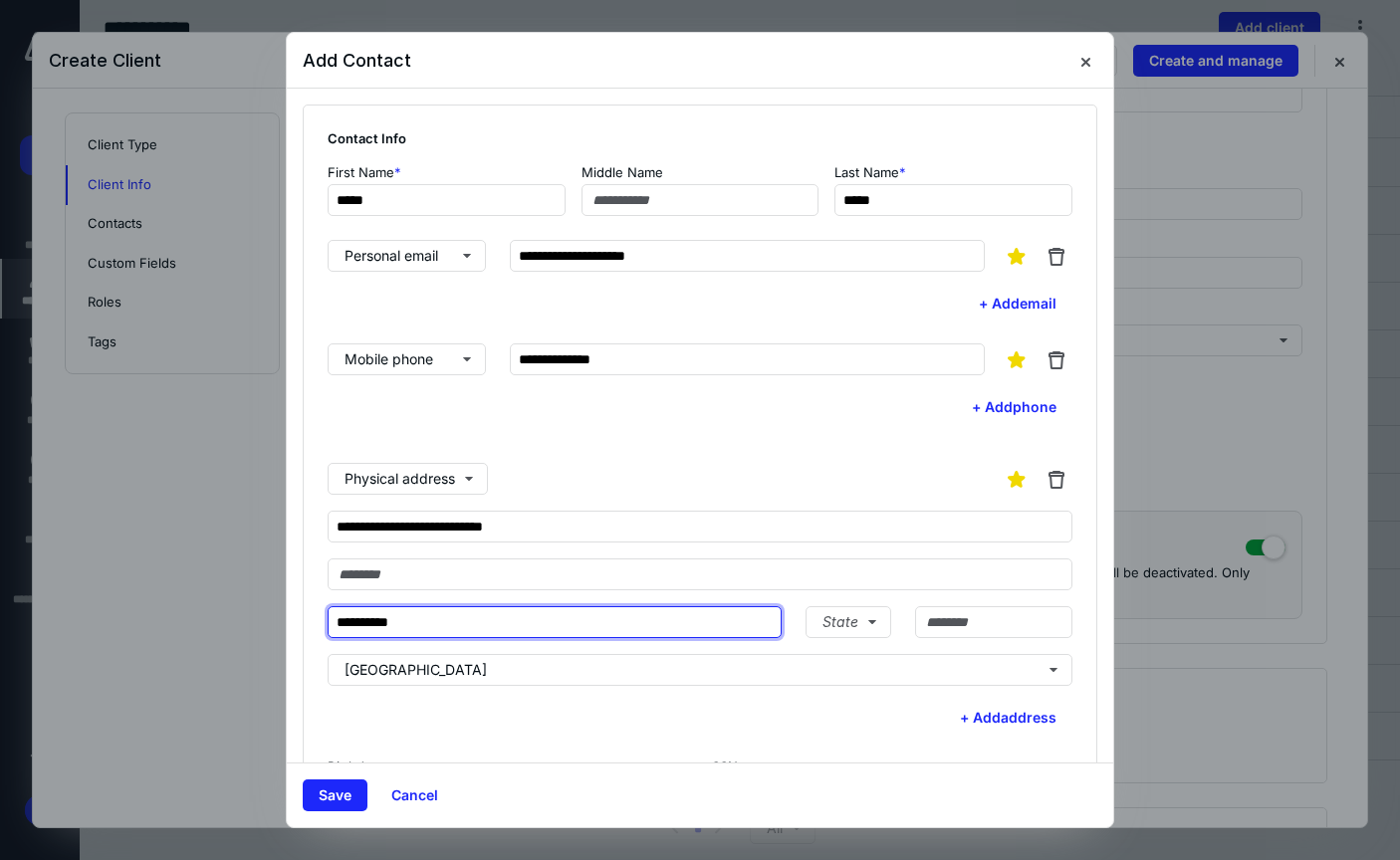 type on "**********" 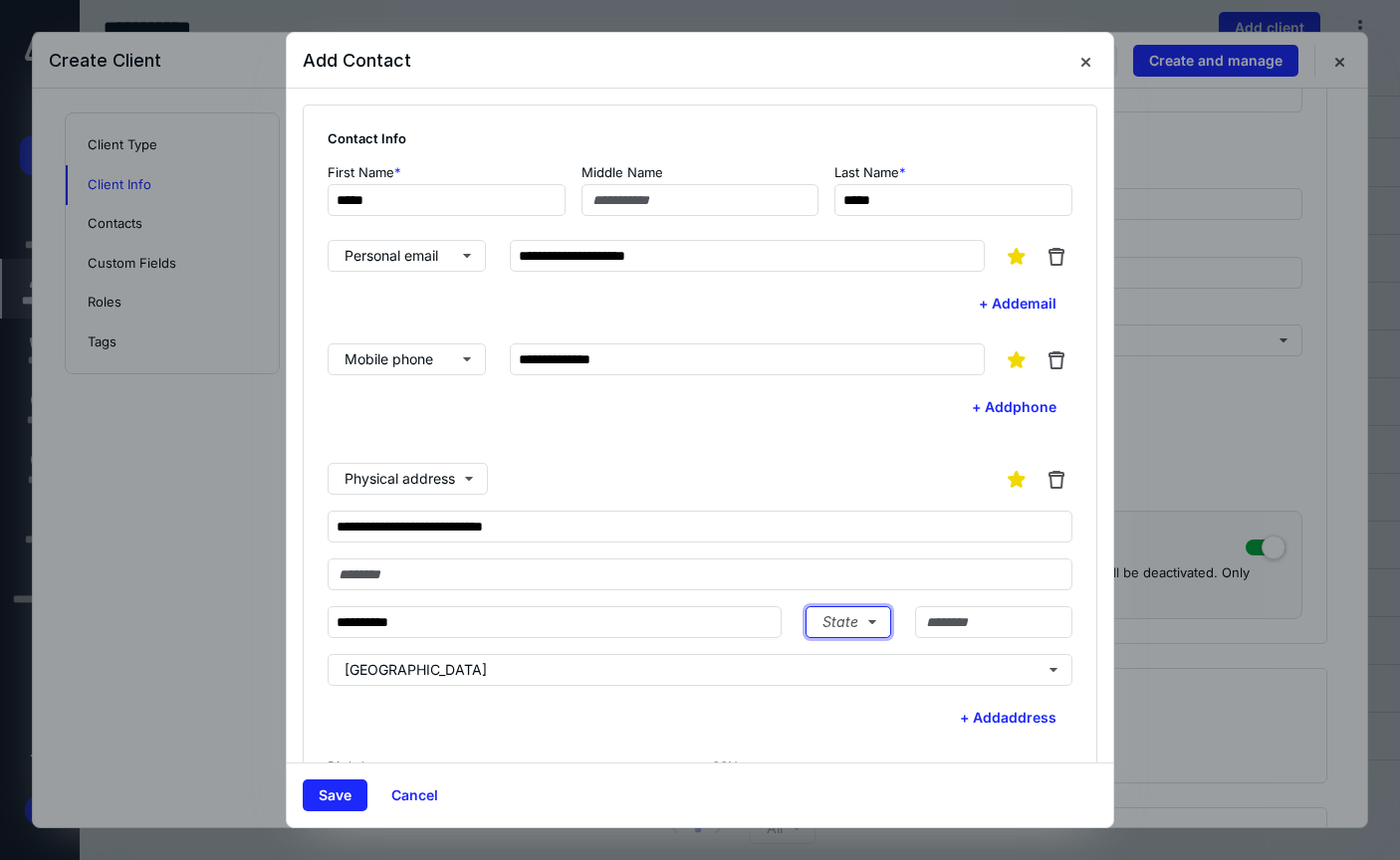 type 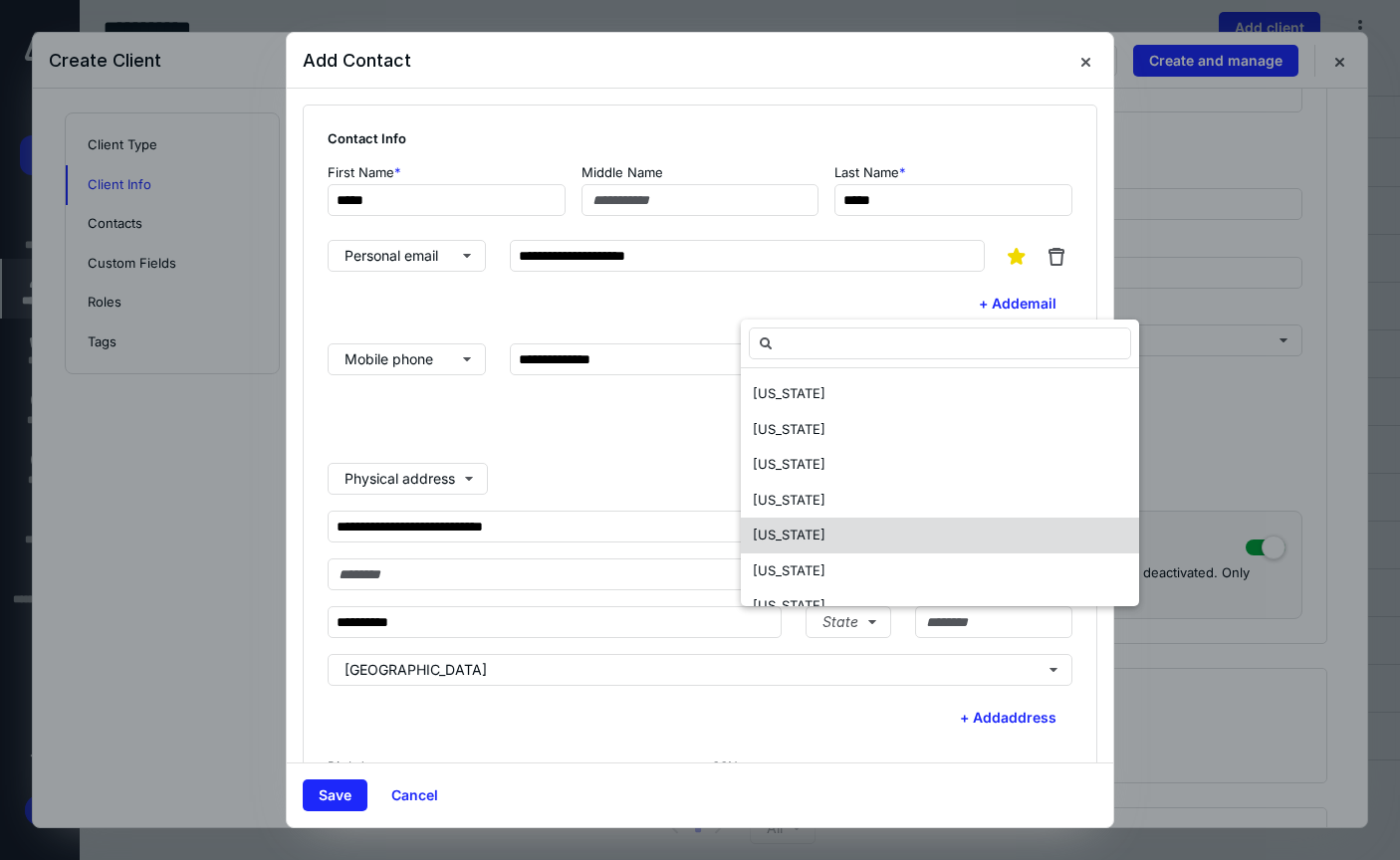 click on "[US_STATE]" at bounding box center [789, 535] 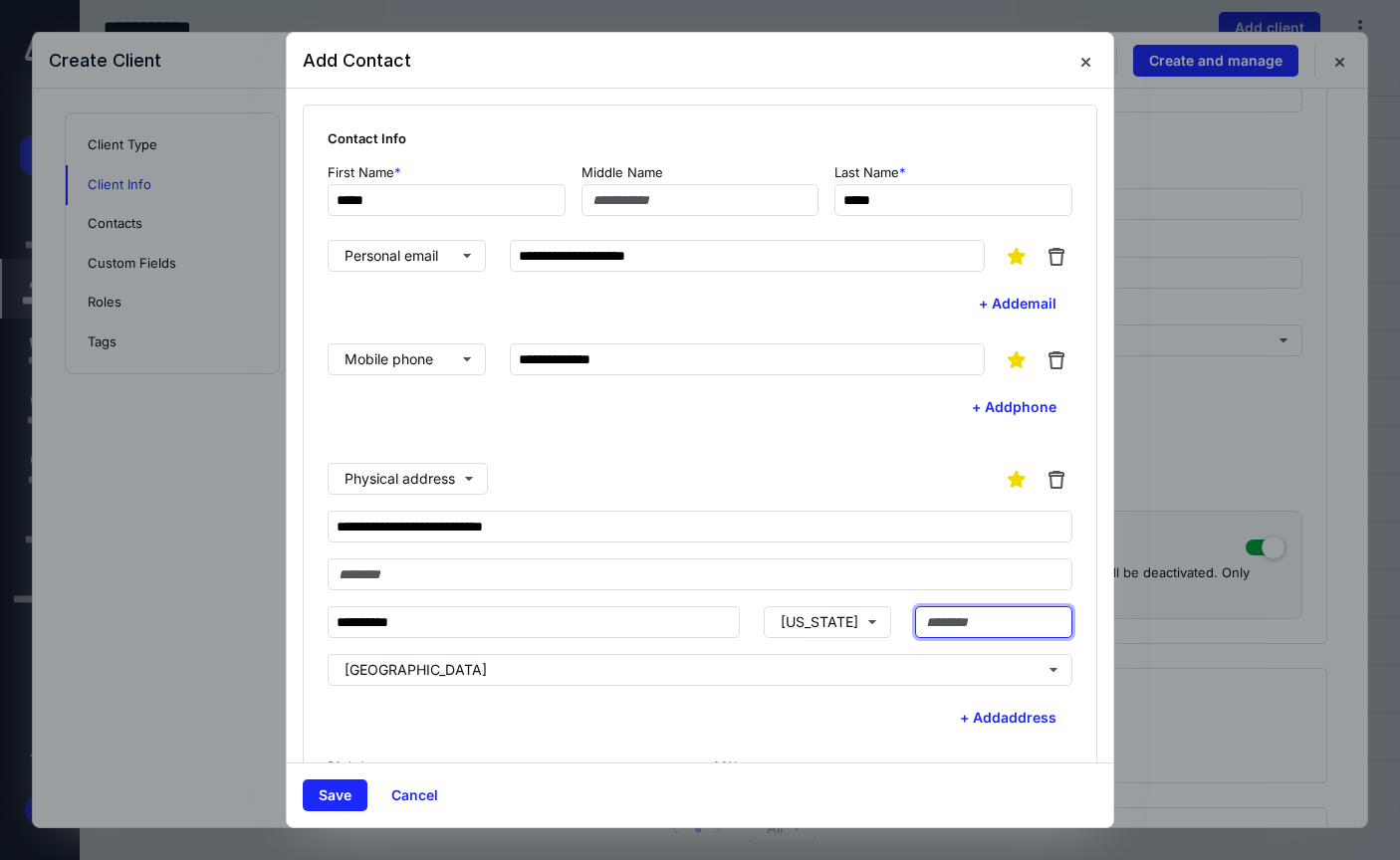 click at bounding box center (994, 622) 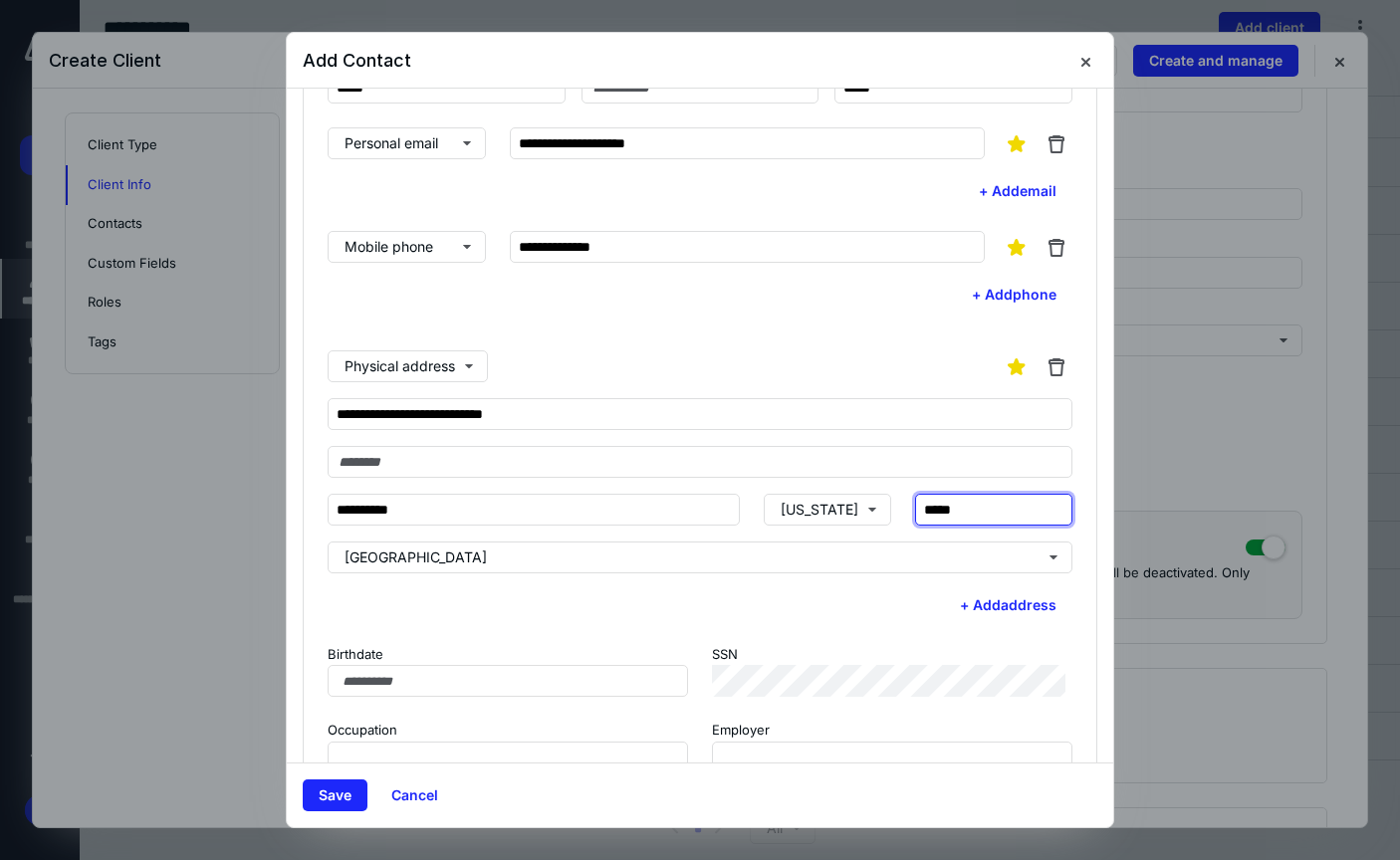 scroll, scrollTop: 164, scrollLeft: 0, axis: vertical 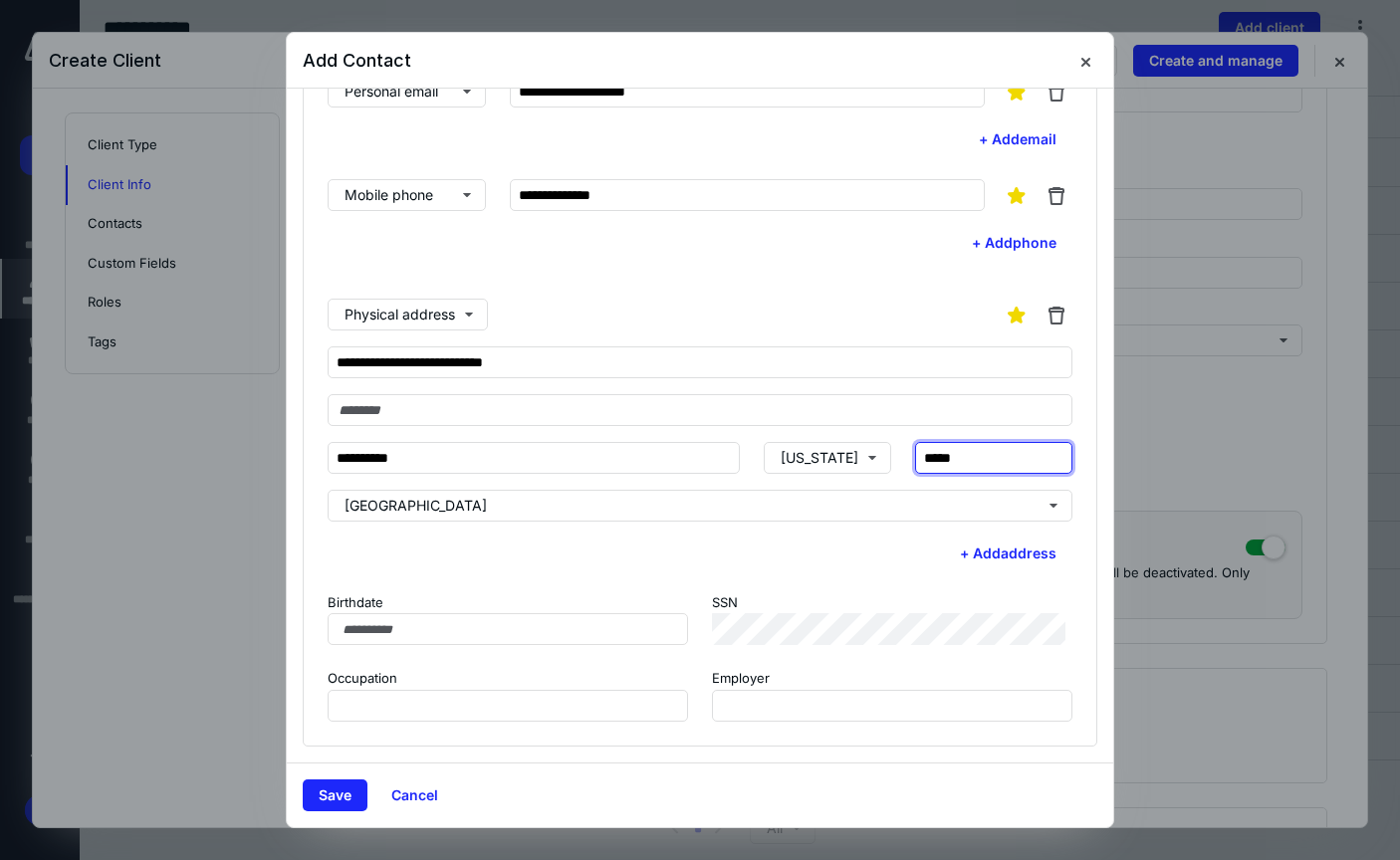 type on "*****" 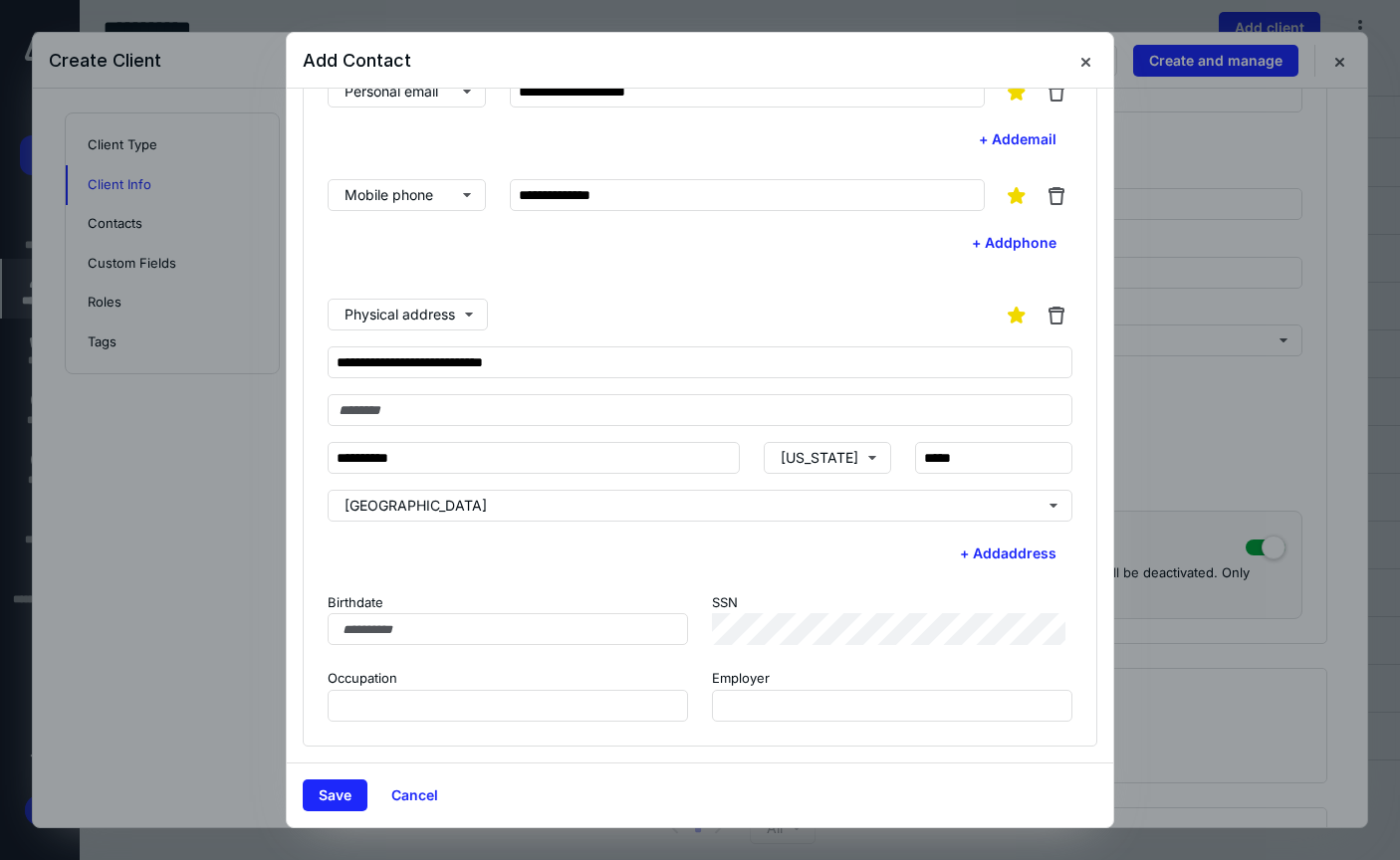 click on "Birthdate" at bounding box center (508, 603) 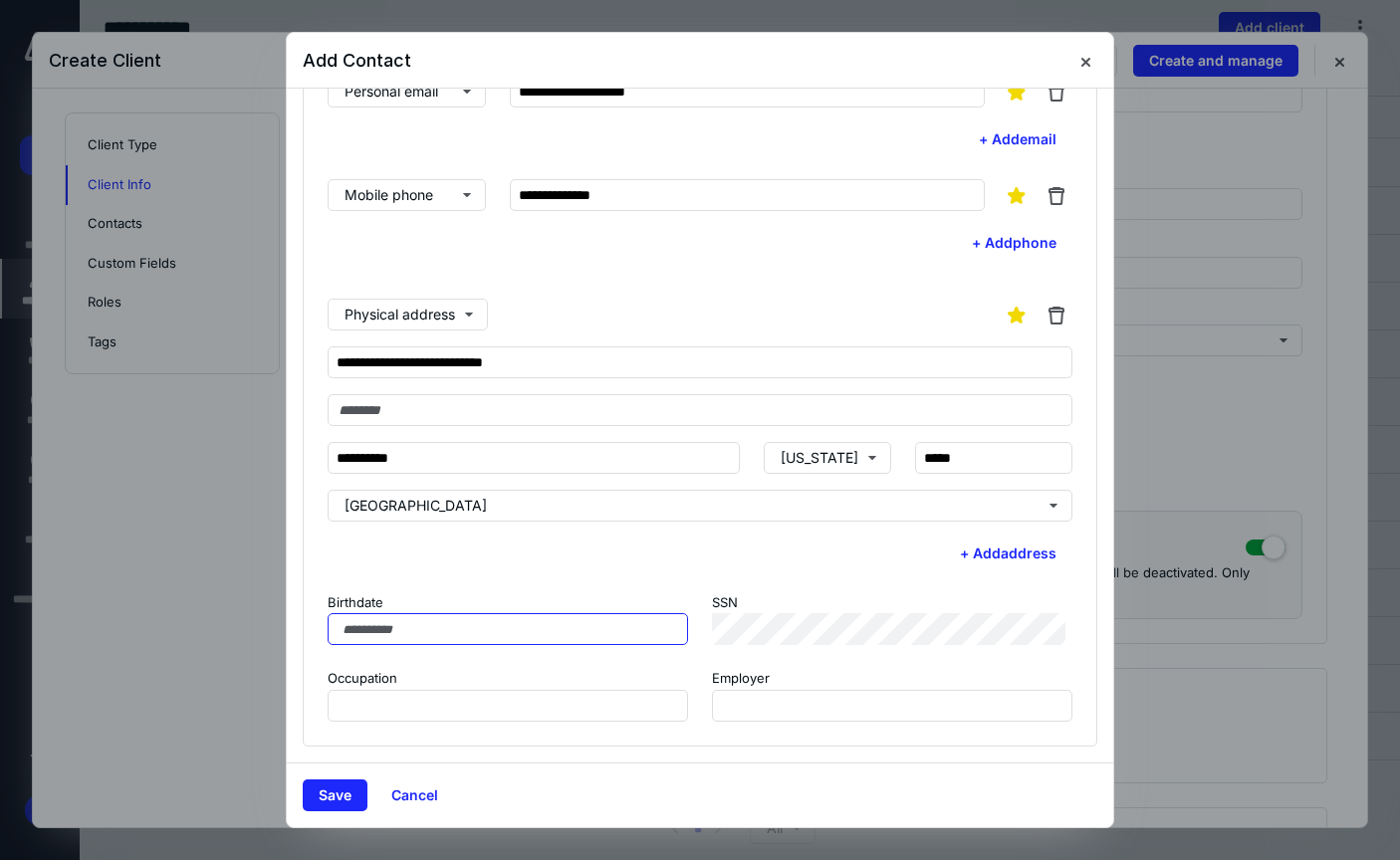 click on "Birthdate" at bounding box center [508, 629] 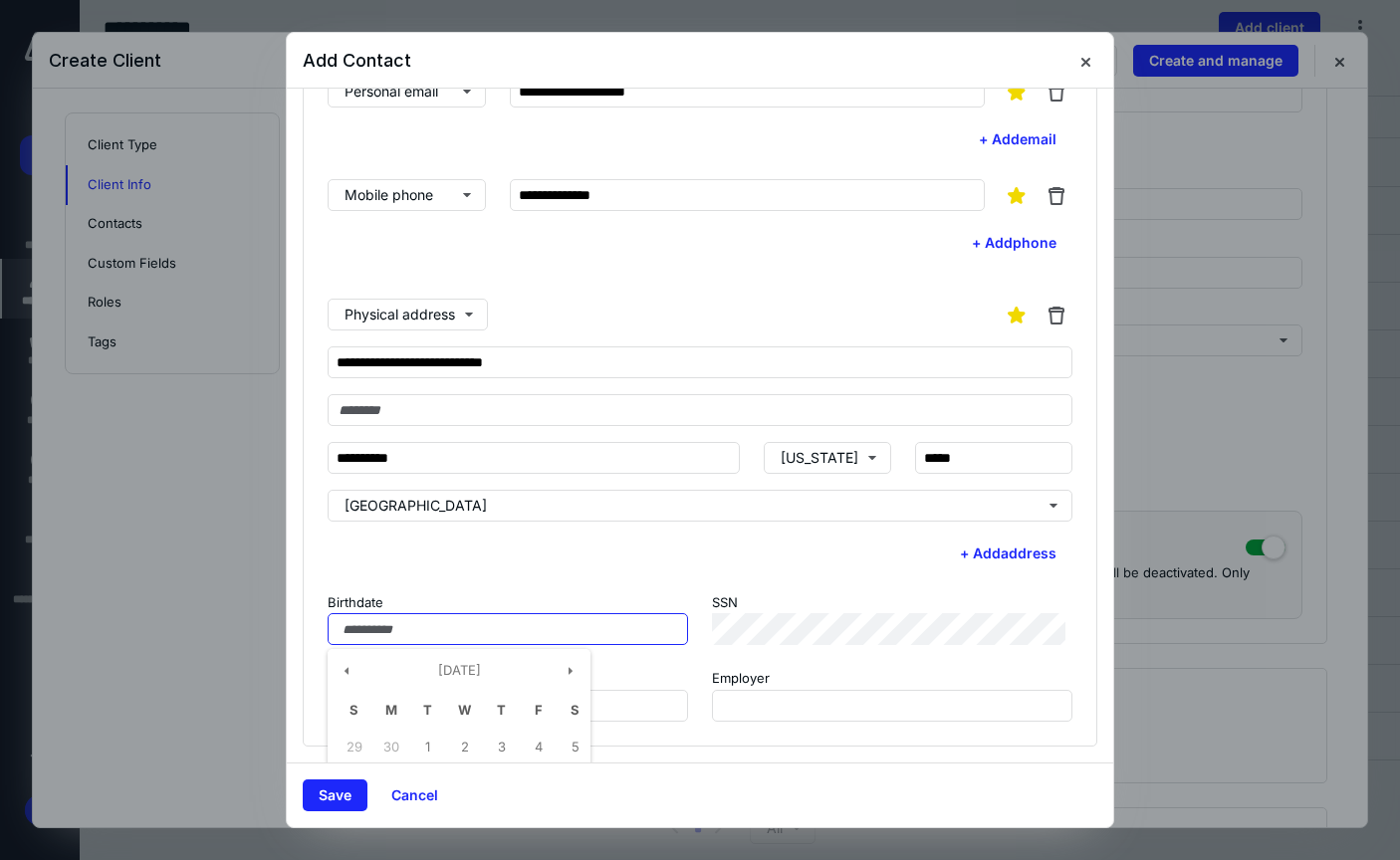 click on "Birthdate" at bounding box center (508, 629) 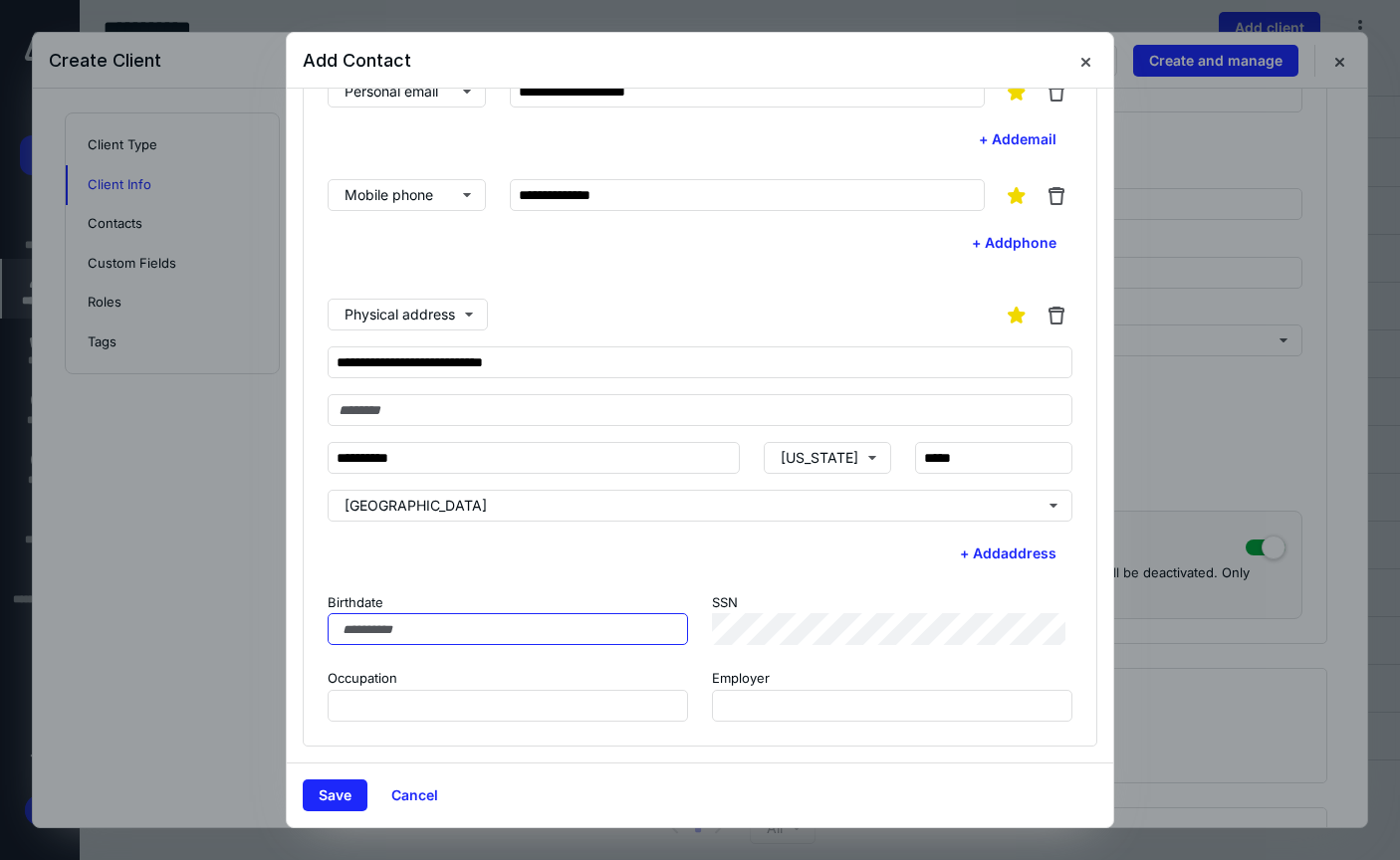 drag, startPoint x: 376, startPoint y: 635, endPoint x: 384, endPoint y: 625, distance: 12.806248 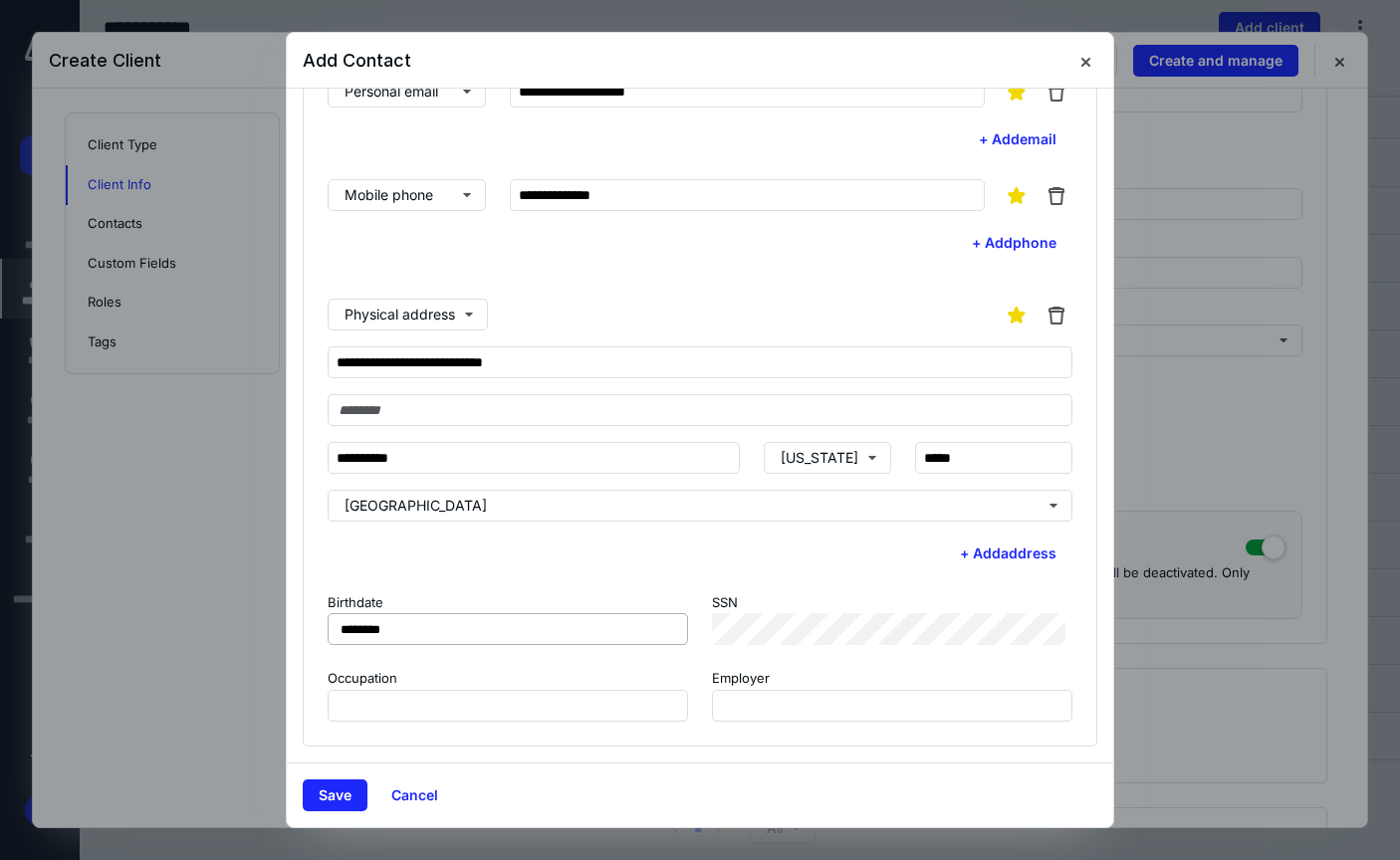 type on "**********" 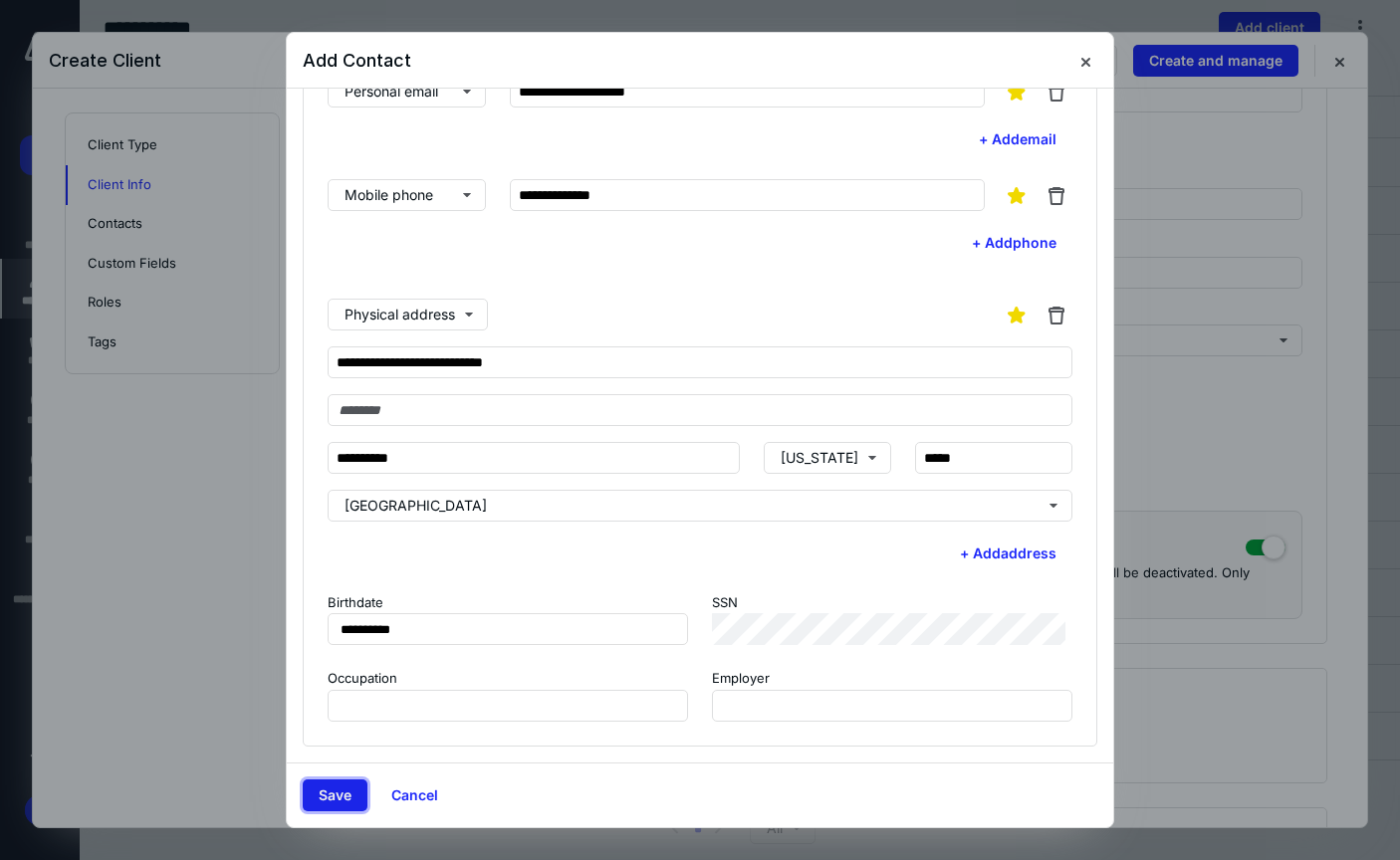 click on "Save" at bounding box center [335, 795] 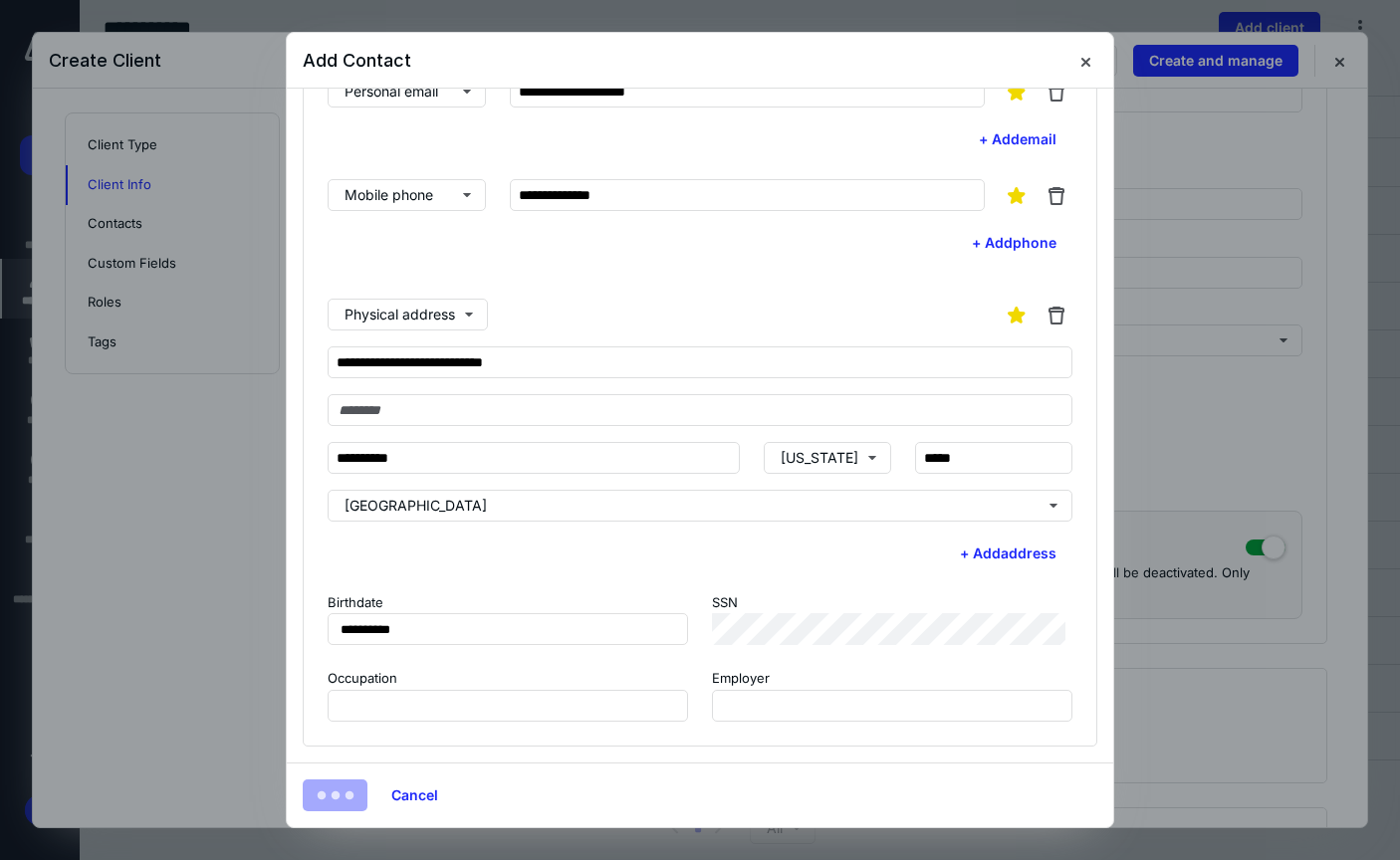 scroll, scrollTop: 306, scrollLeft: 0, axis: vertical 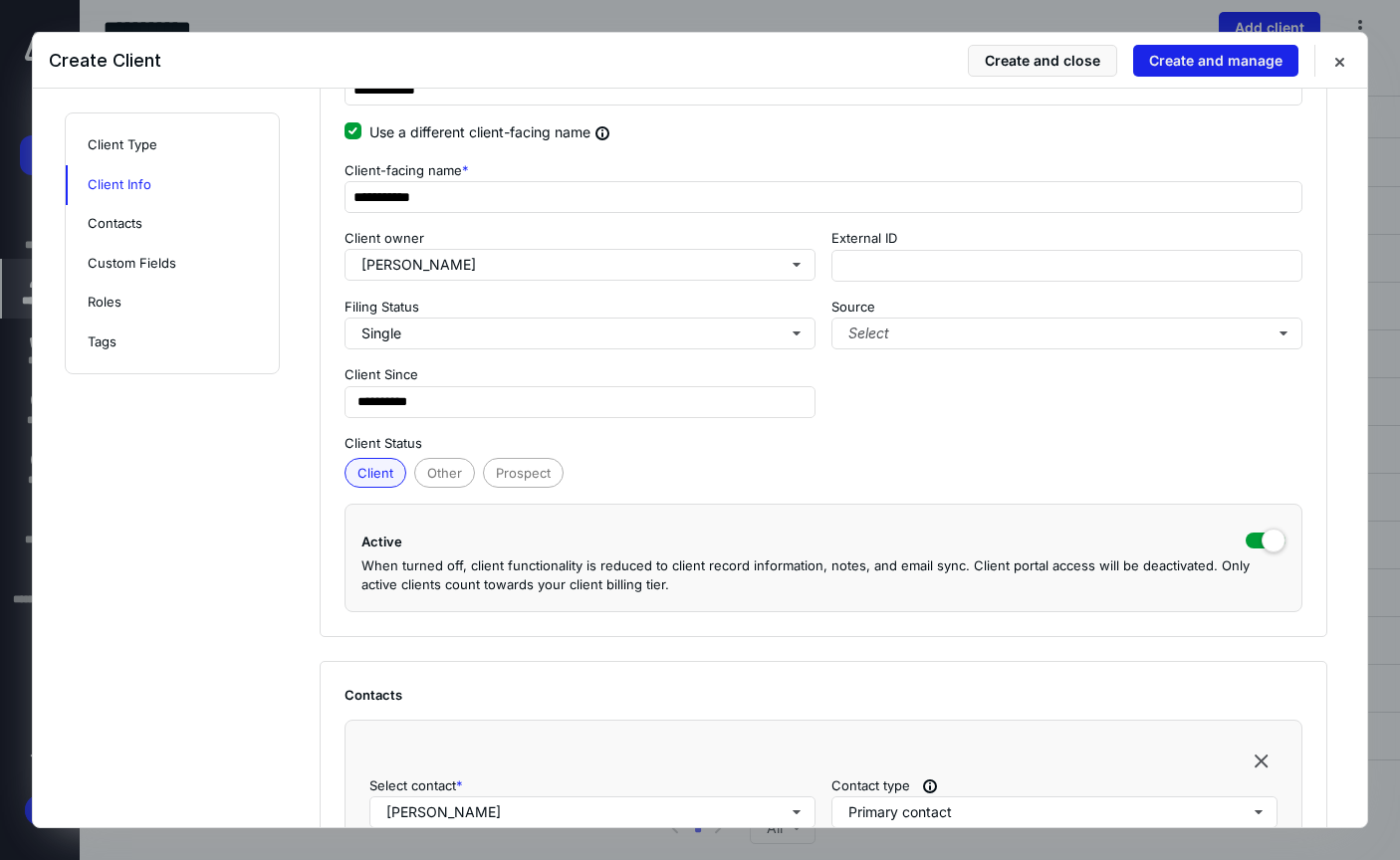 click on "Create and manage" at bounding box center (1216, 61) 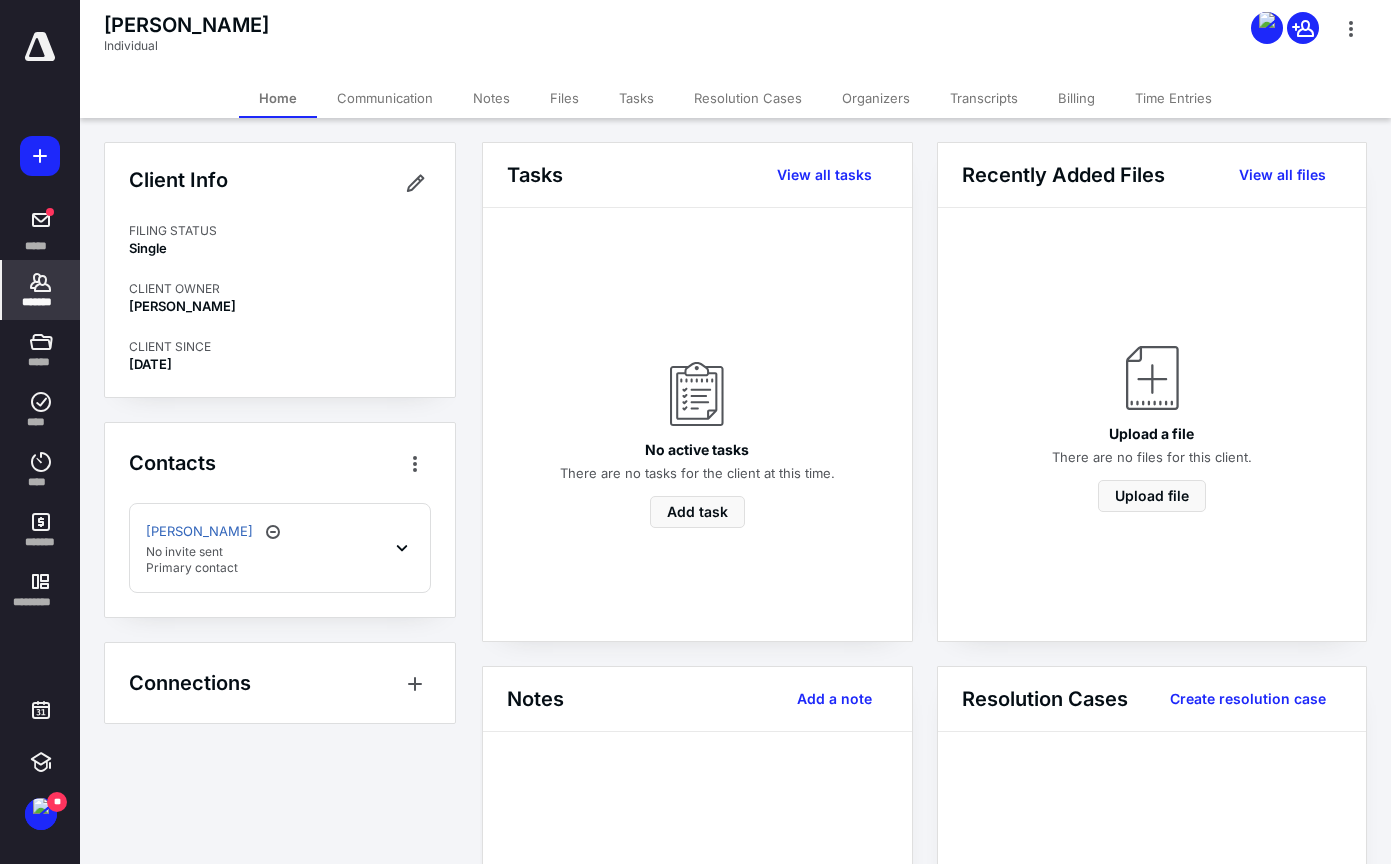 click on "Transcripts" at bounding box center [984, 98] 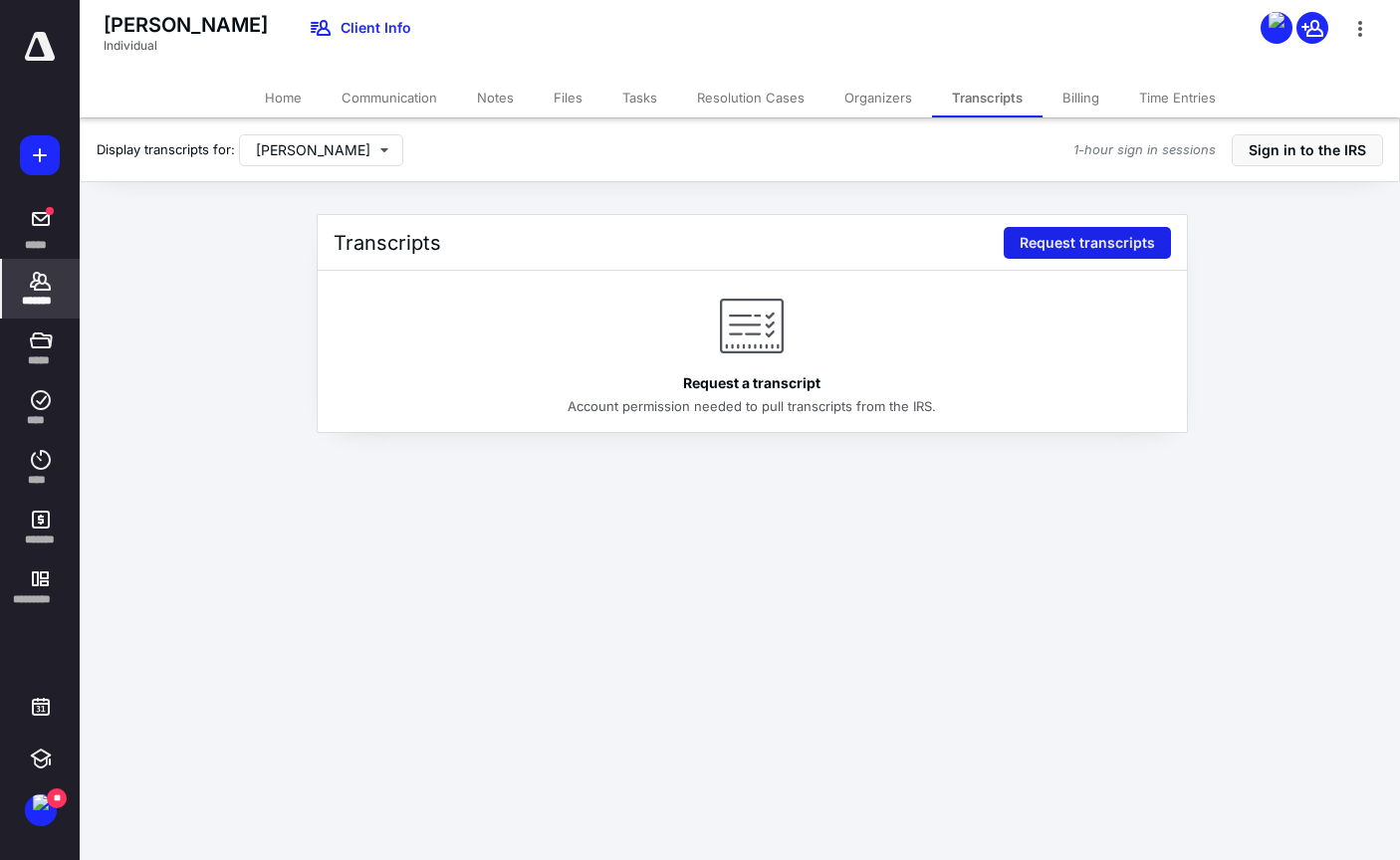 click on "Request transcripts" at bounding box center [1087, 243] 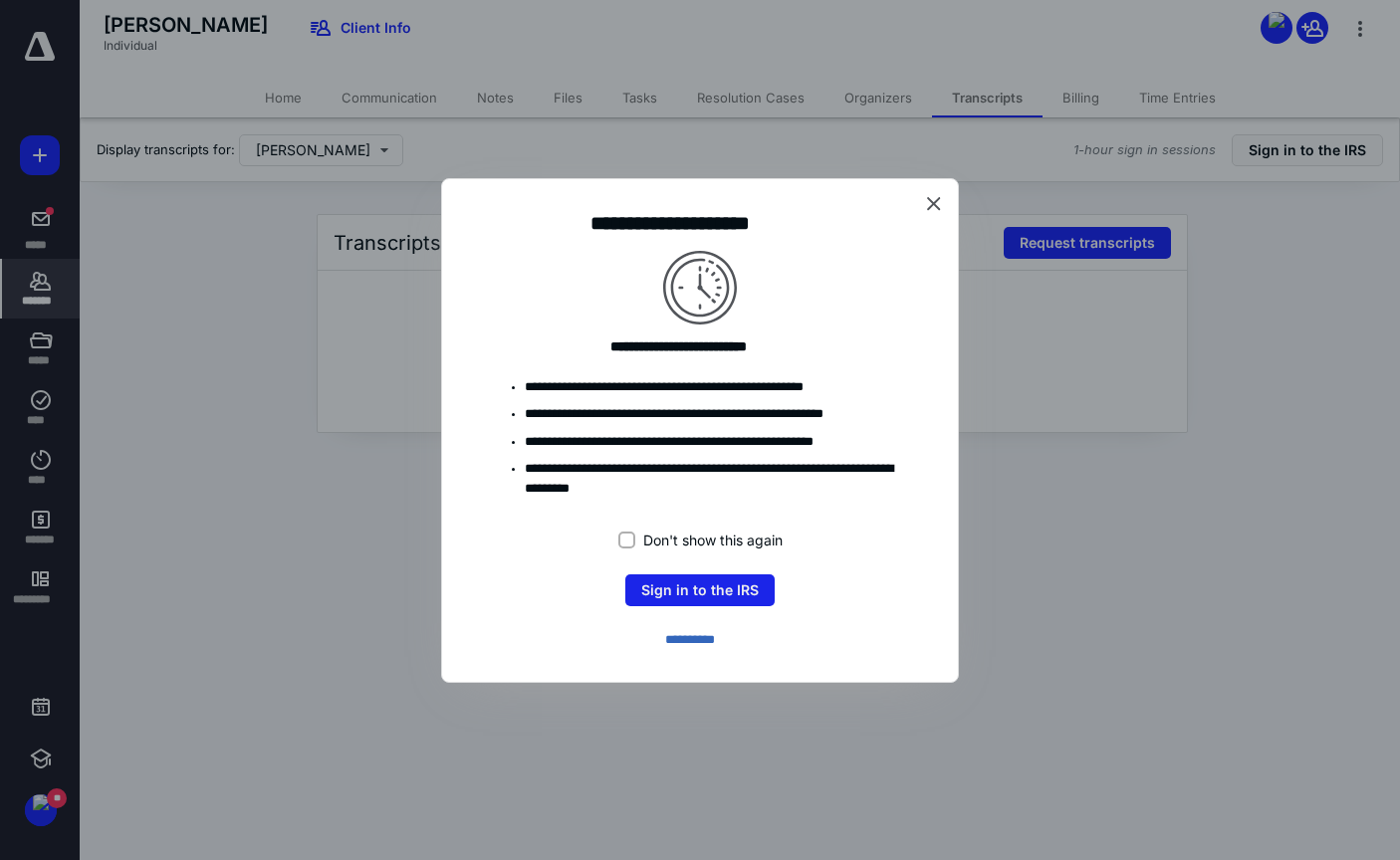 click on "Sign in to the IRS" at bounding box center (700, 590) 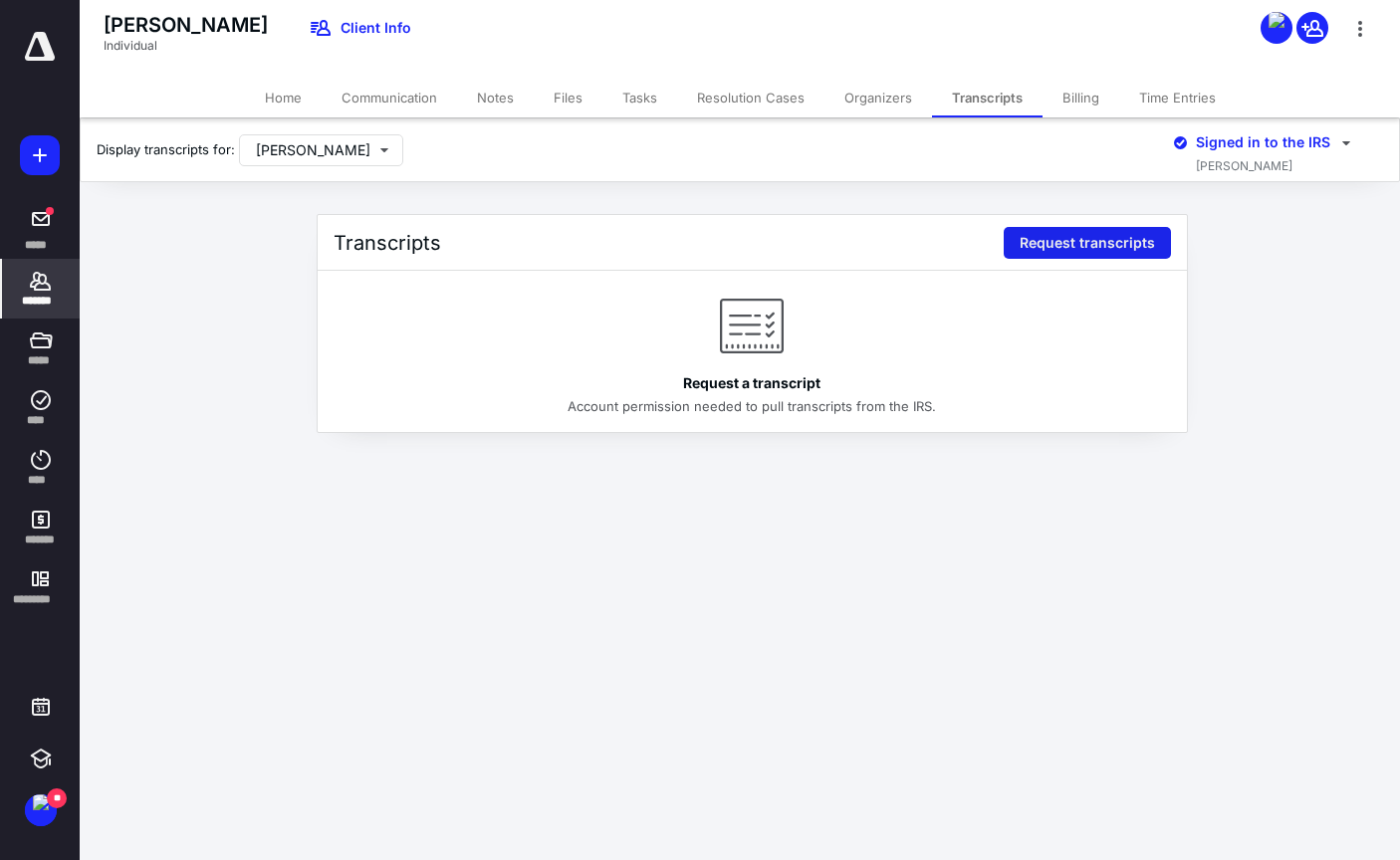 click on "Request transcripts" at bounding box center (1087, 243) 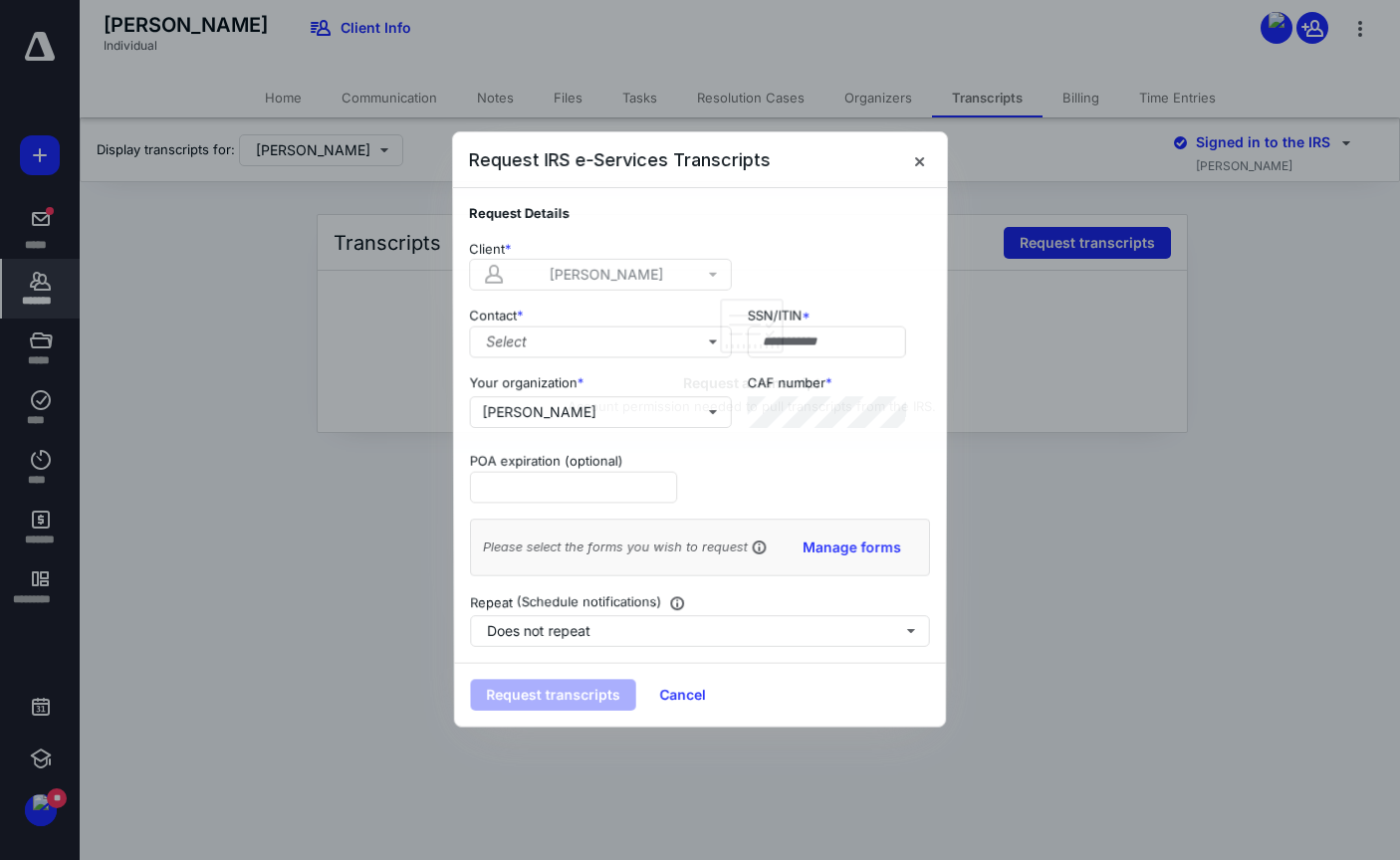 type on "**********" 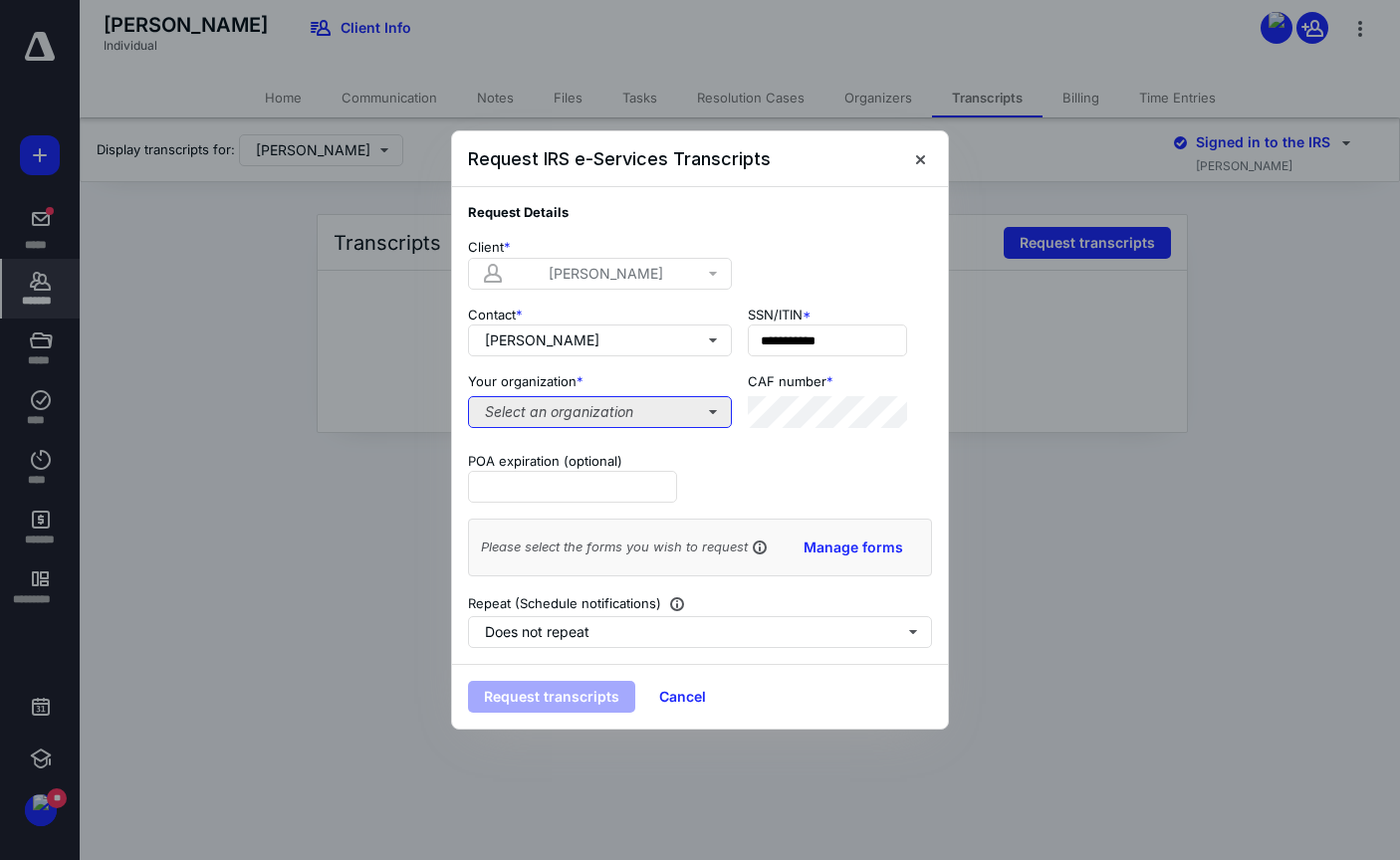 click on "Select an organization" at bounding box center [599, 412] 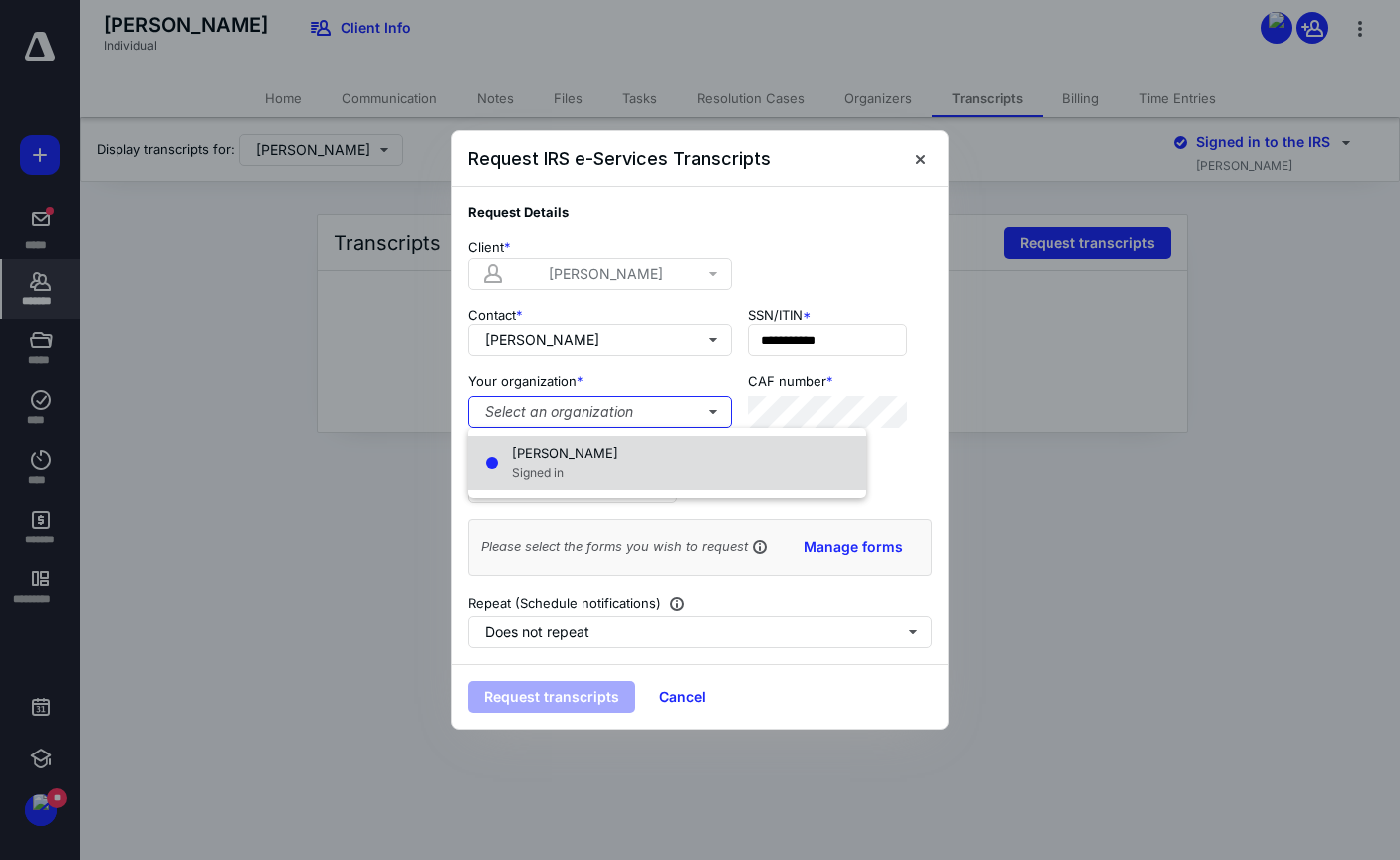 click on "[PERSON_NAME]" at bounding box center [565, 453] 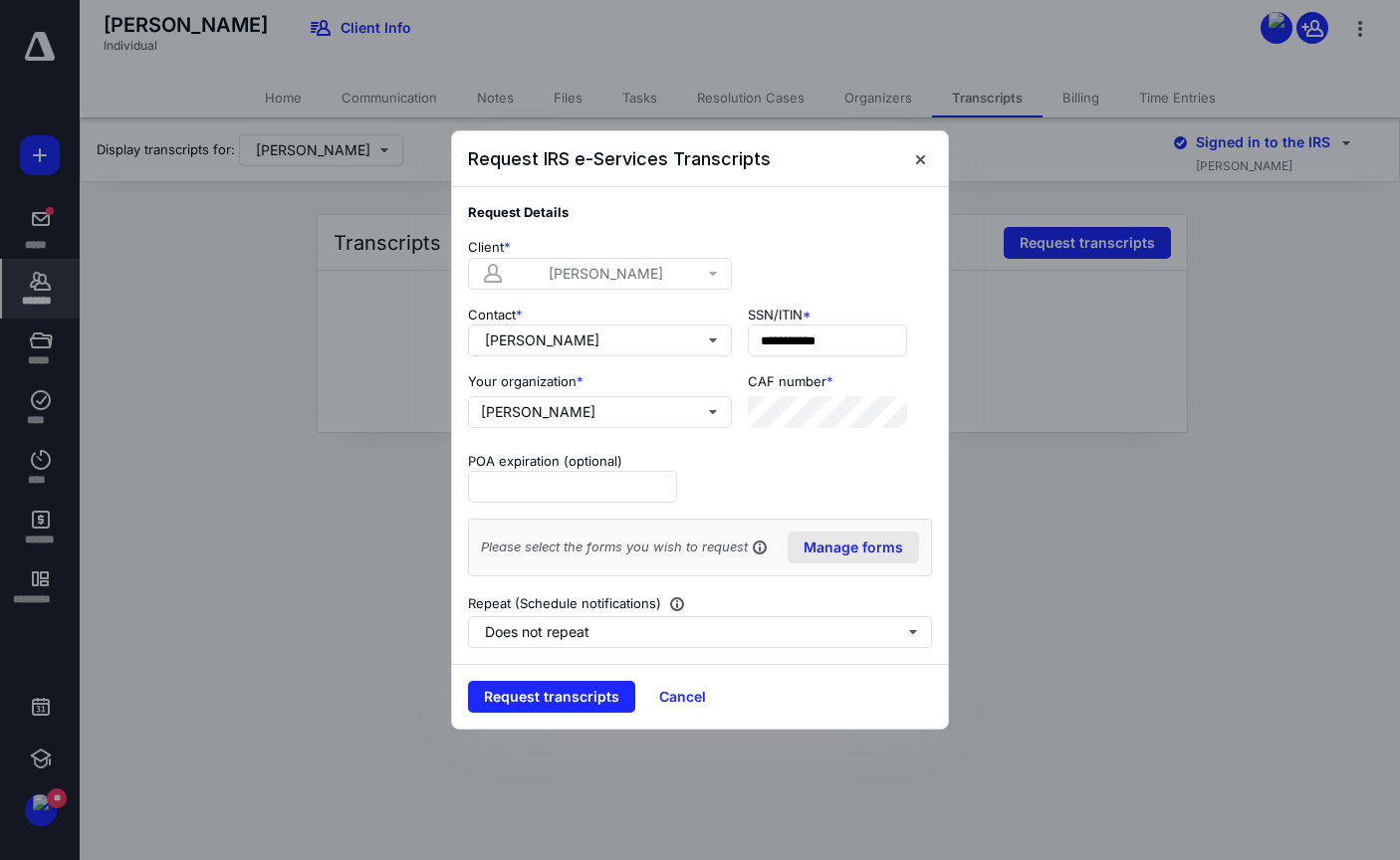 click on "Manage forms" at bounding box center (853, 547) 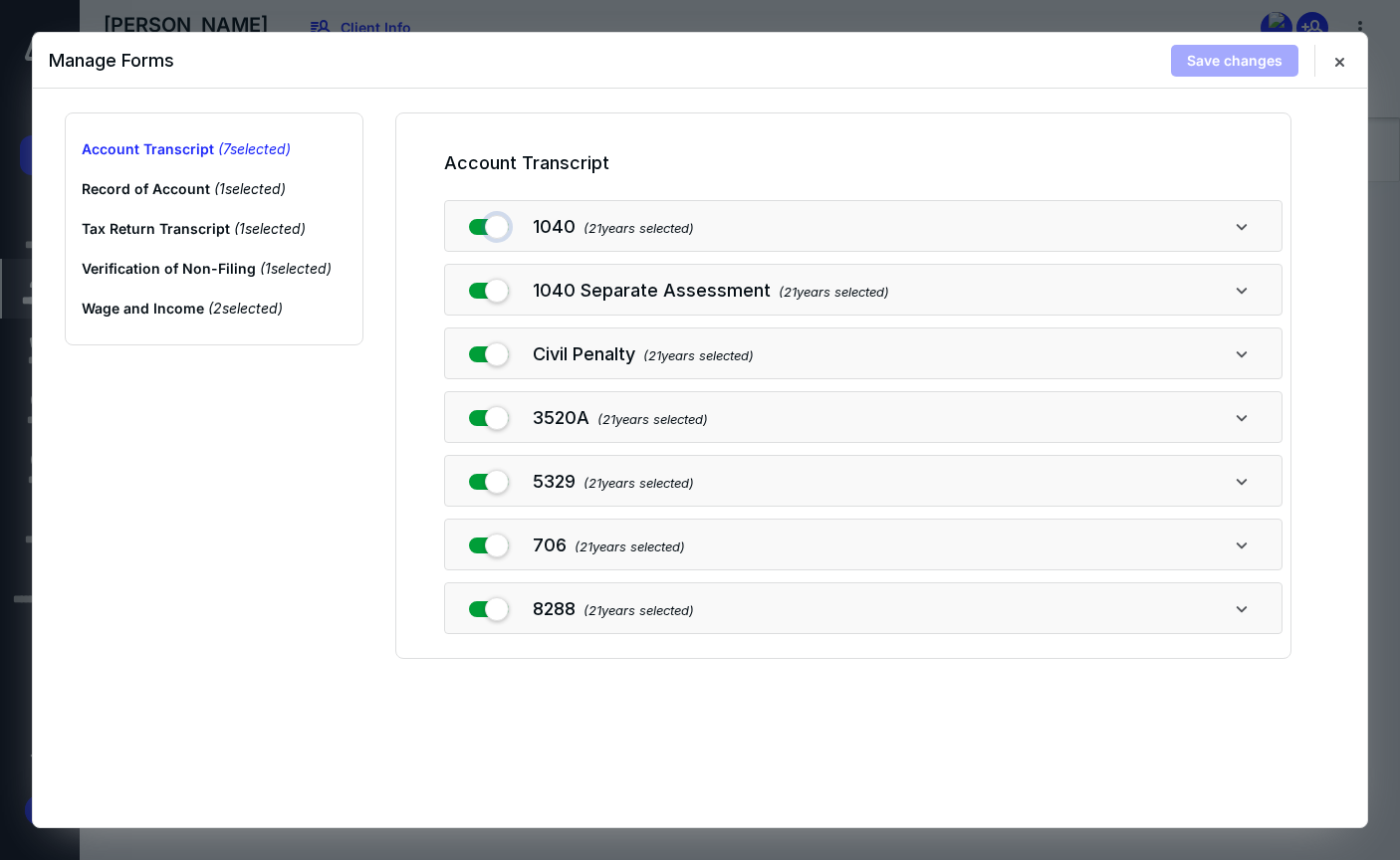 click at bounding box center [489, 223] 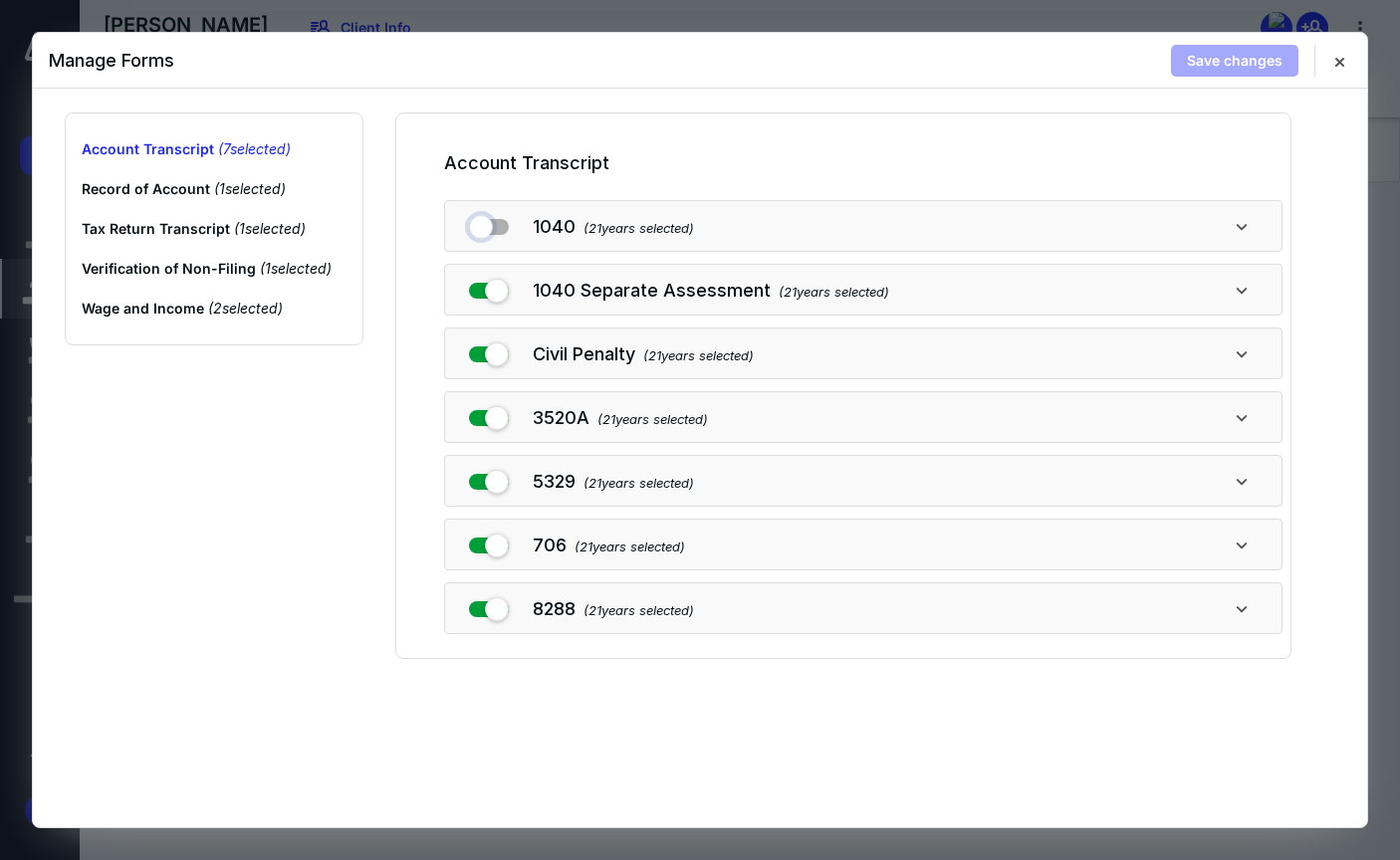 checkbox on "false" 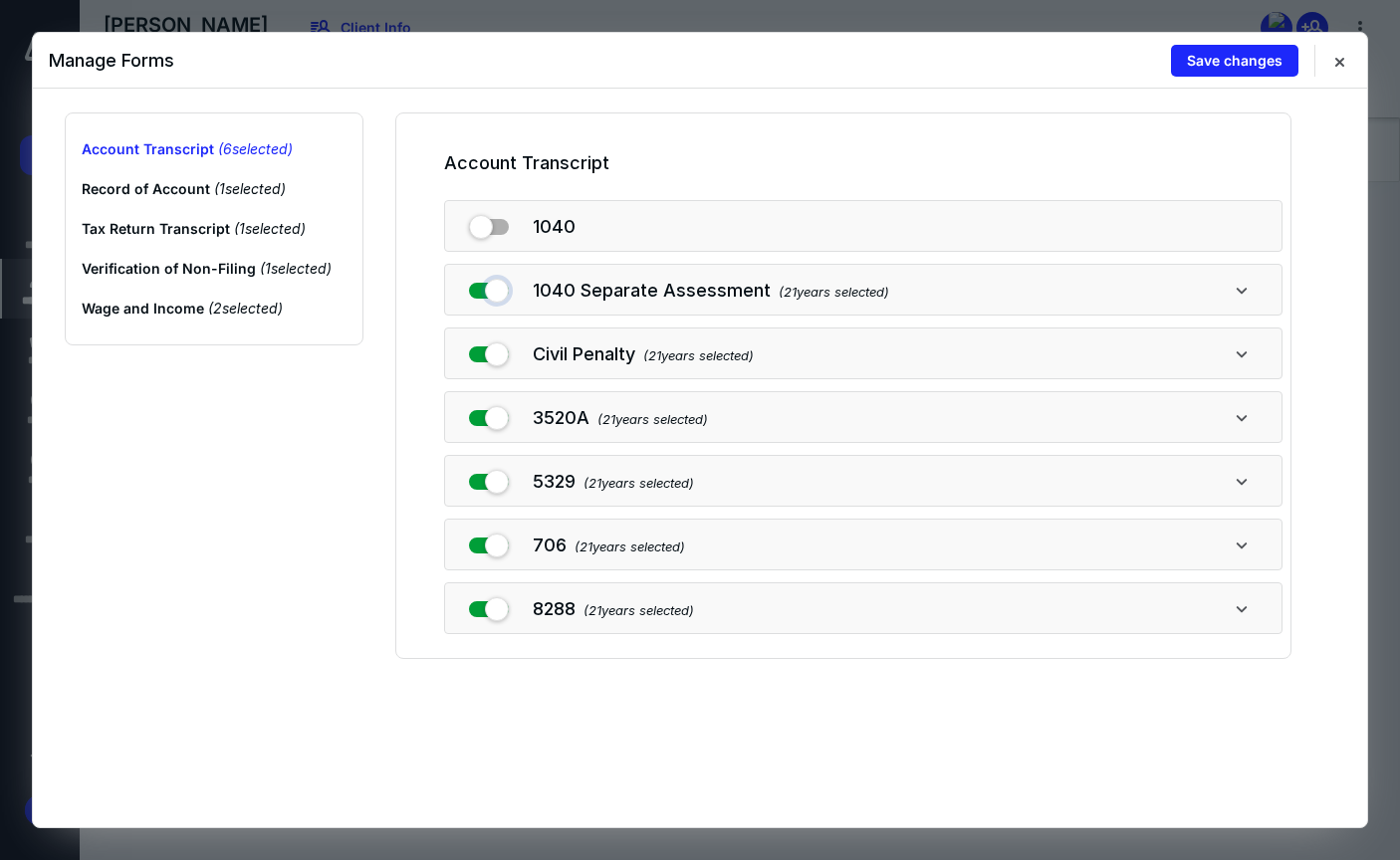 click at bounding box center (489, 287) 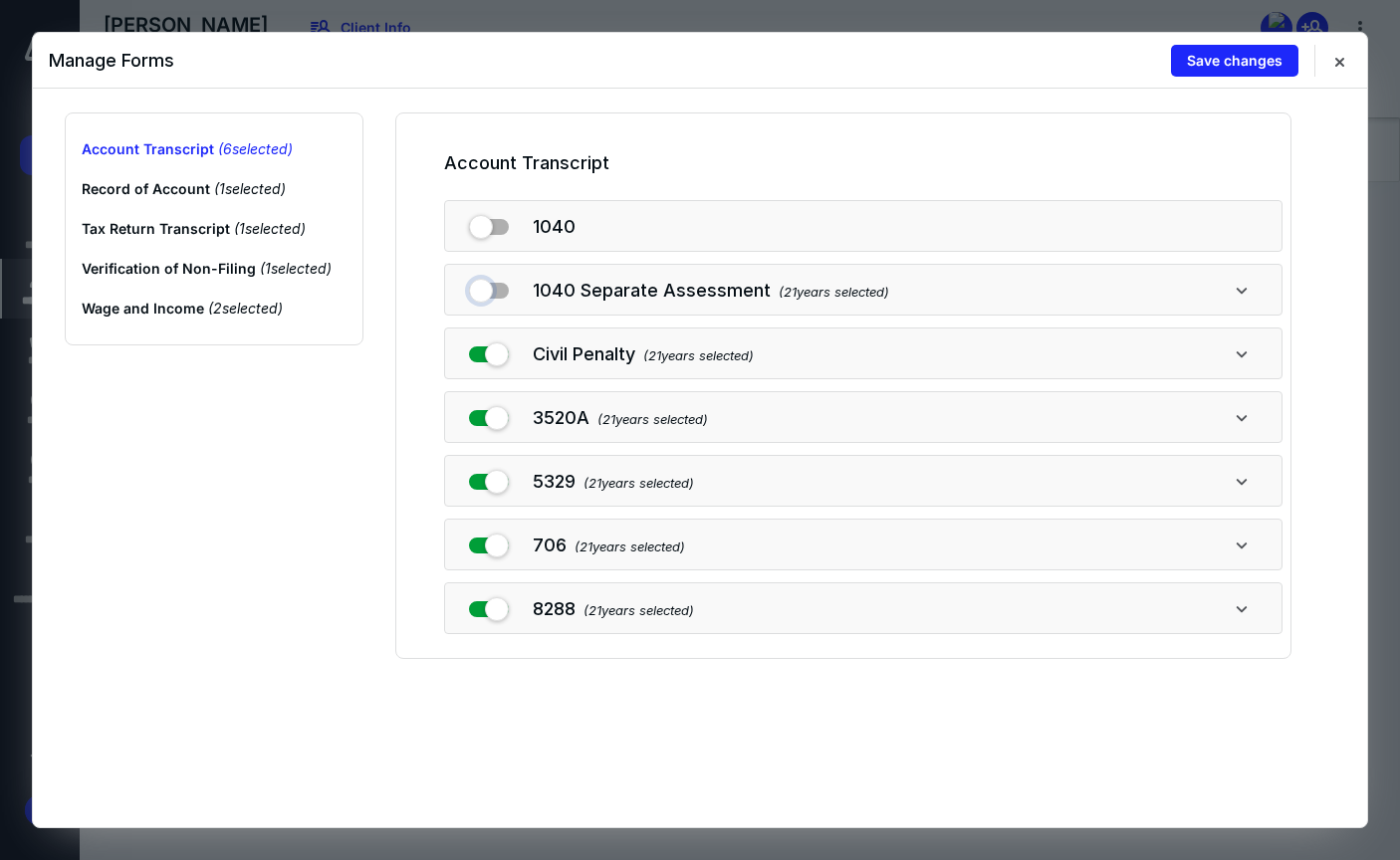 checkbox on "false" 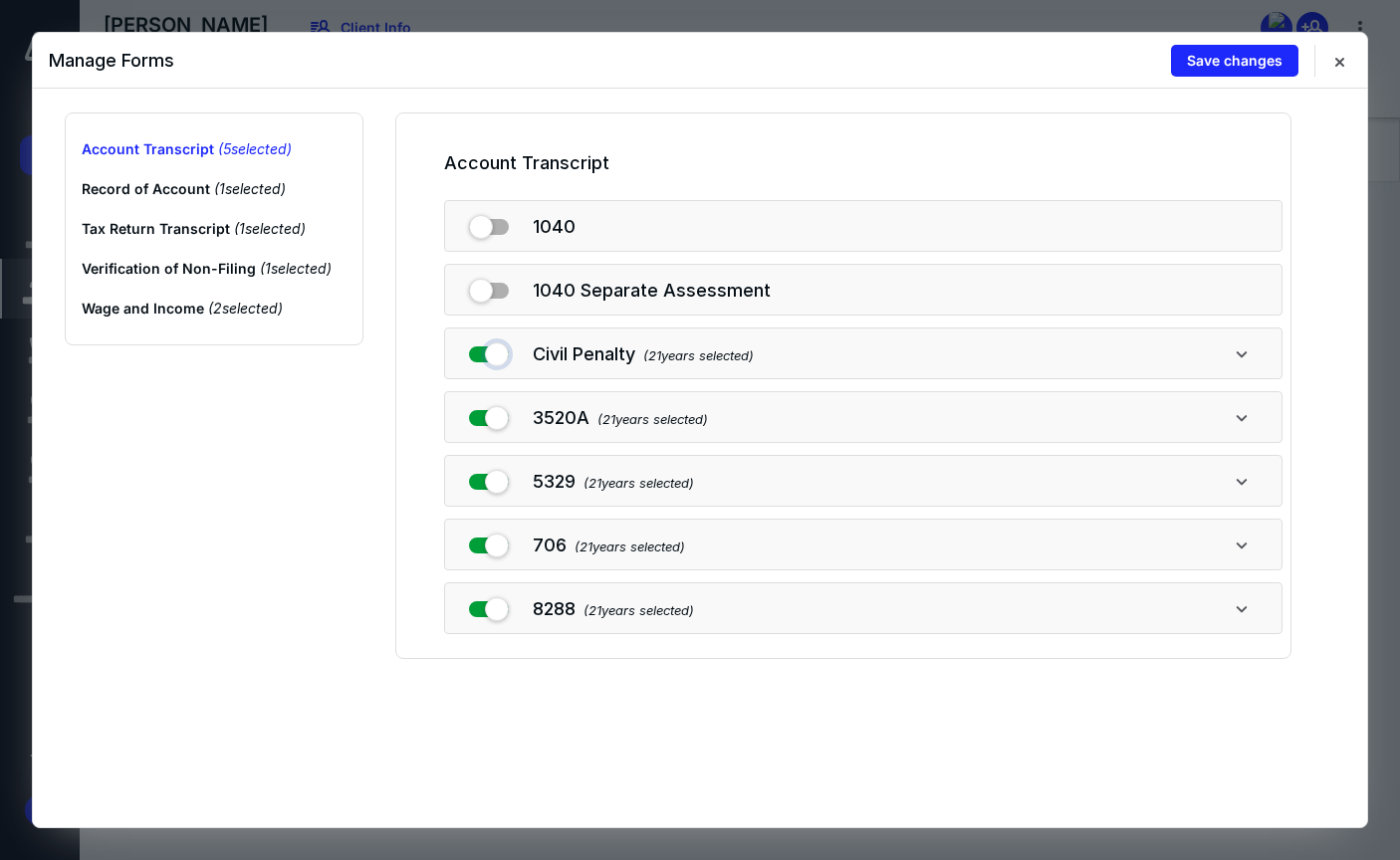drag, startPoint x: 477, startPoint y: 345, endPoint x: 480, endPoint y: 364, distance: 19.235384 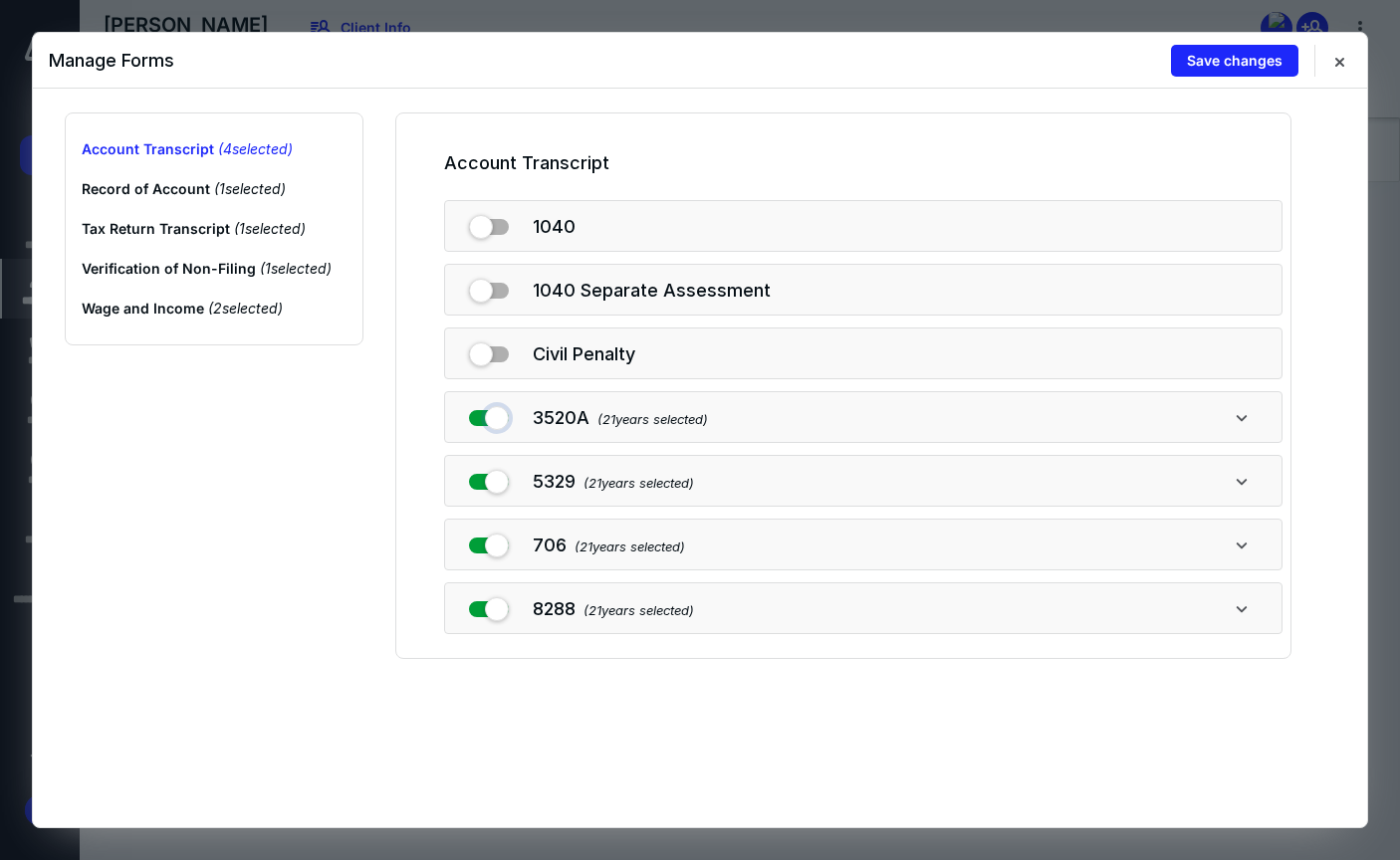 drag, startPoint x: 487, startPoint y: 412, endPoint x: 472, endPoint y: 418, distance: 16.155494 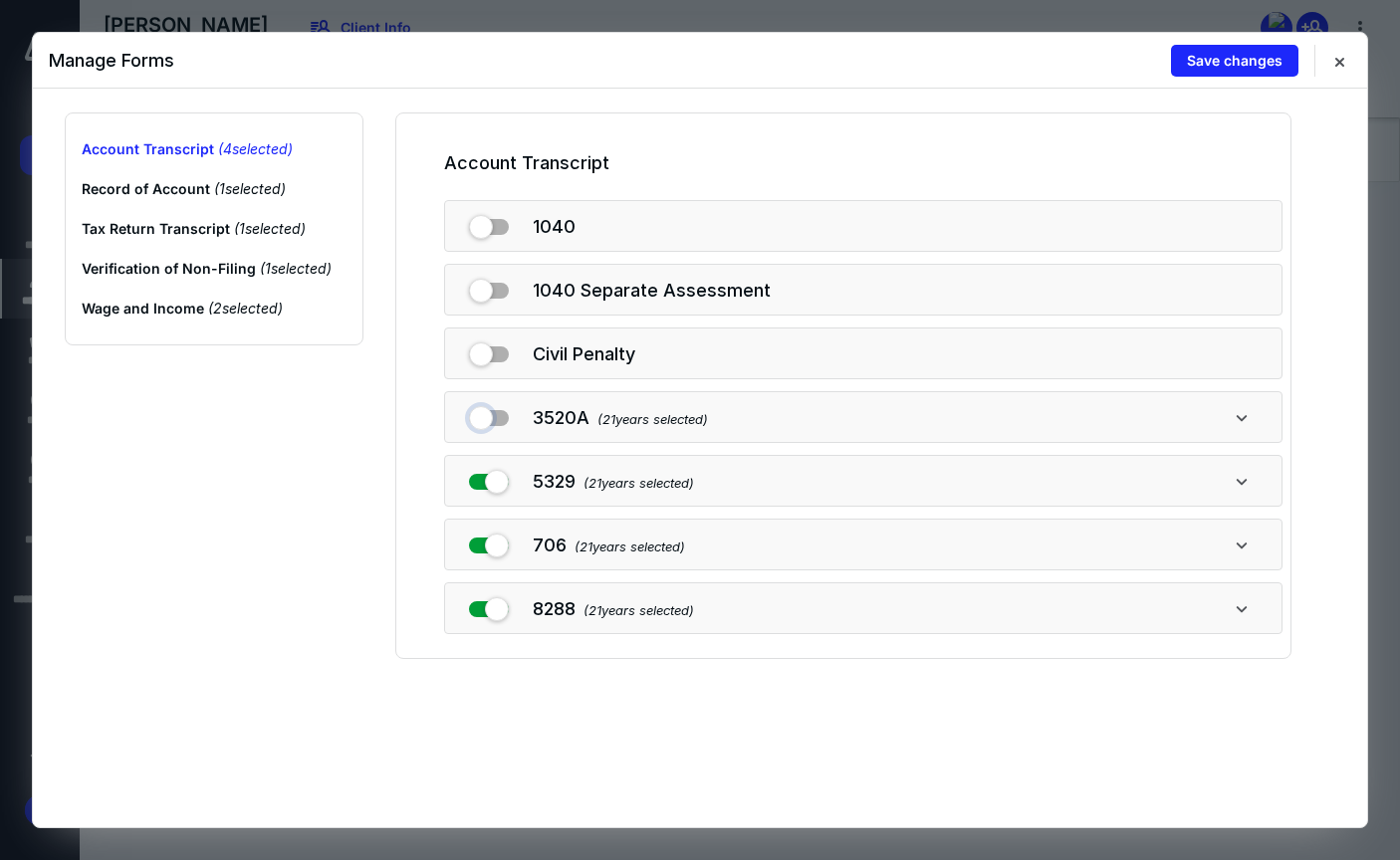 checkbox on "false" 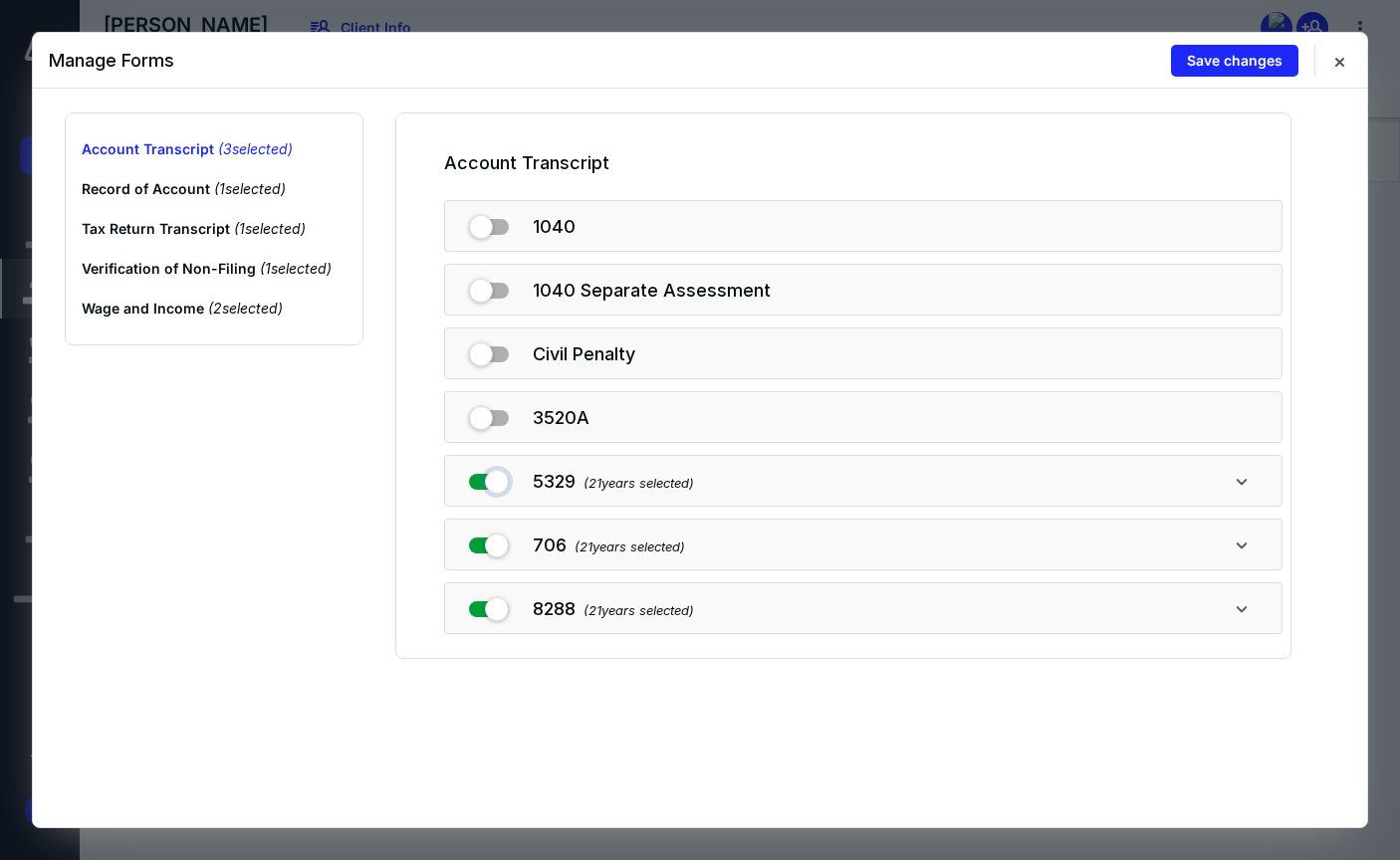 click at bounding box center [489, 478] 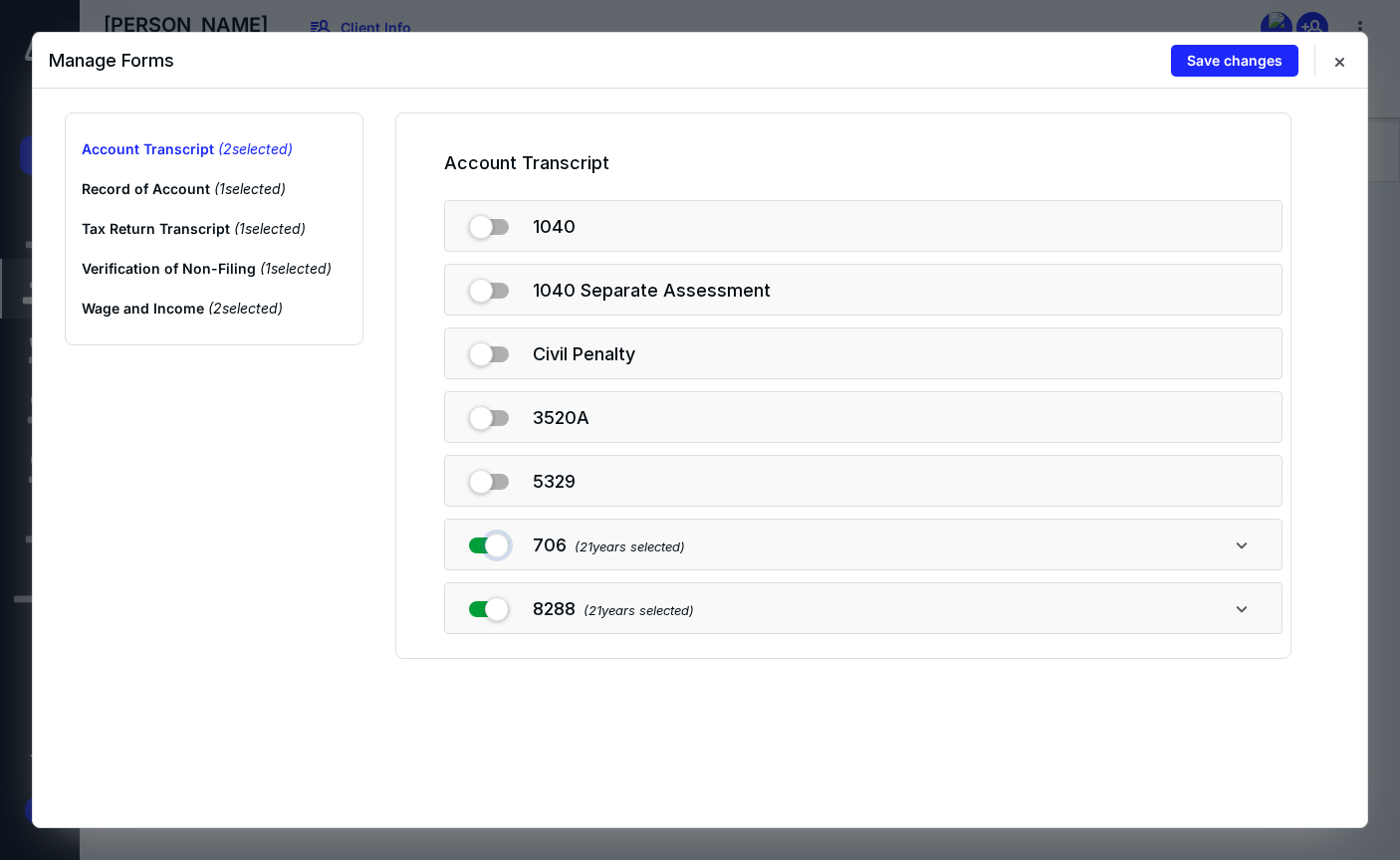 click at bounding box center (489, 541) 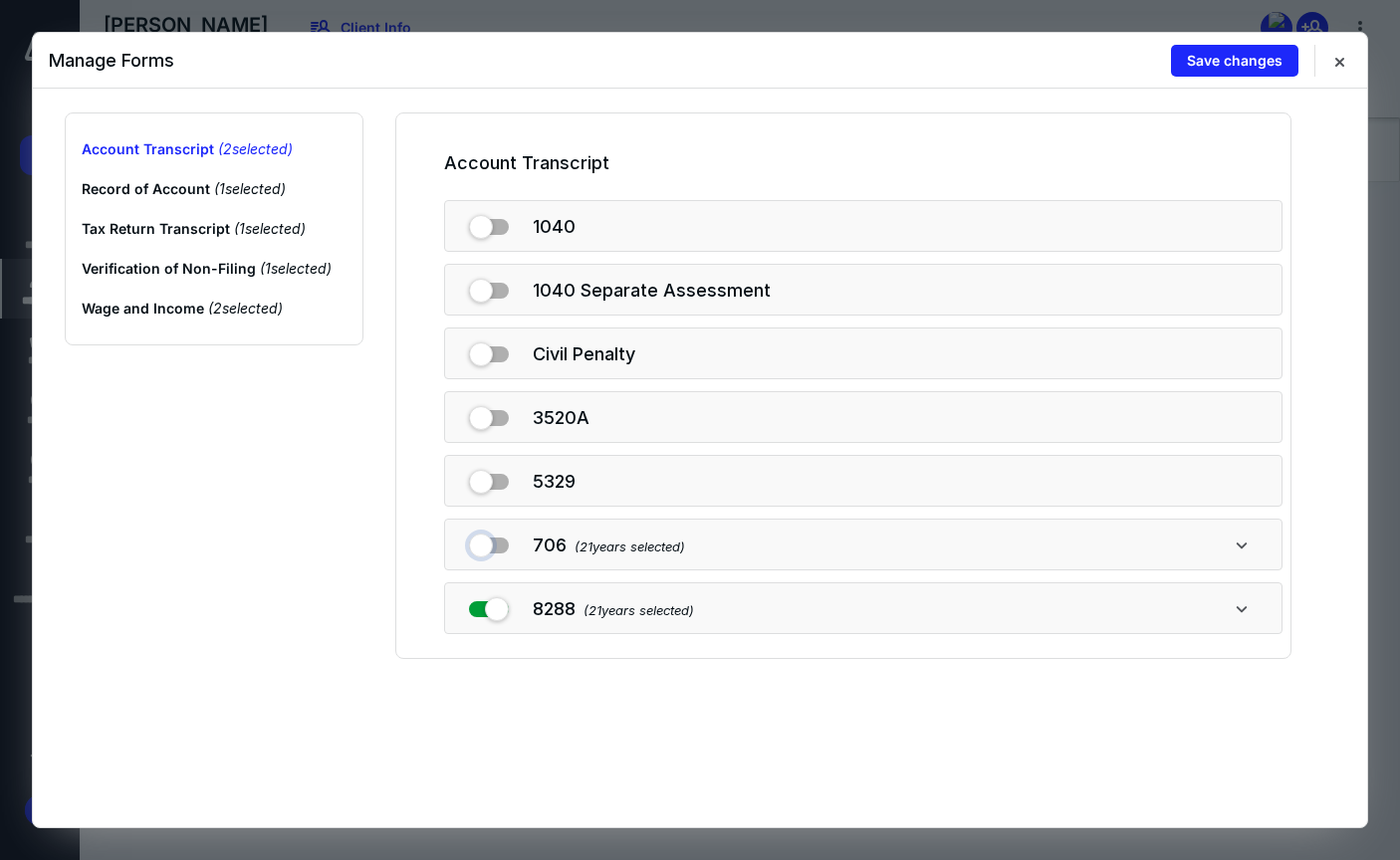 checkbox on "false" 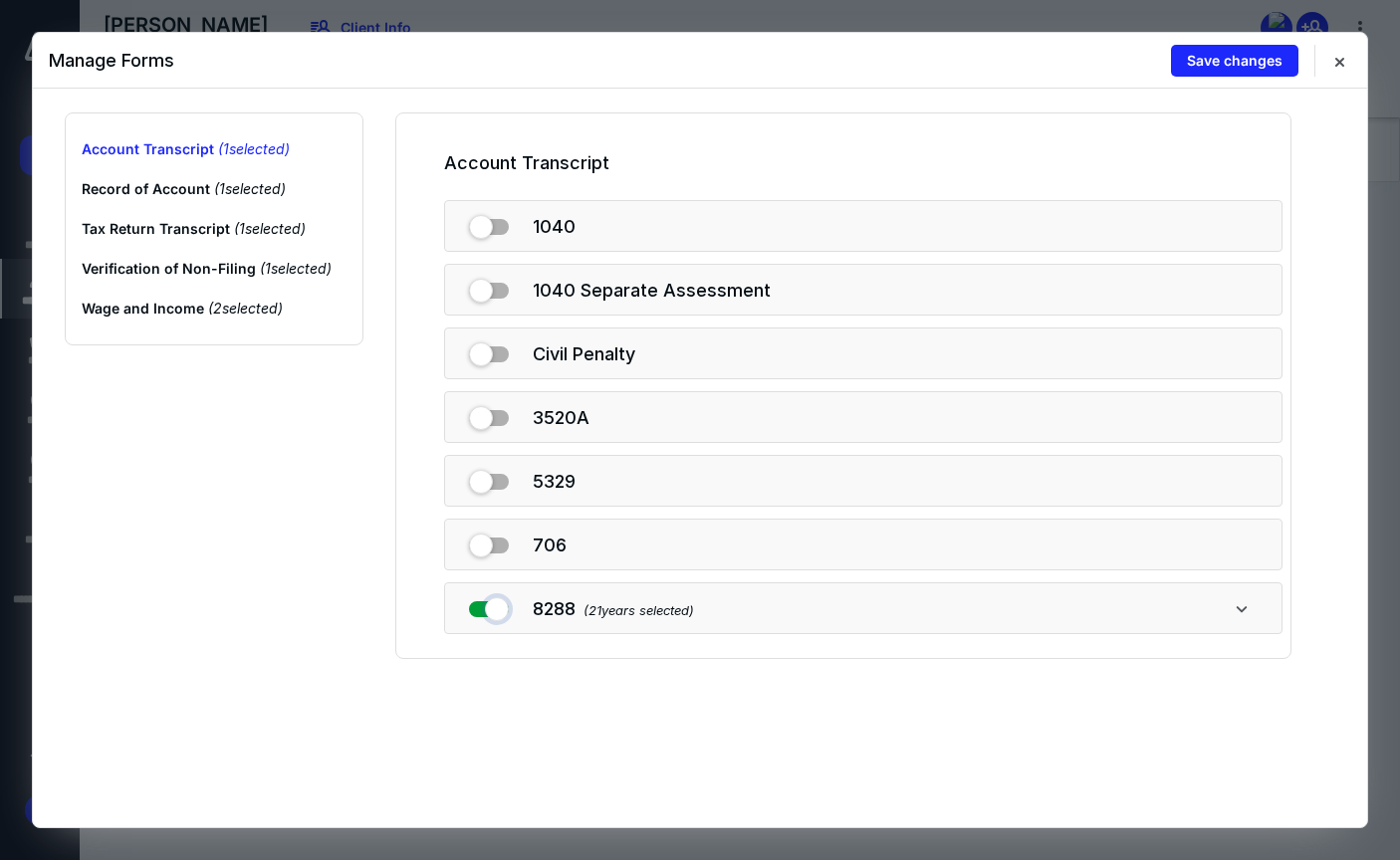 click at bounding box center (489, 605) 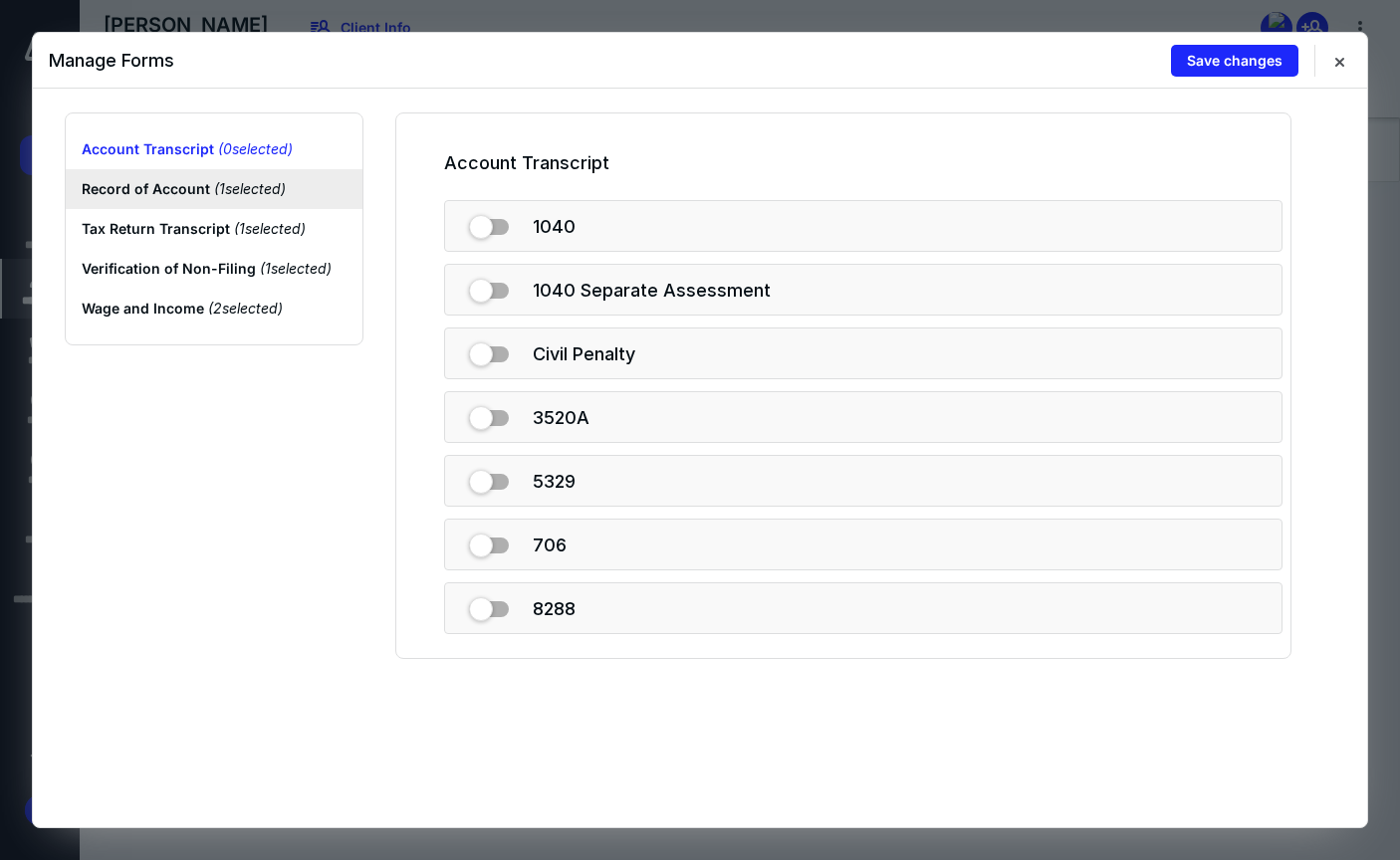 click on "Record of Account   ( 1  selected)" at bounding box center (214, 189) 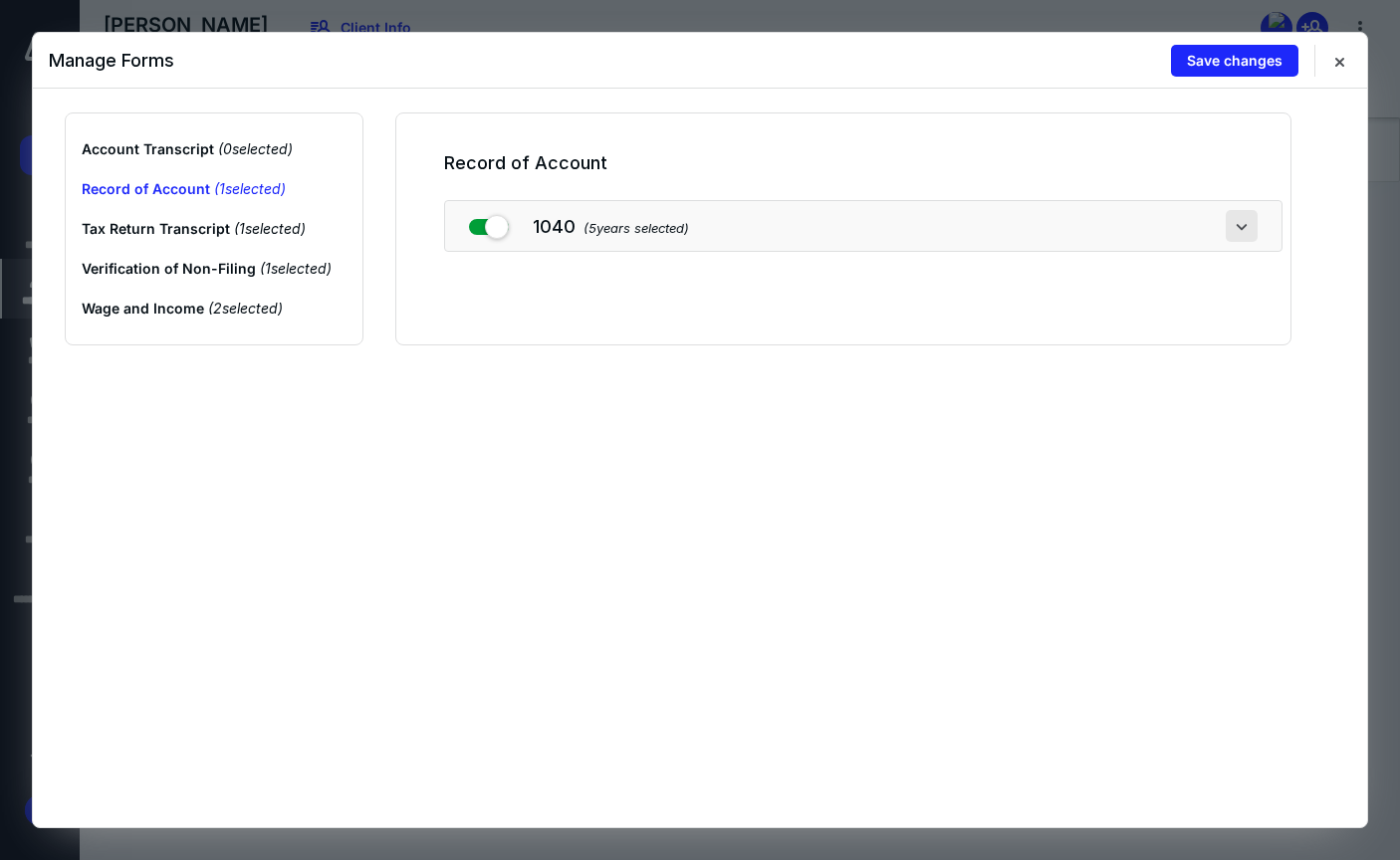 click at bounding box center (1242, 226) 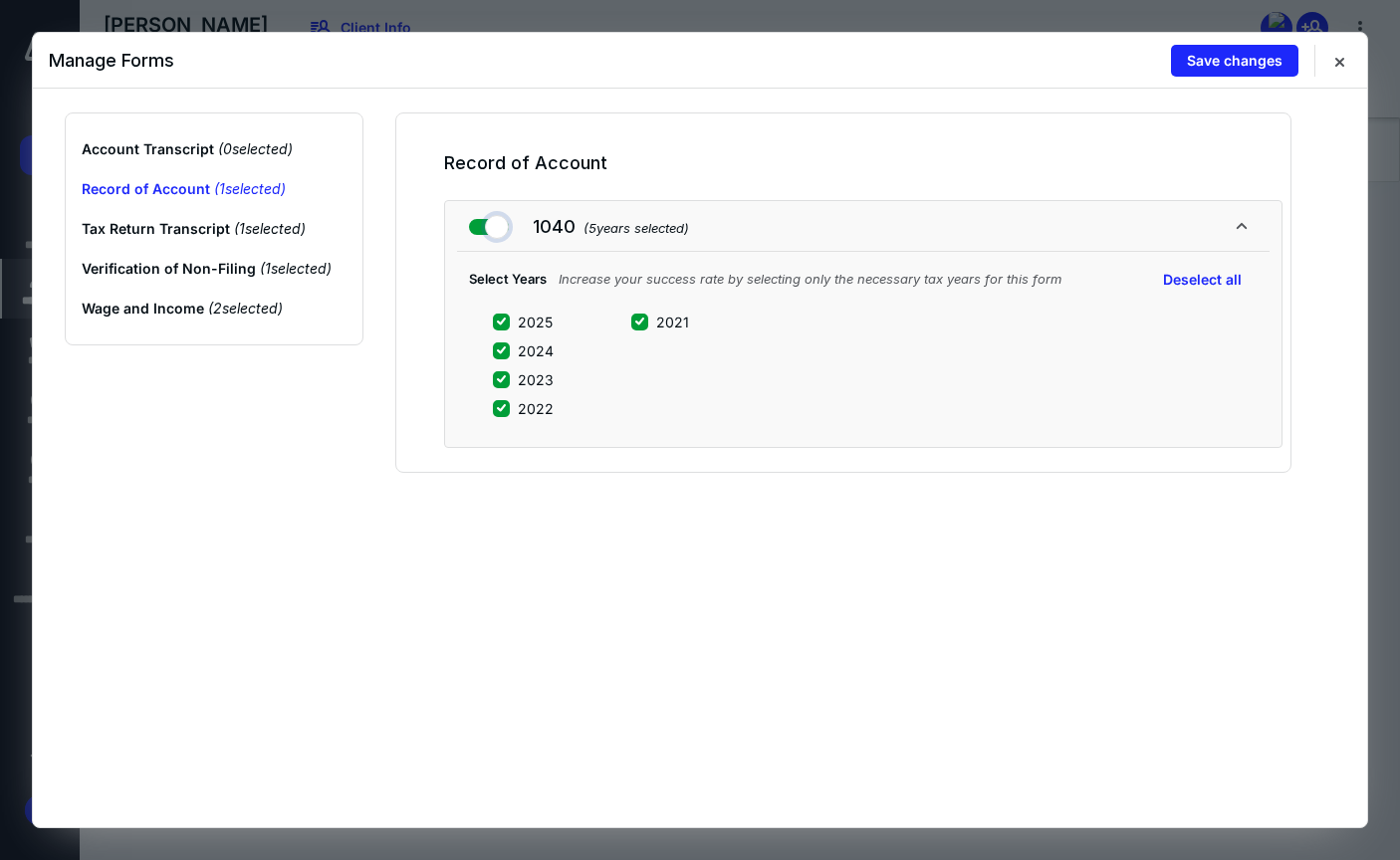 click at bounding box center (489, 223) 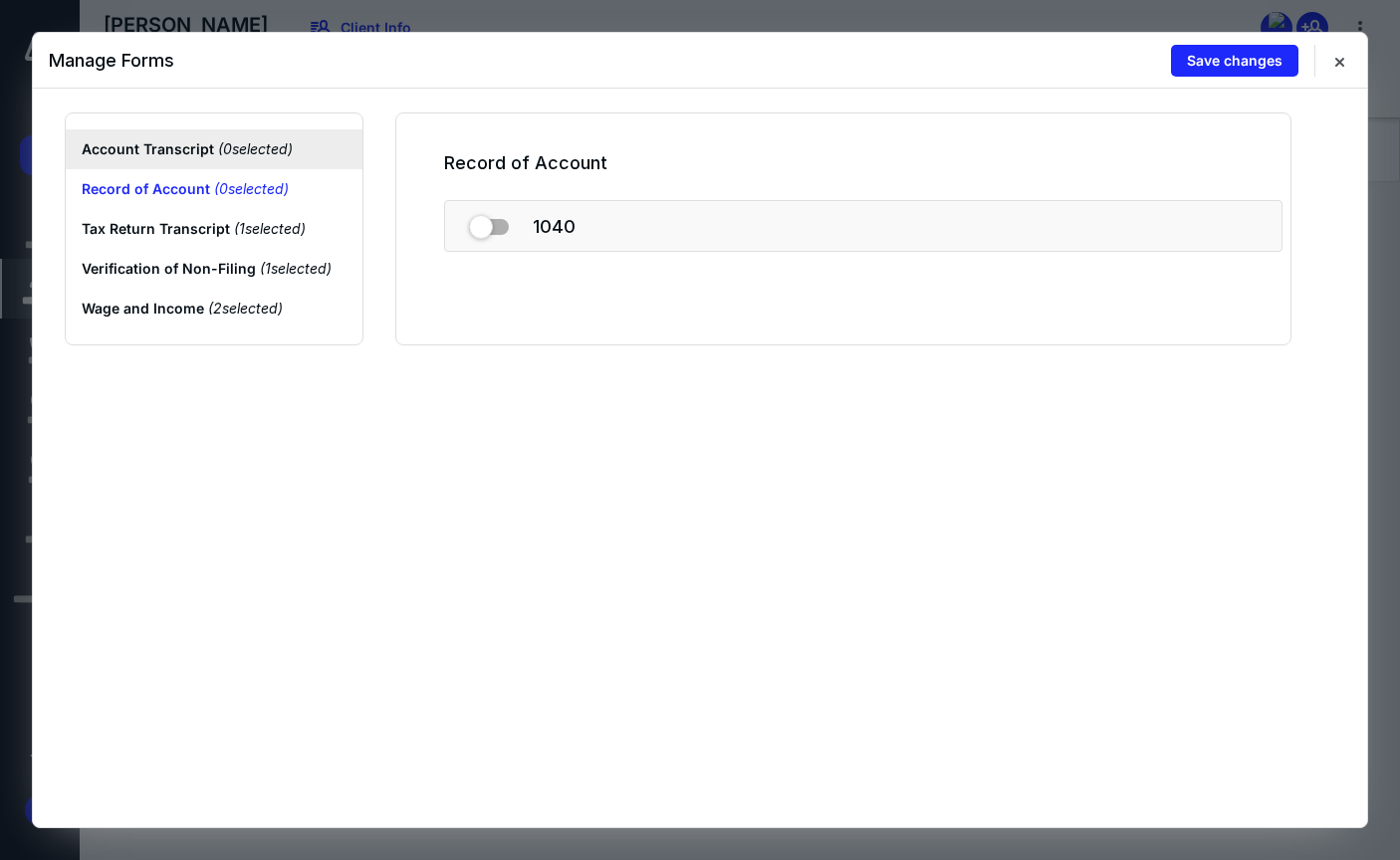 click on "Account Transcript   ( 0  selected)" at bounding box center (214, 149) 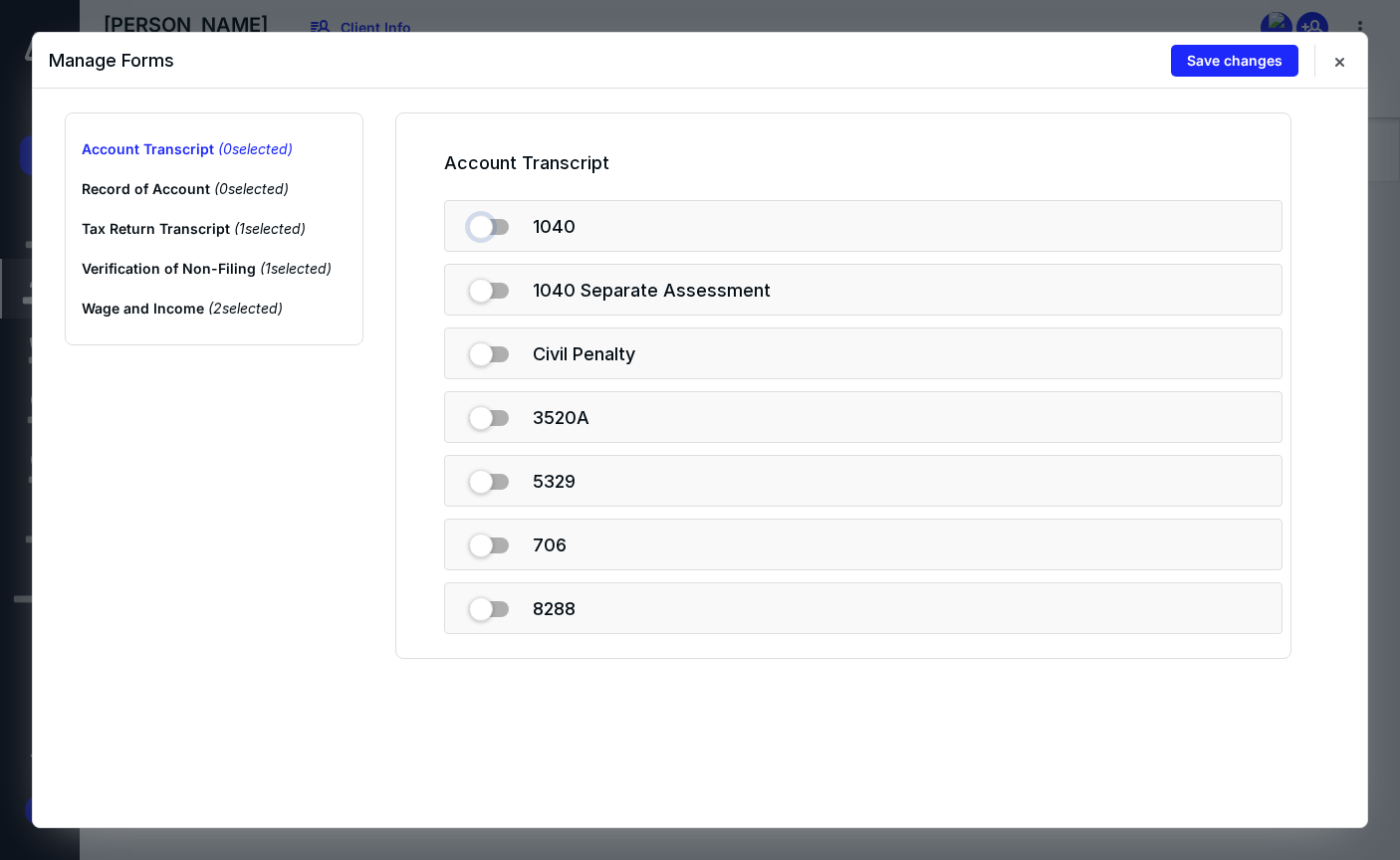 click at bounding box center [489, 223] 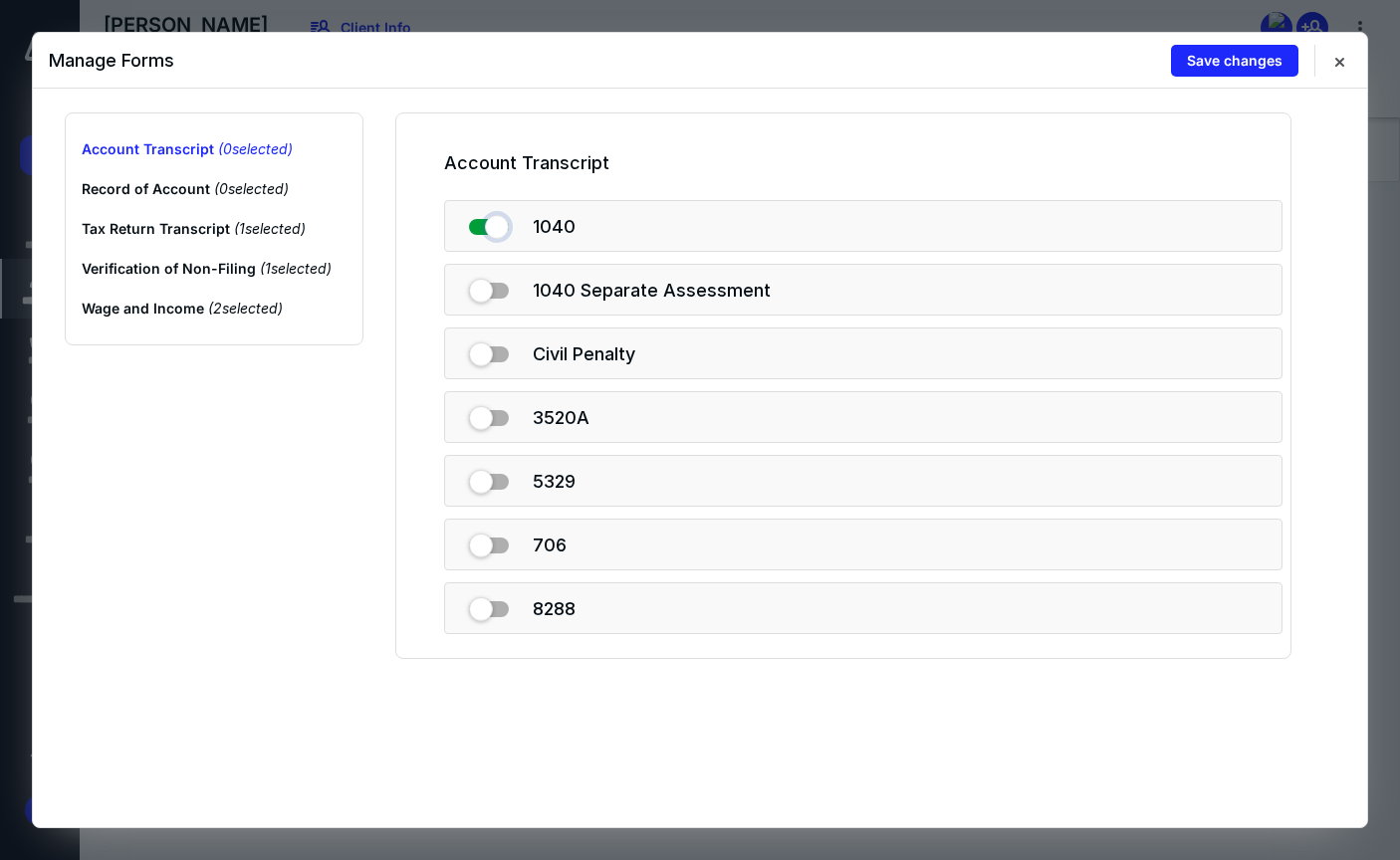 checkbox on "true" 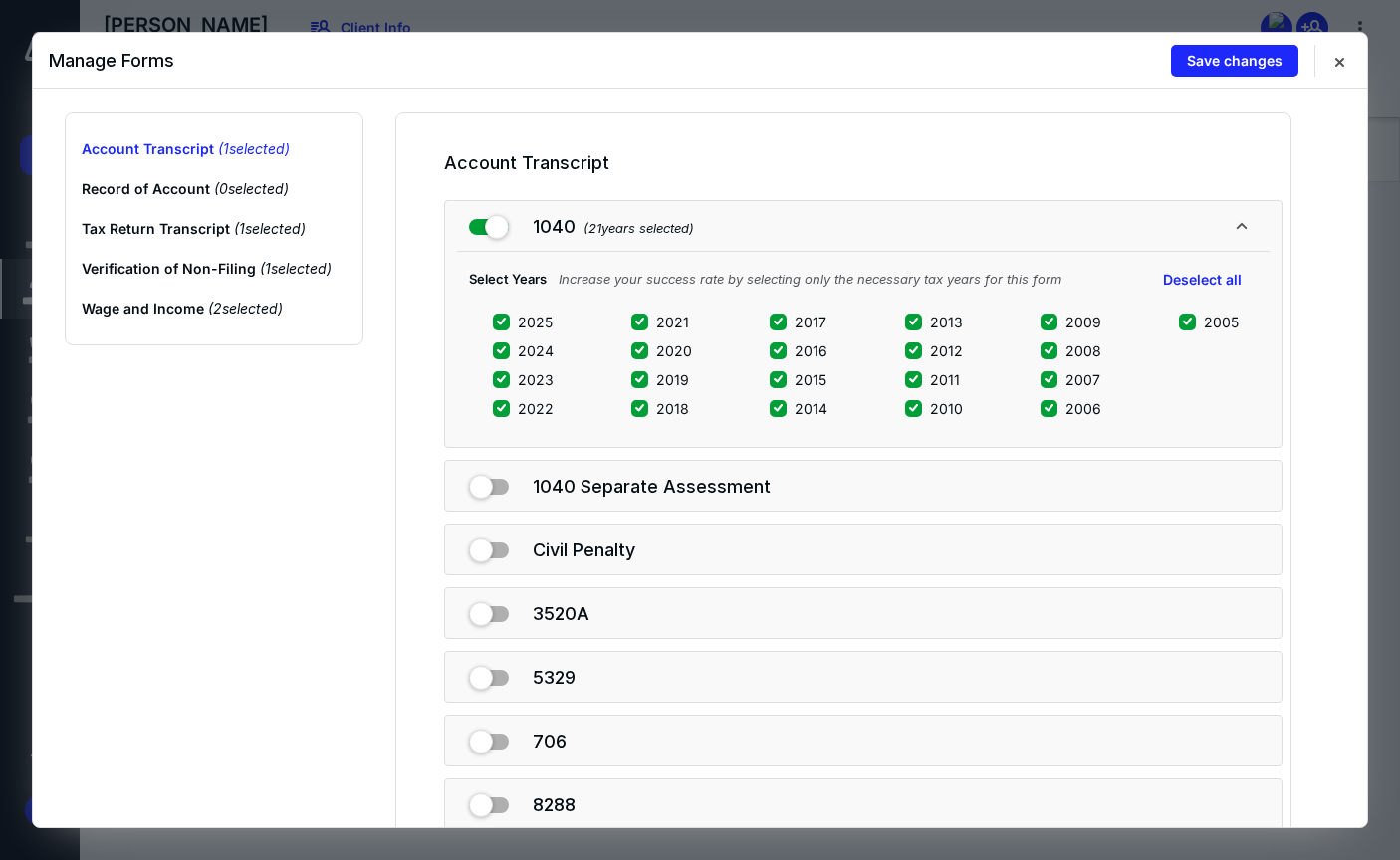 drag, startPoint x: 1177, startPoint y: 322, endPoint x: 1121, endPoint y: 321, distance: 56.0089 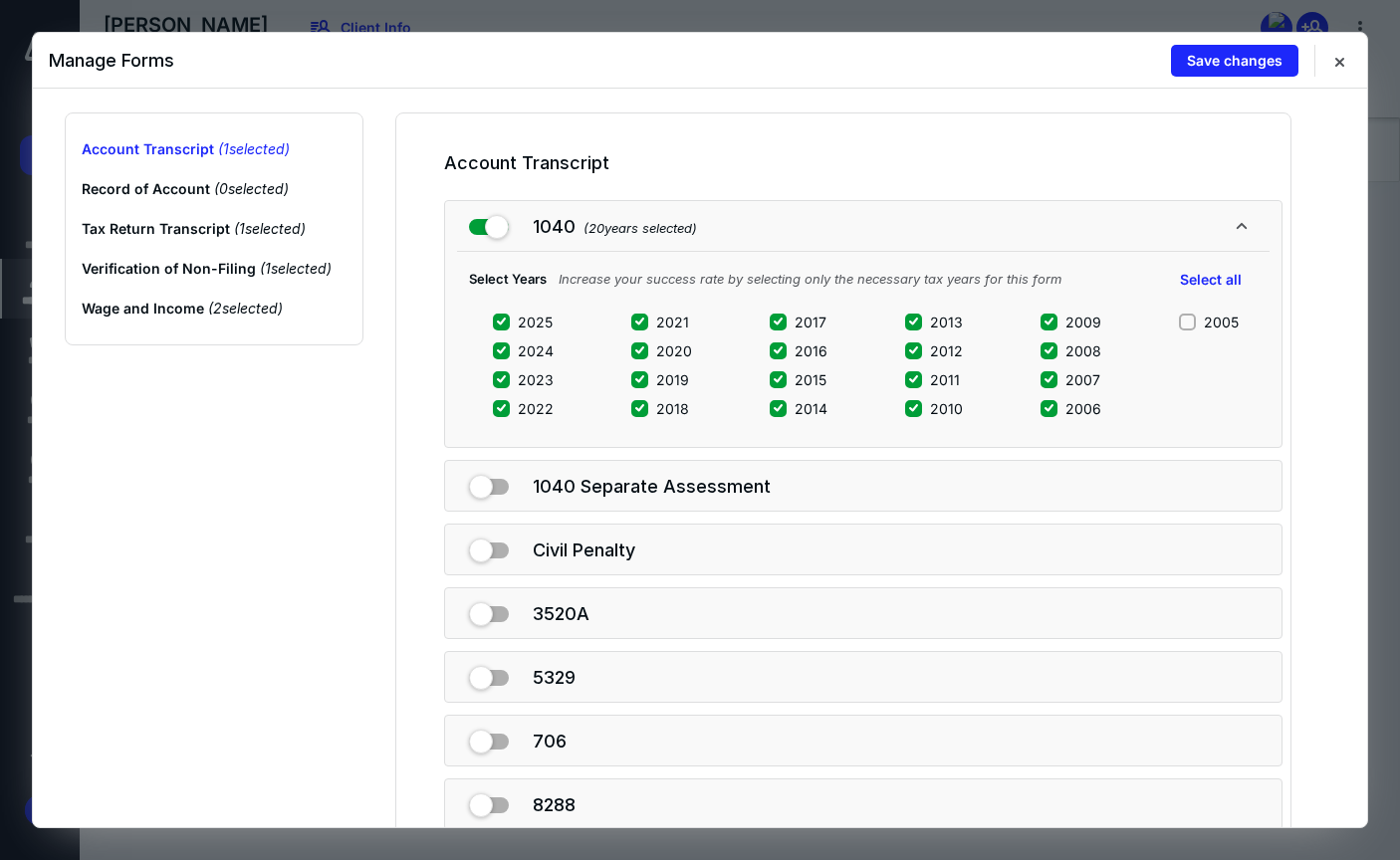 drag, startPoint x: 1048, startPoint y: 321, endPoint x: 1026, endPoint y: 349, distance: 35.60899 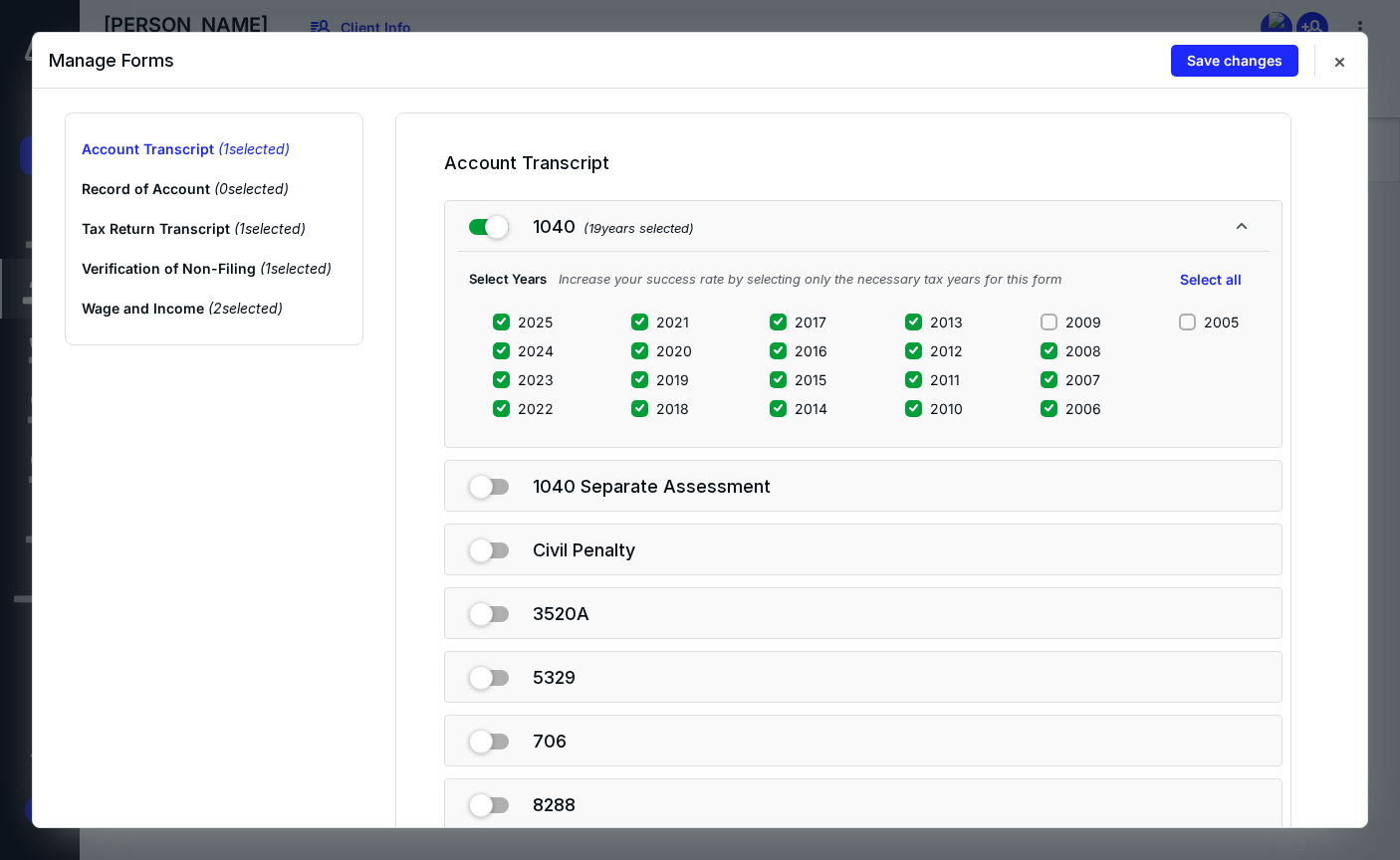 click on "2008" at bounding box center [1070, 350] 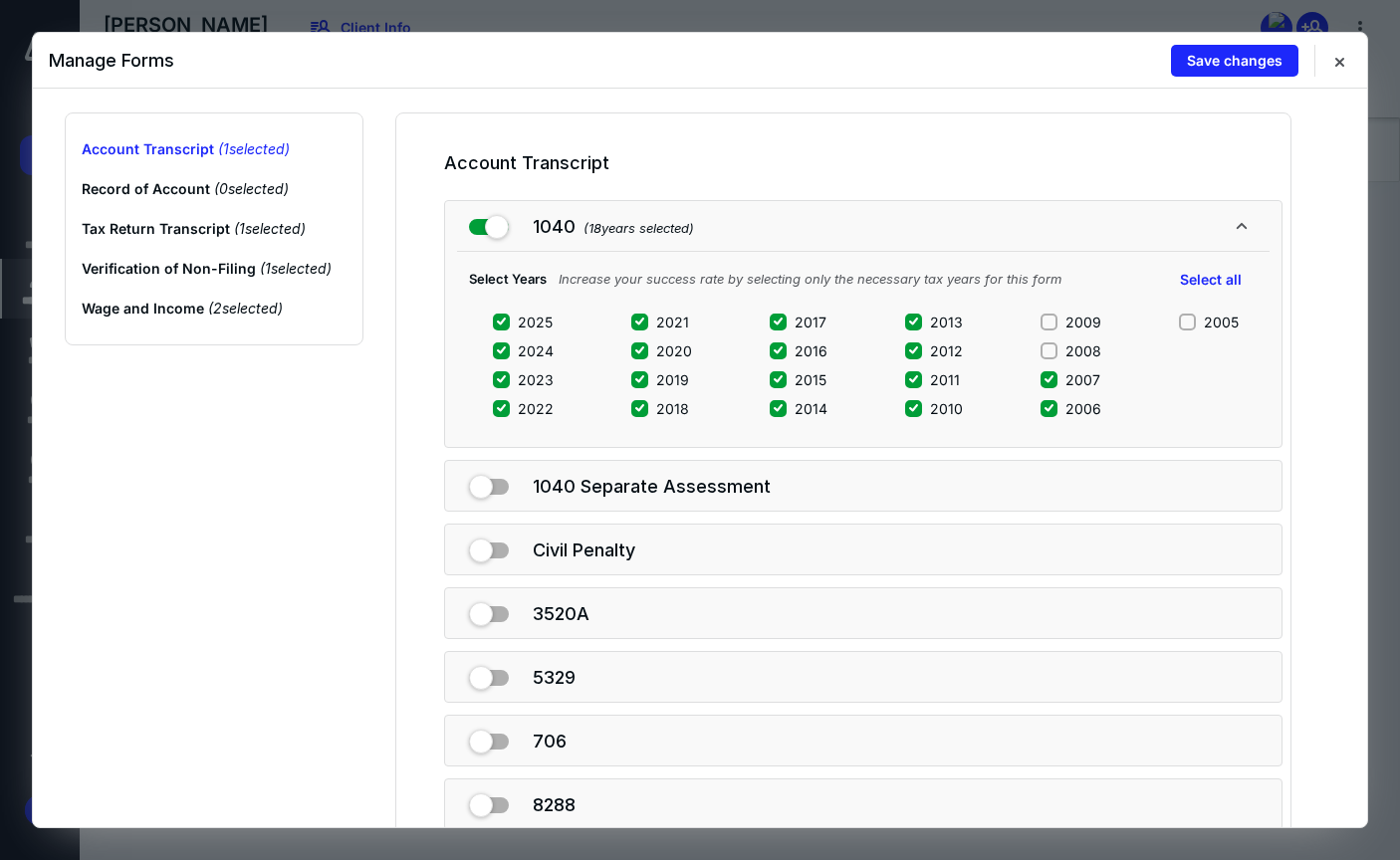 drag, startPoint x: 1039, startPoint y: 374, endPoint x: 1031, endPoint y: 405, distance: 32.01562 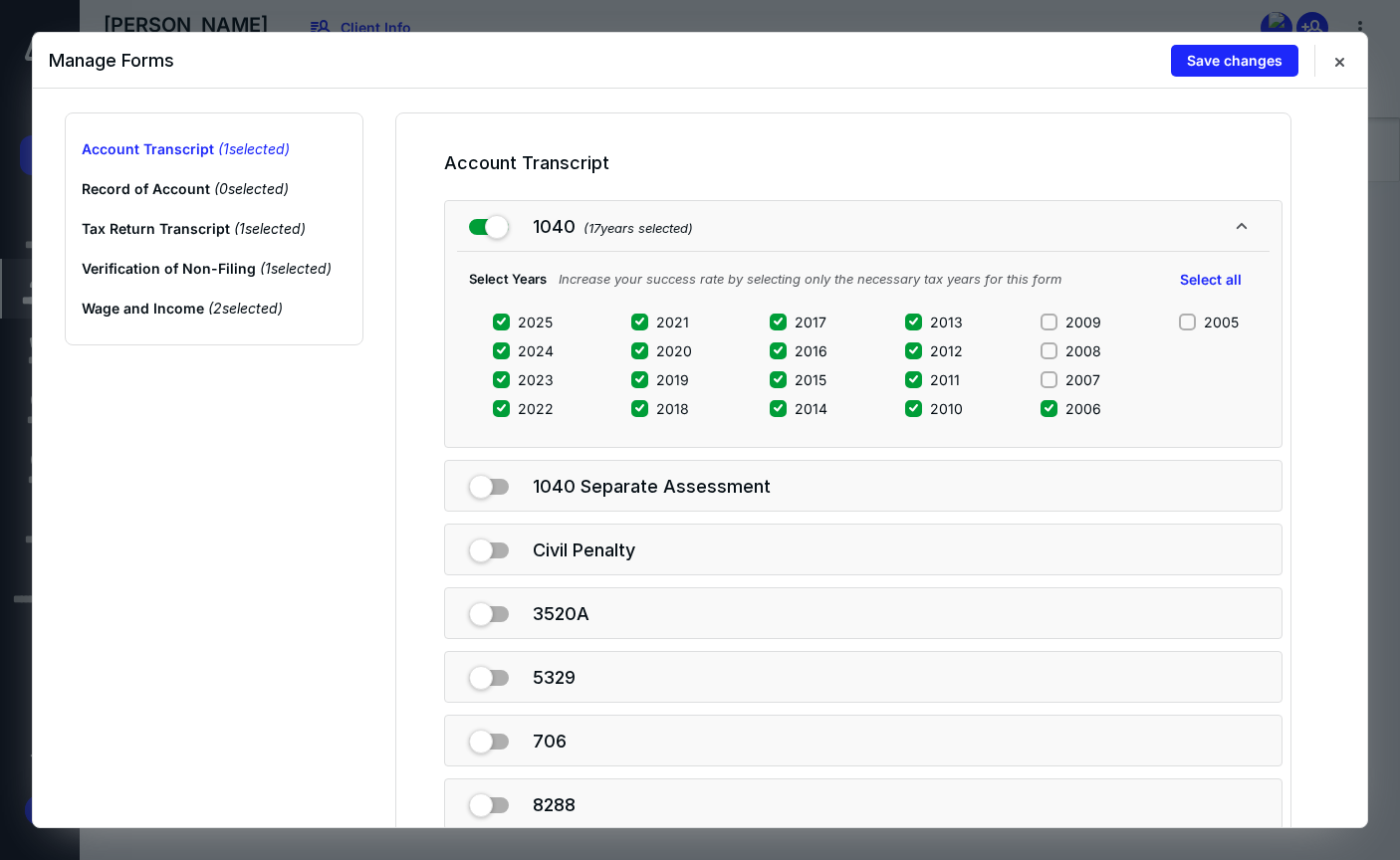 drag, startPoint x: 1046, startPoint y: 408, endPoint x: 1022, endPoint y: 420, distance: 26.832816 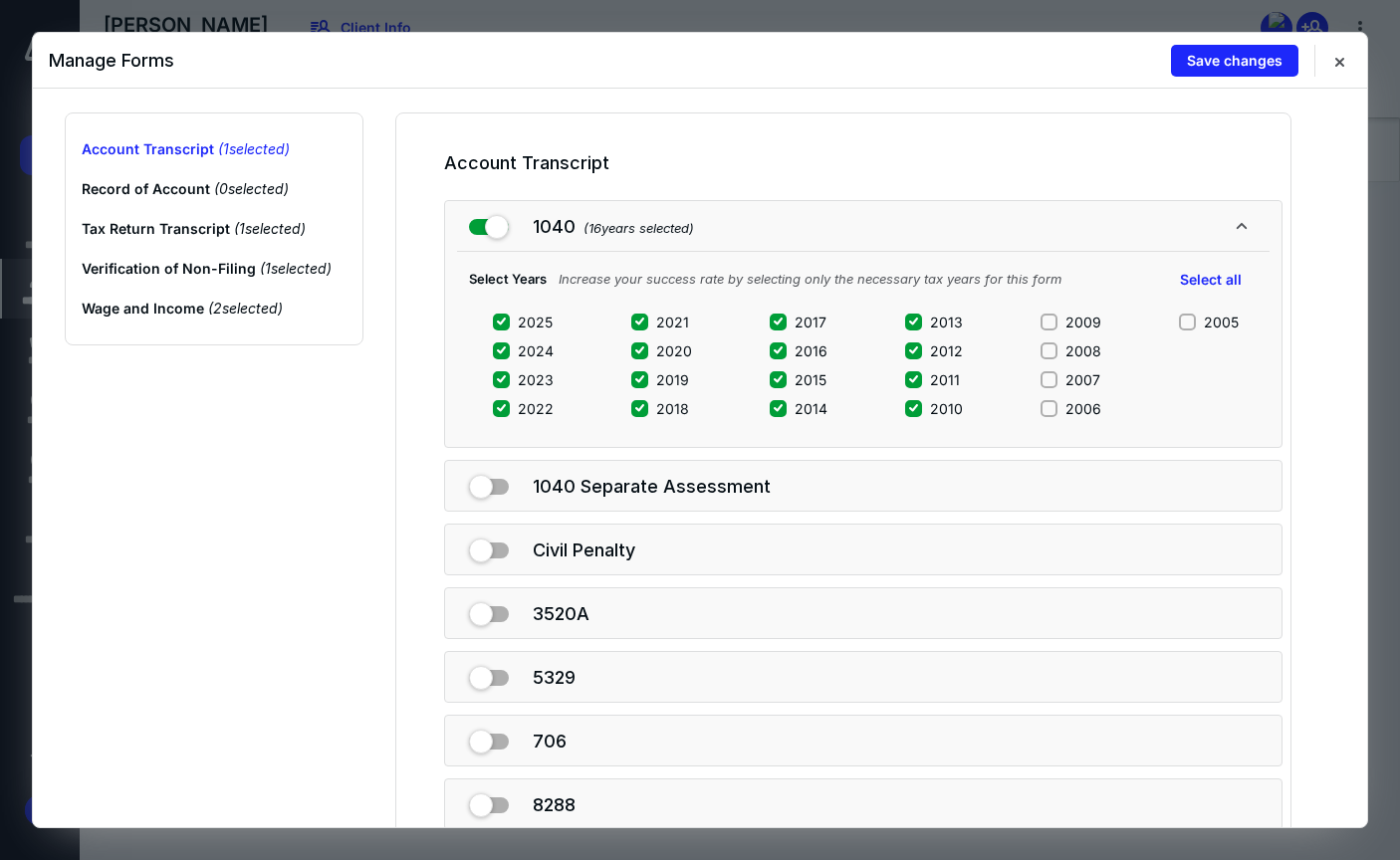 drag, startPoint x: 910, startPoint y: 402, endPoint x: 919, endPoint y: 376, distance: 27.513633 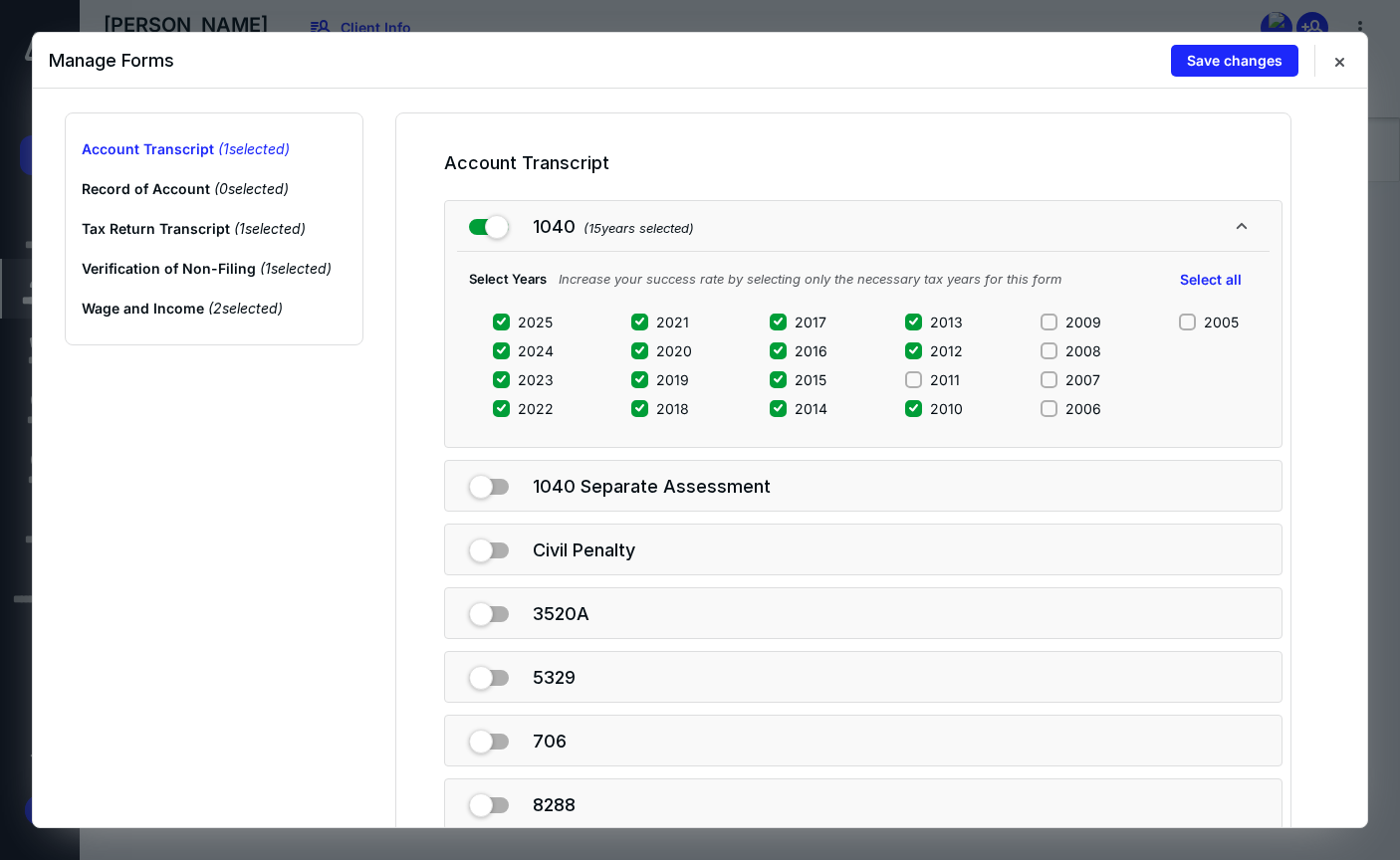 drag, startPoint x: 912, startPoint y: 401, endPoint x: 914, endPoint y: 388, distance: 13.152946 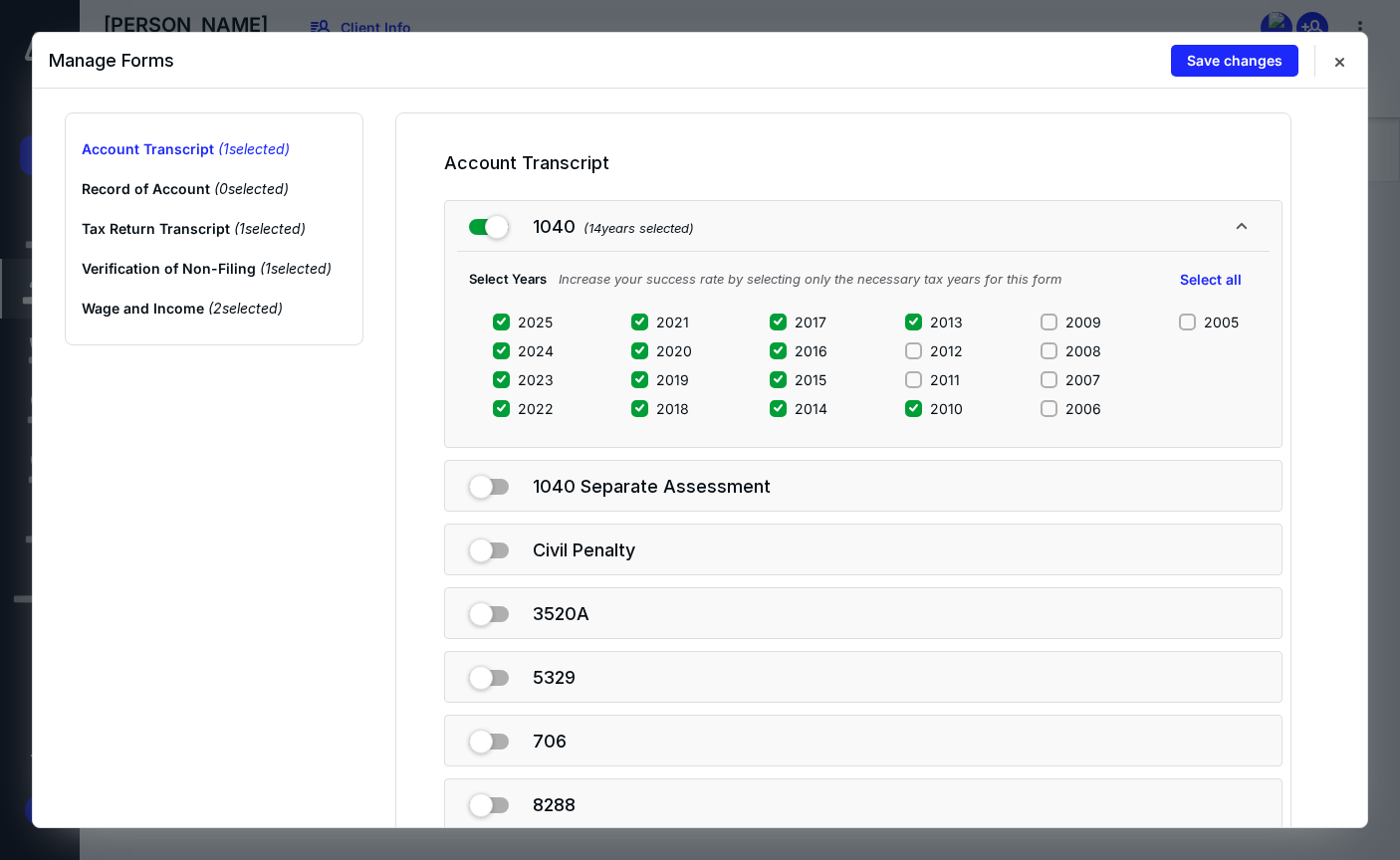 drag, startPoint x: 908, startPoint y: 409, endPoint x: 910, endPoint y: 397, distance: 12.165525 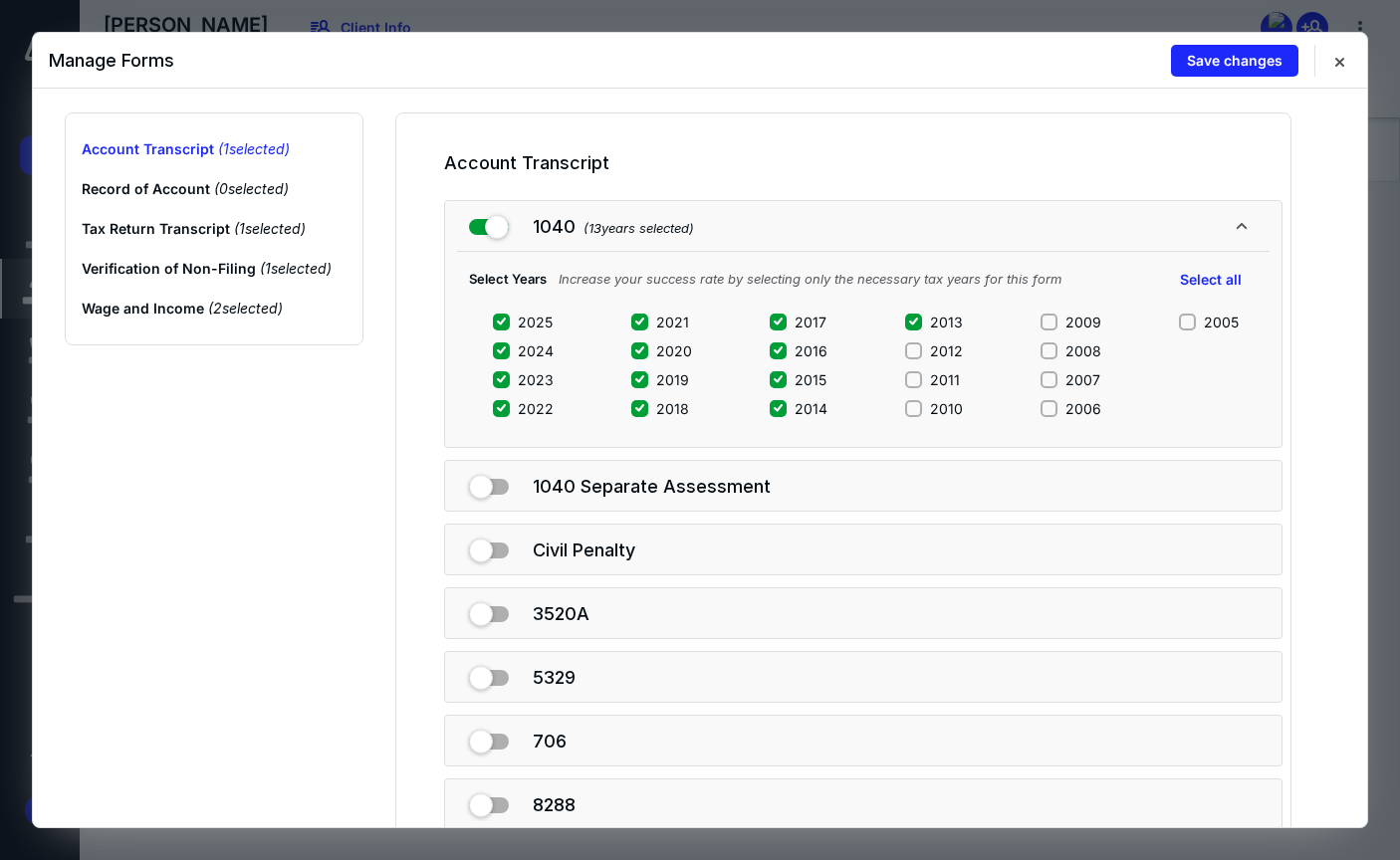 click on "2013" at bounding box center (913, 322) 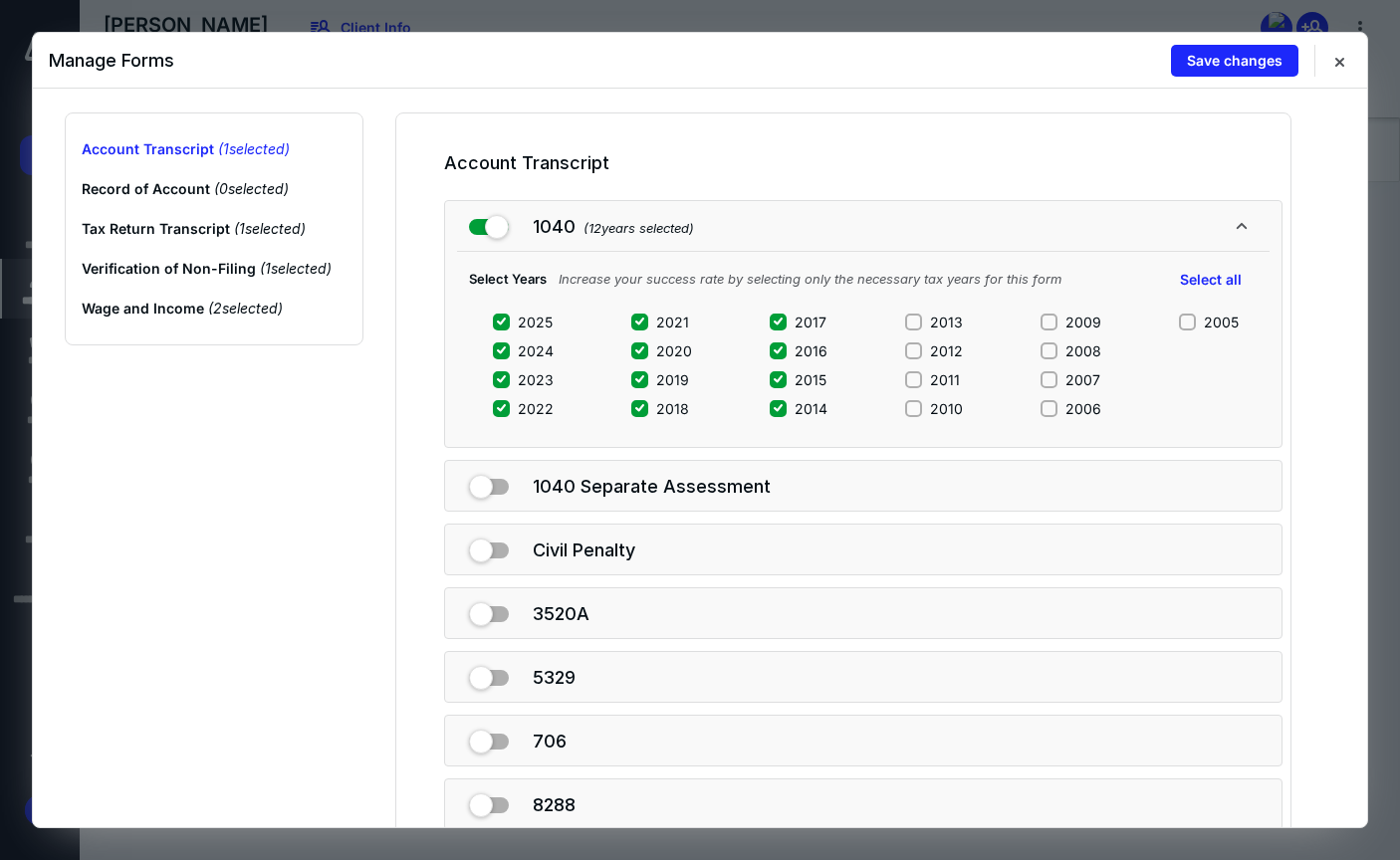 click at bounding box center (778, 322) 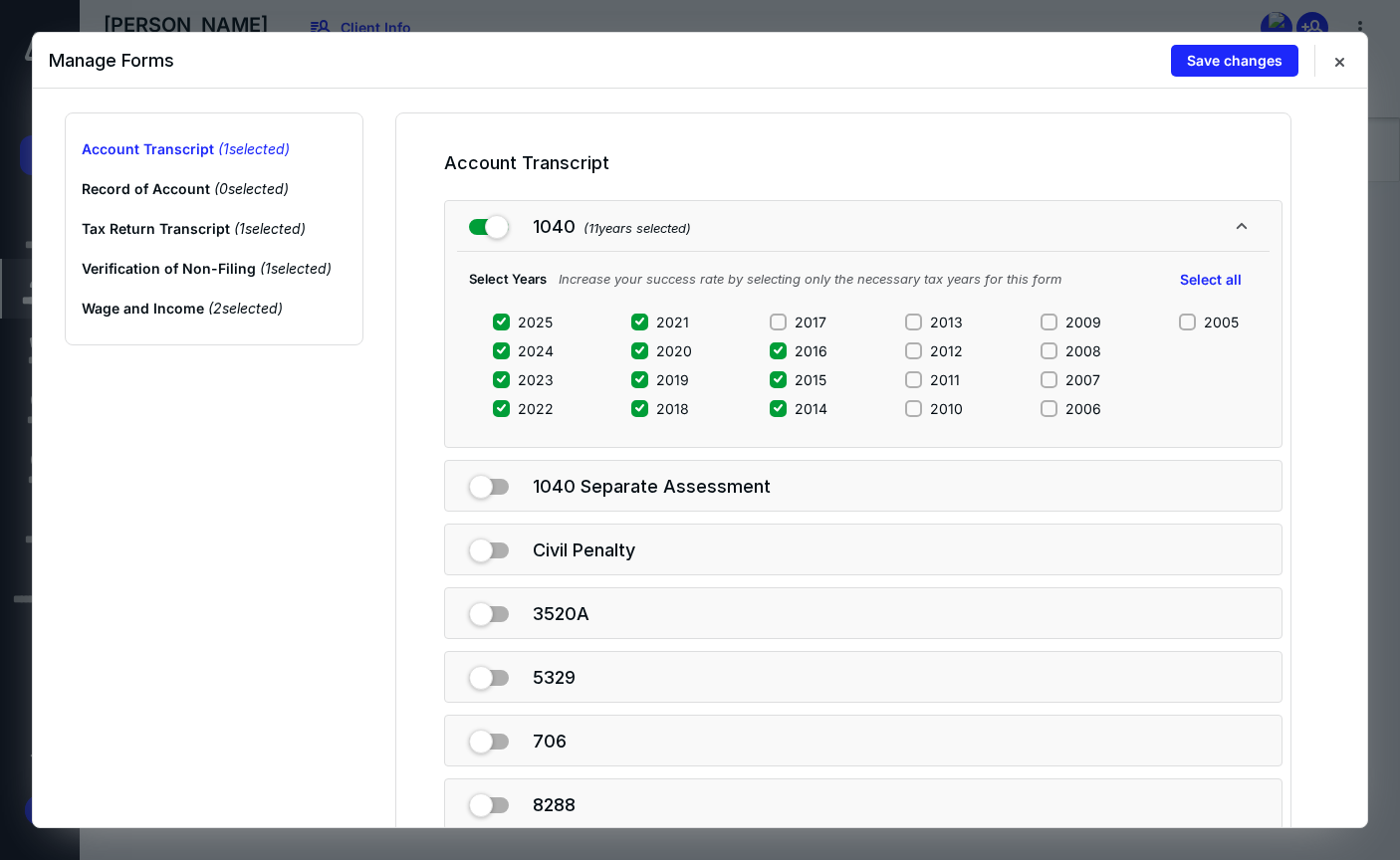 click on "2016" at bounding box center (778, 350) 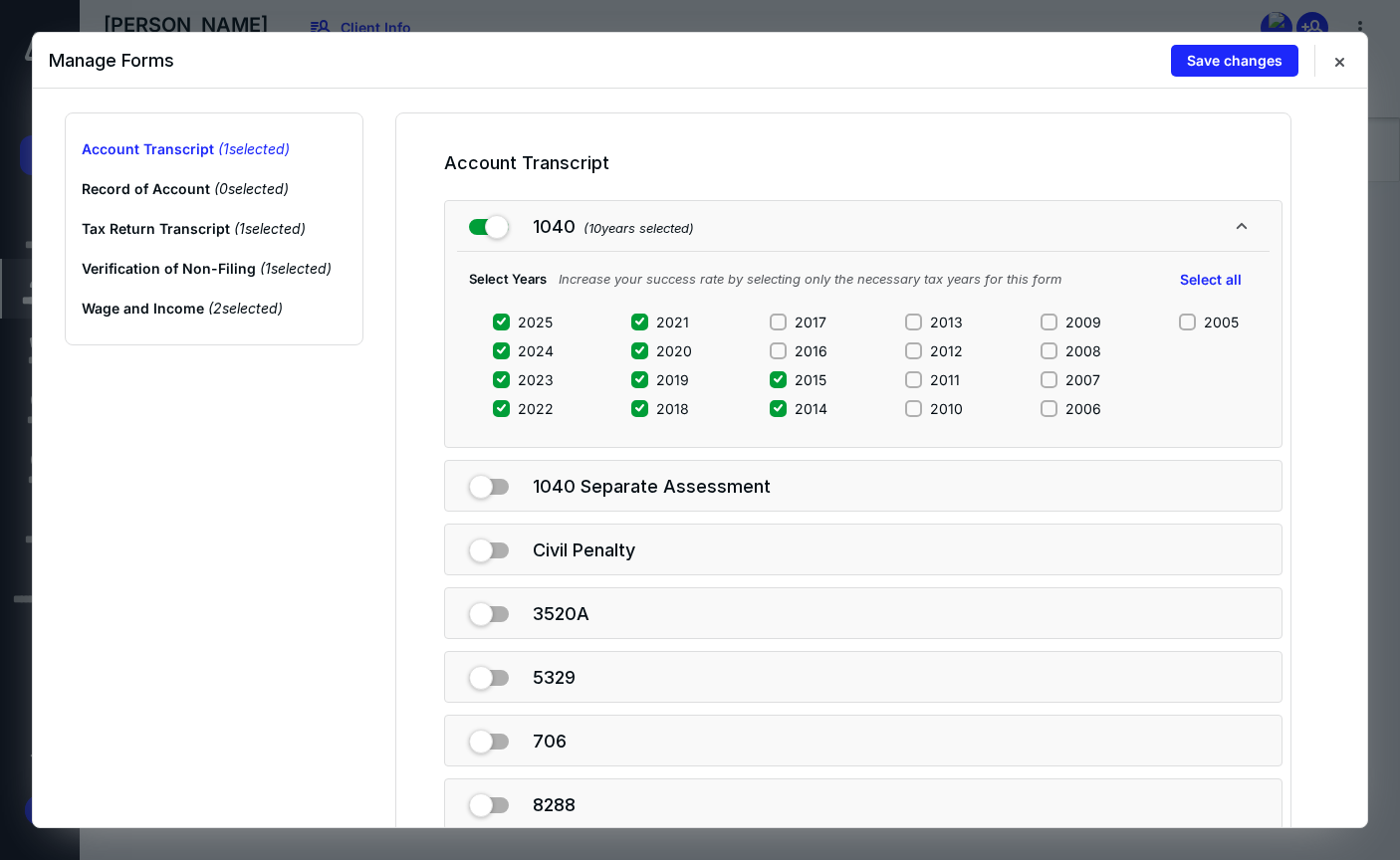 click on "2015" at bounding box center [778, 379] 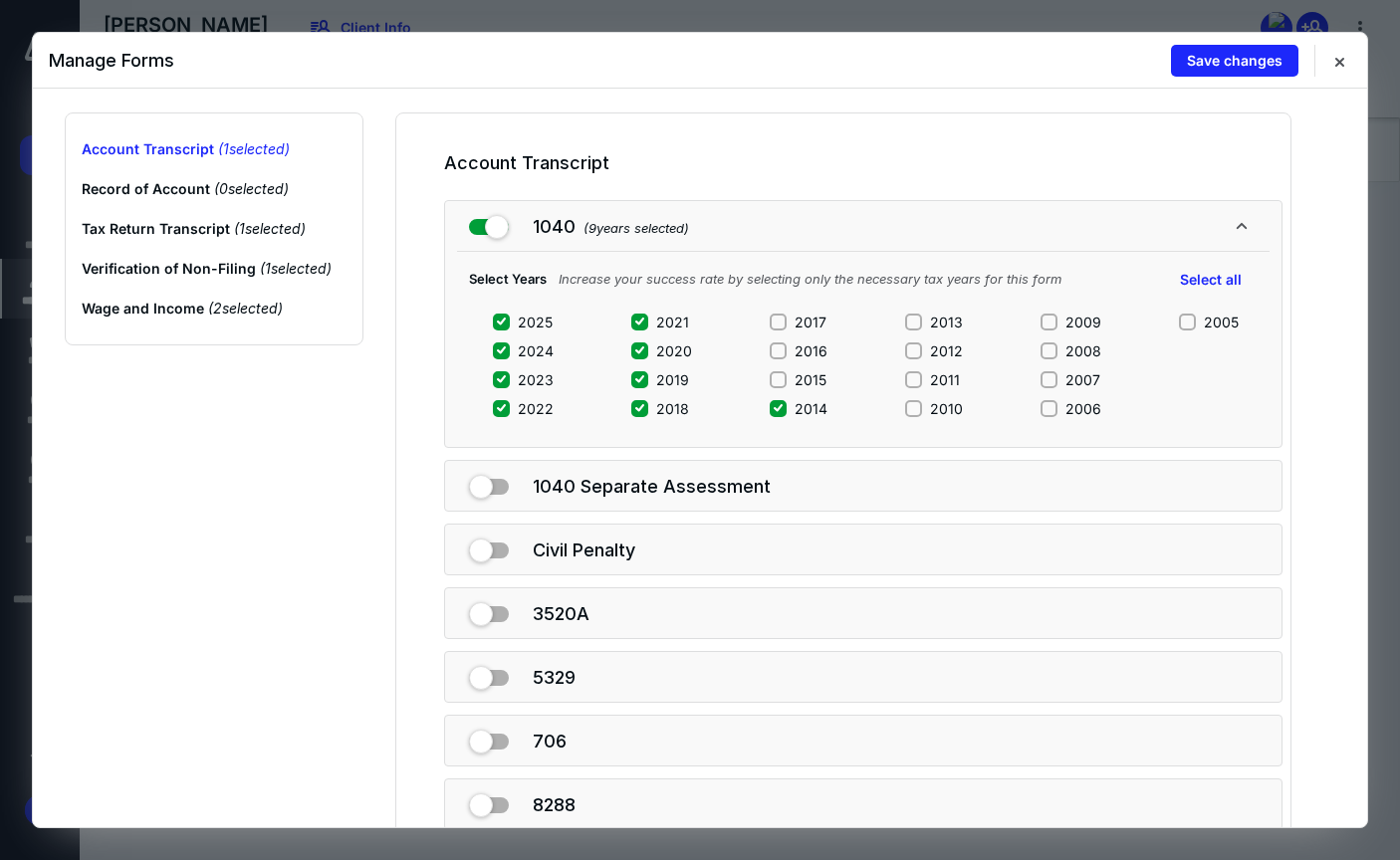 click 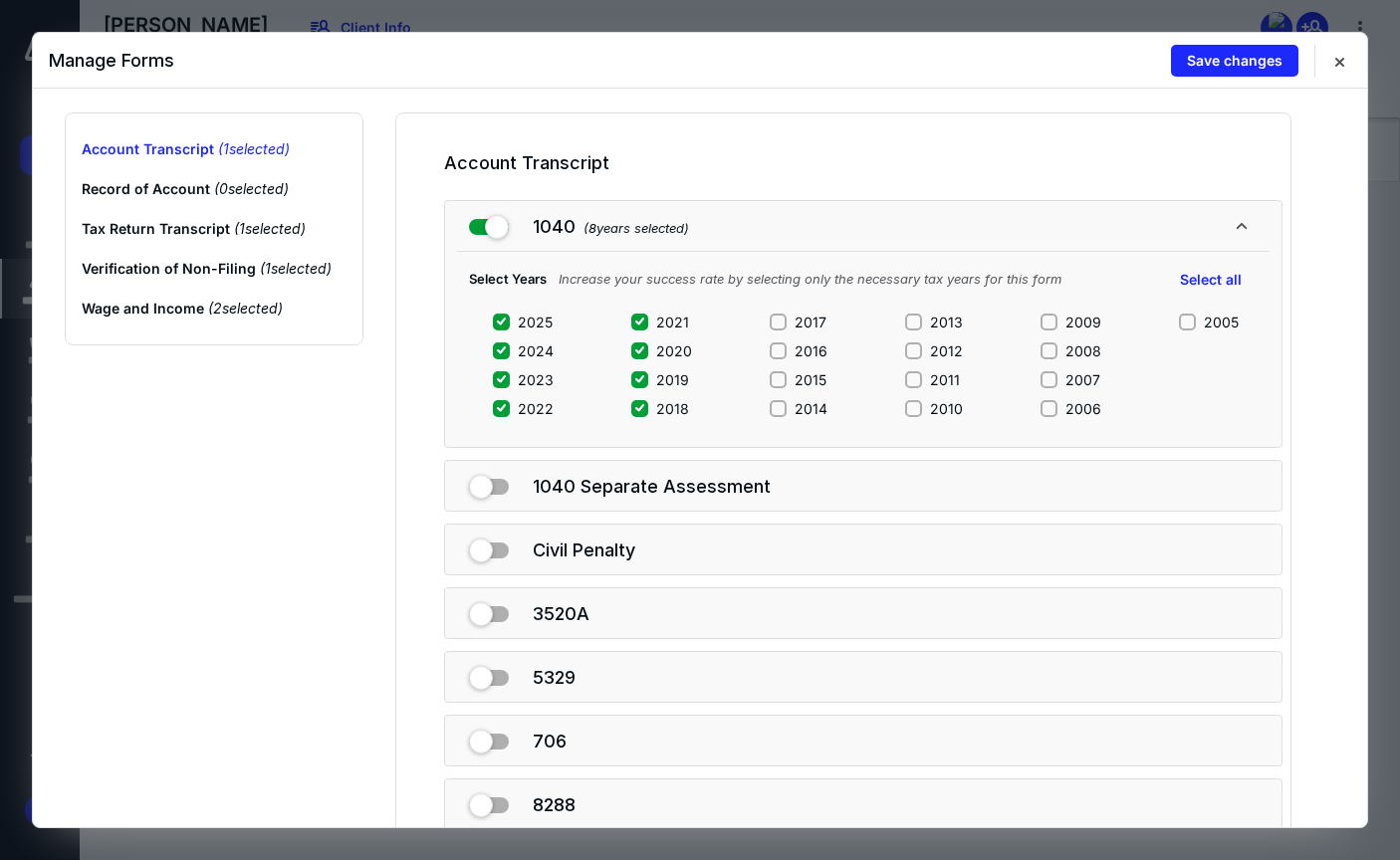 drag, startPoint x: 637, startPoint y: 411, endPoint x: 636, endPoint y: 397, distance: 14.035669 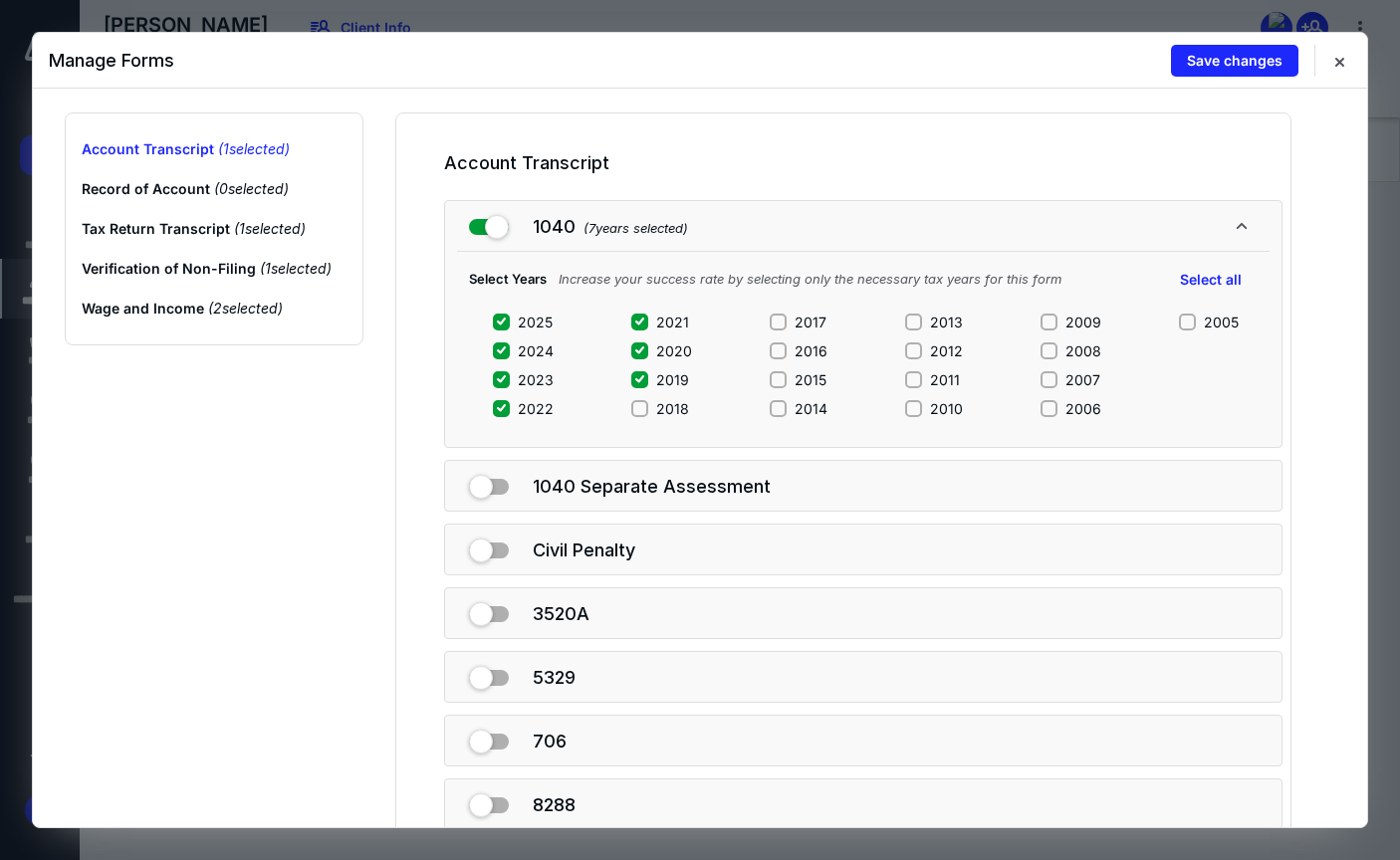 drag, startPoint x: 634, startPoint y: 375, endPoint x: 637, endPoint y: 356, distance: 19.235384 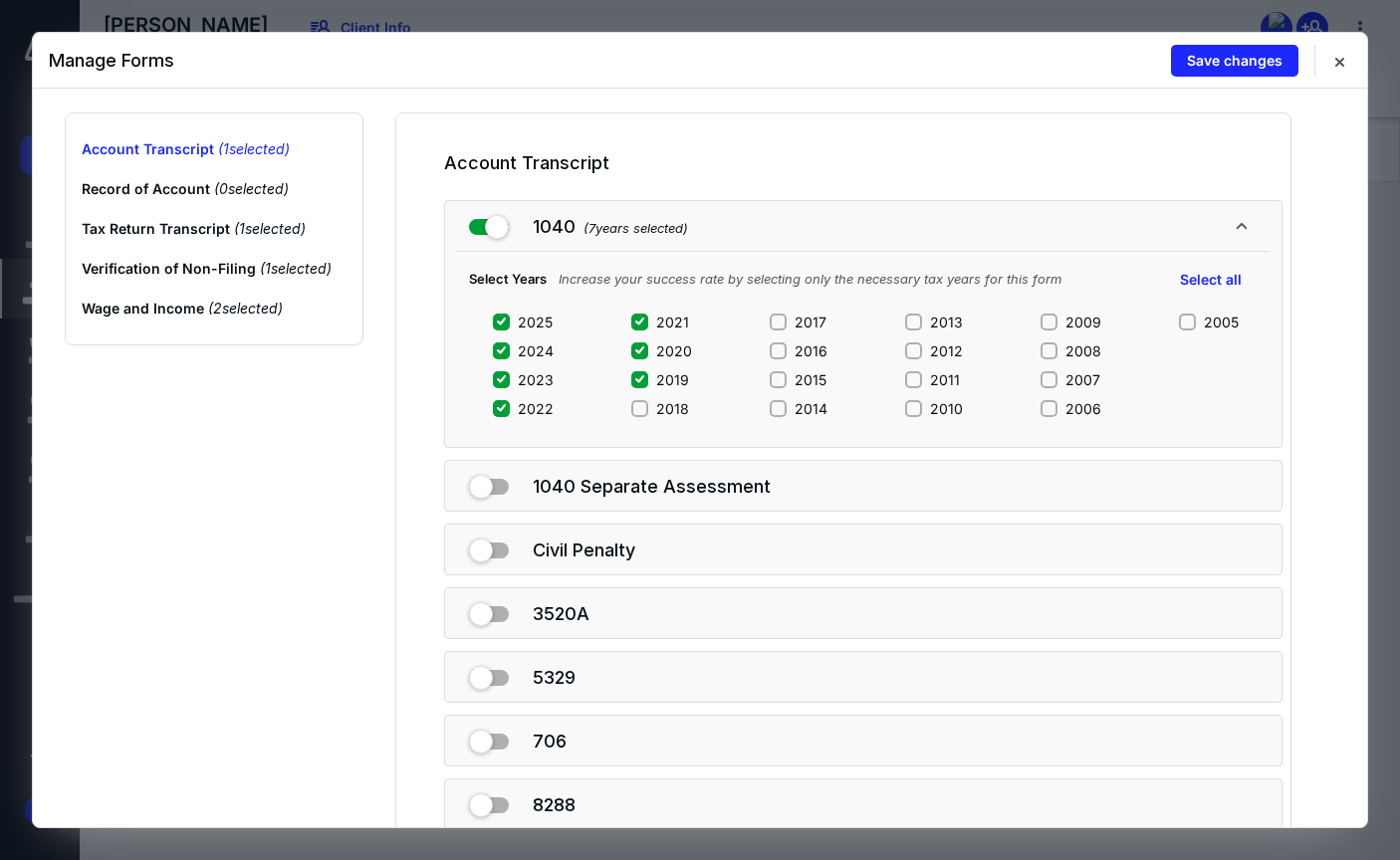 click 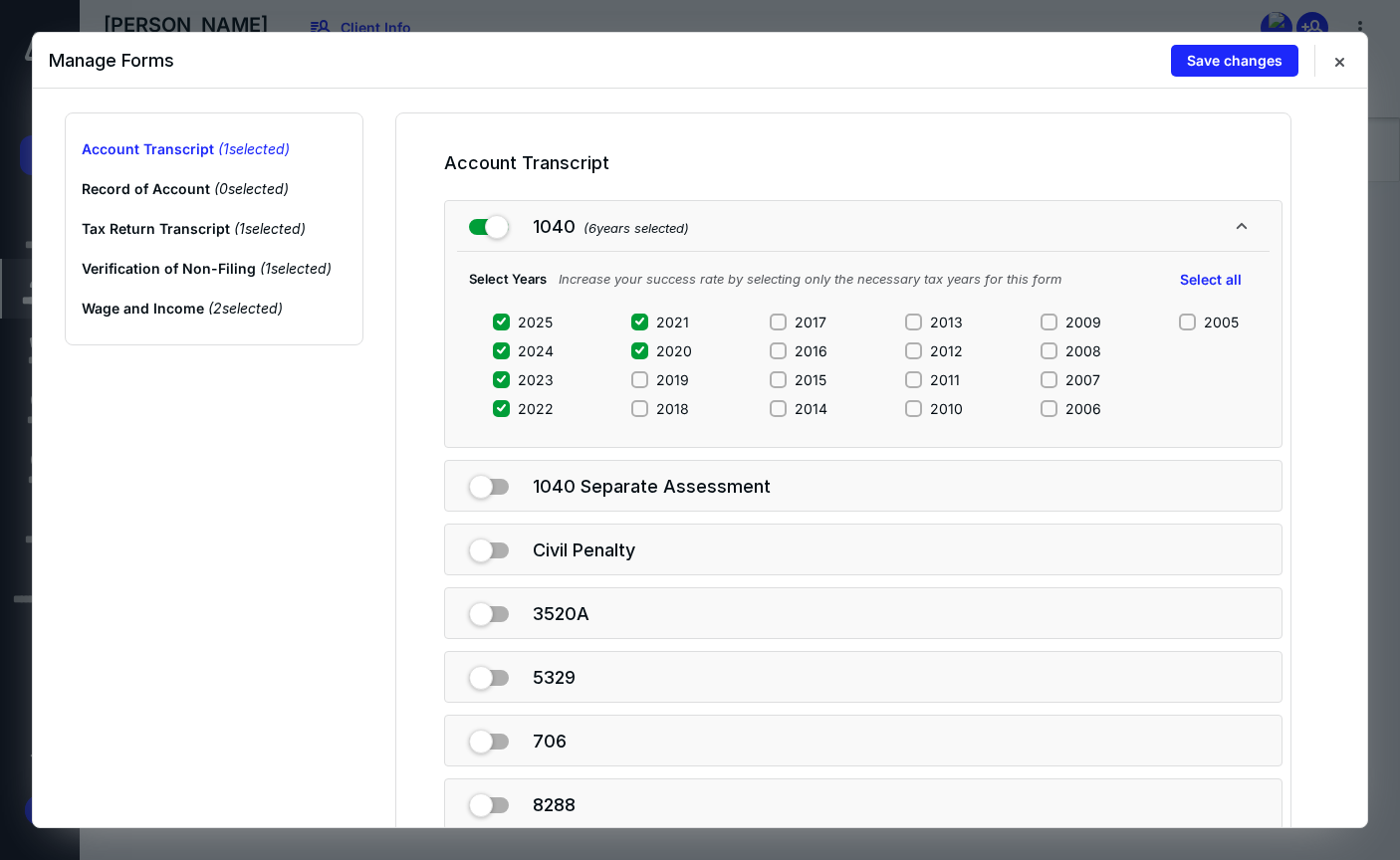 click at bounding box center [501, 379] 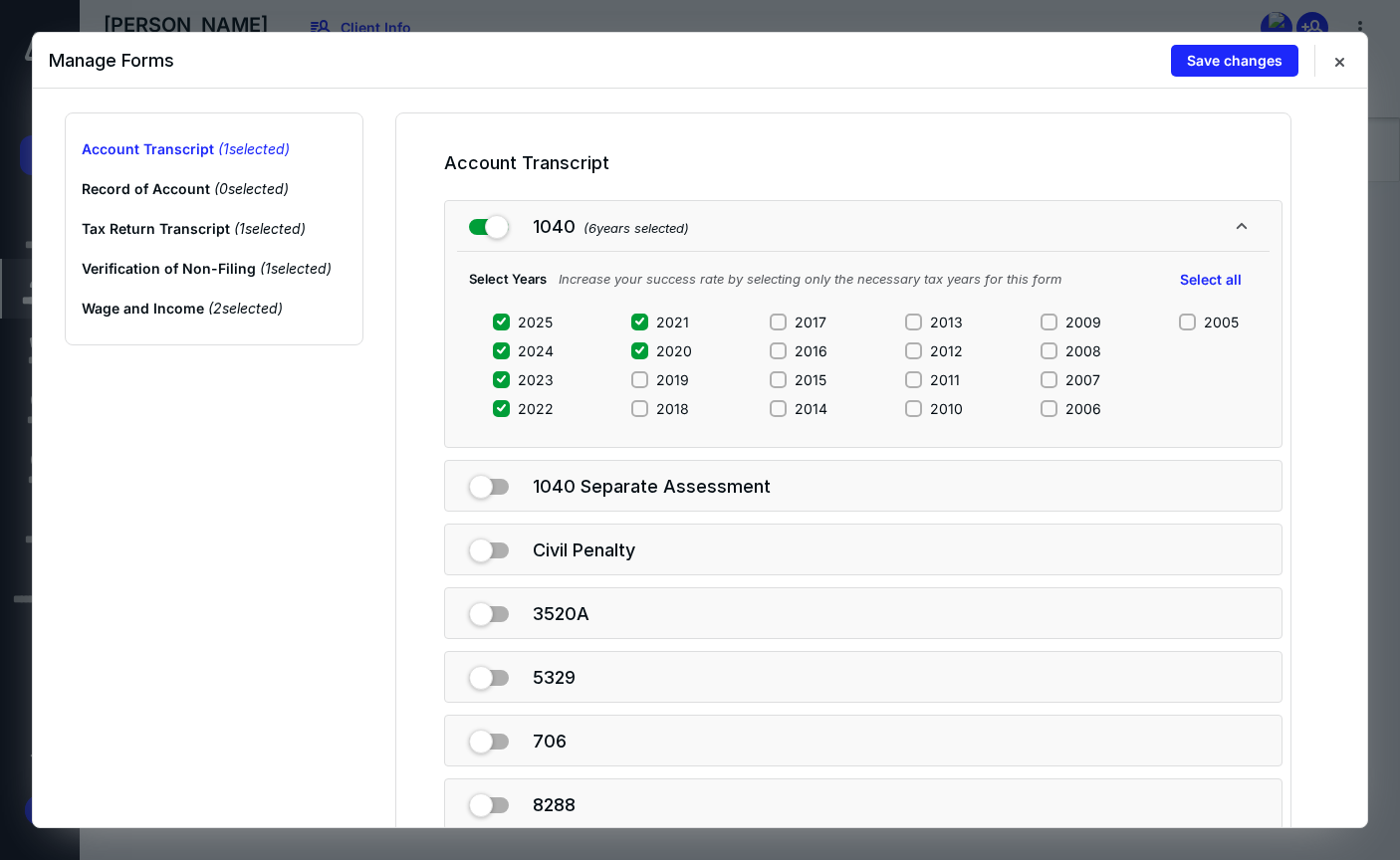 click on "2023" at bounding box center [501, 379] 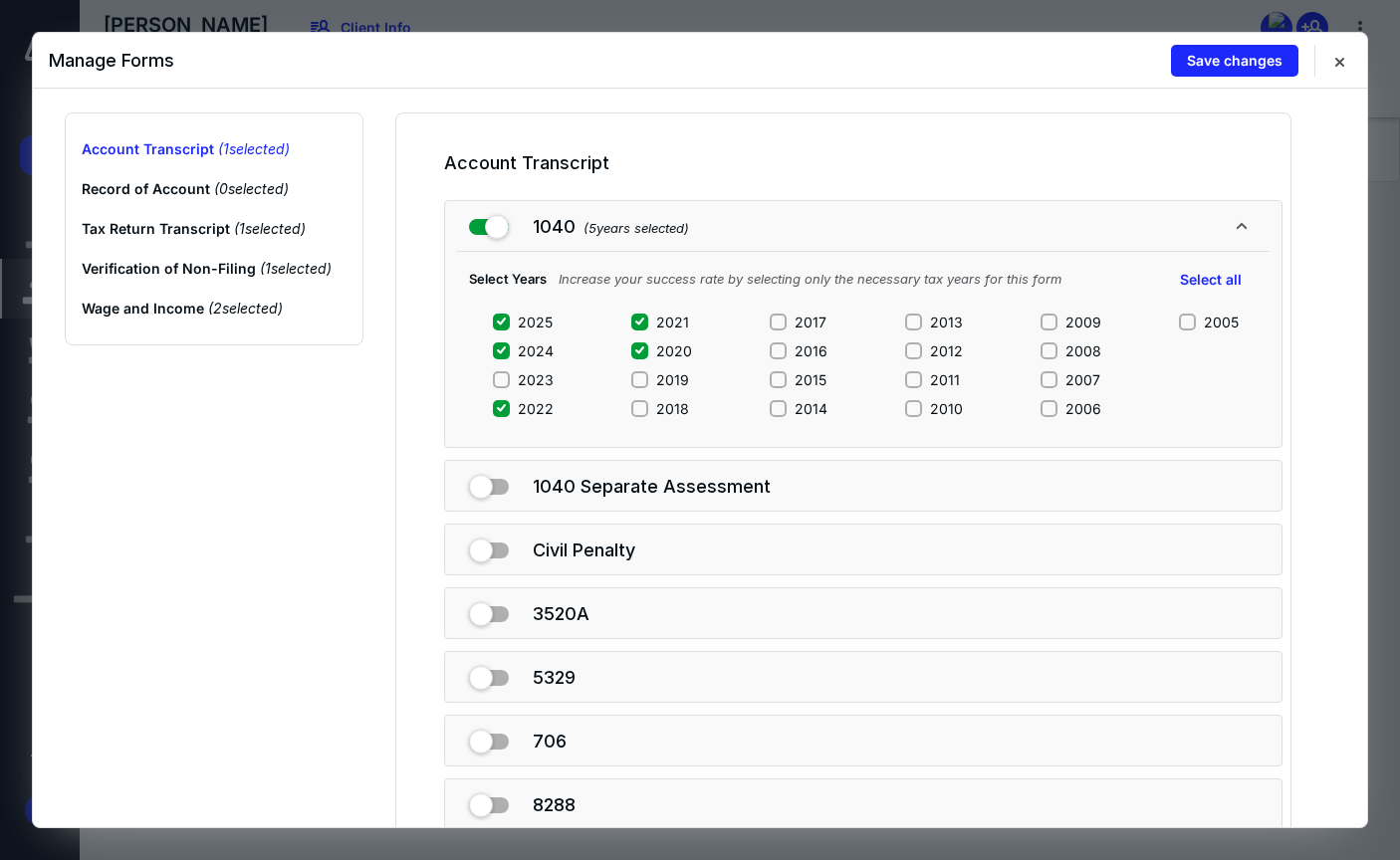 click on "2024" at bounding box center (501, 350) 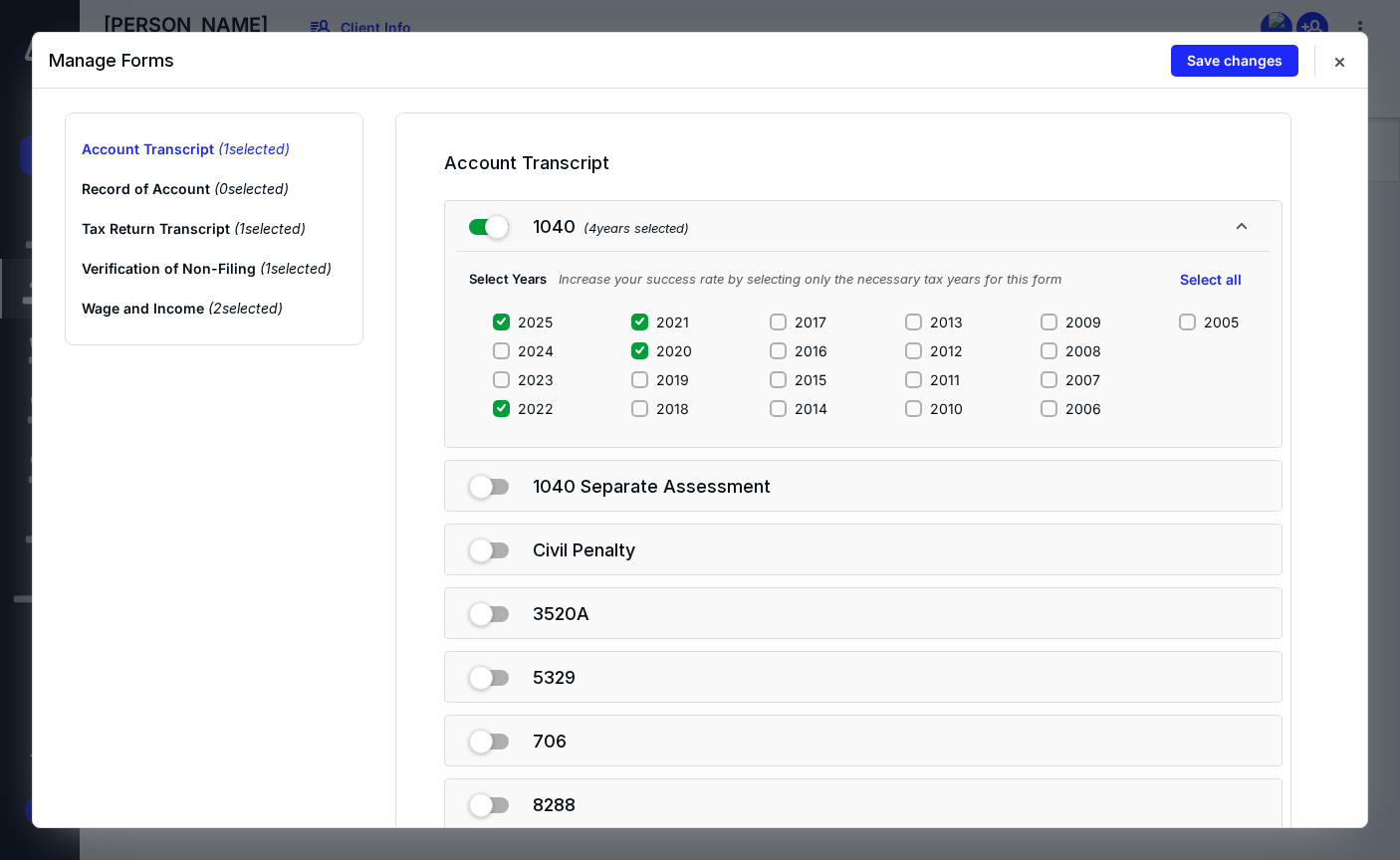 click on "2025" at bounding box center (501, 322) 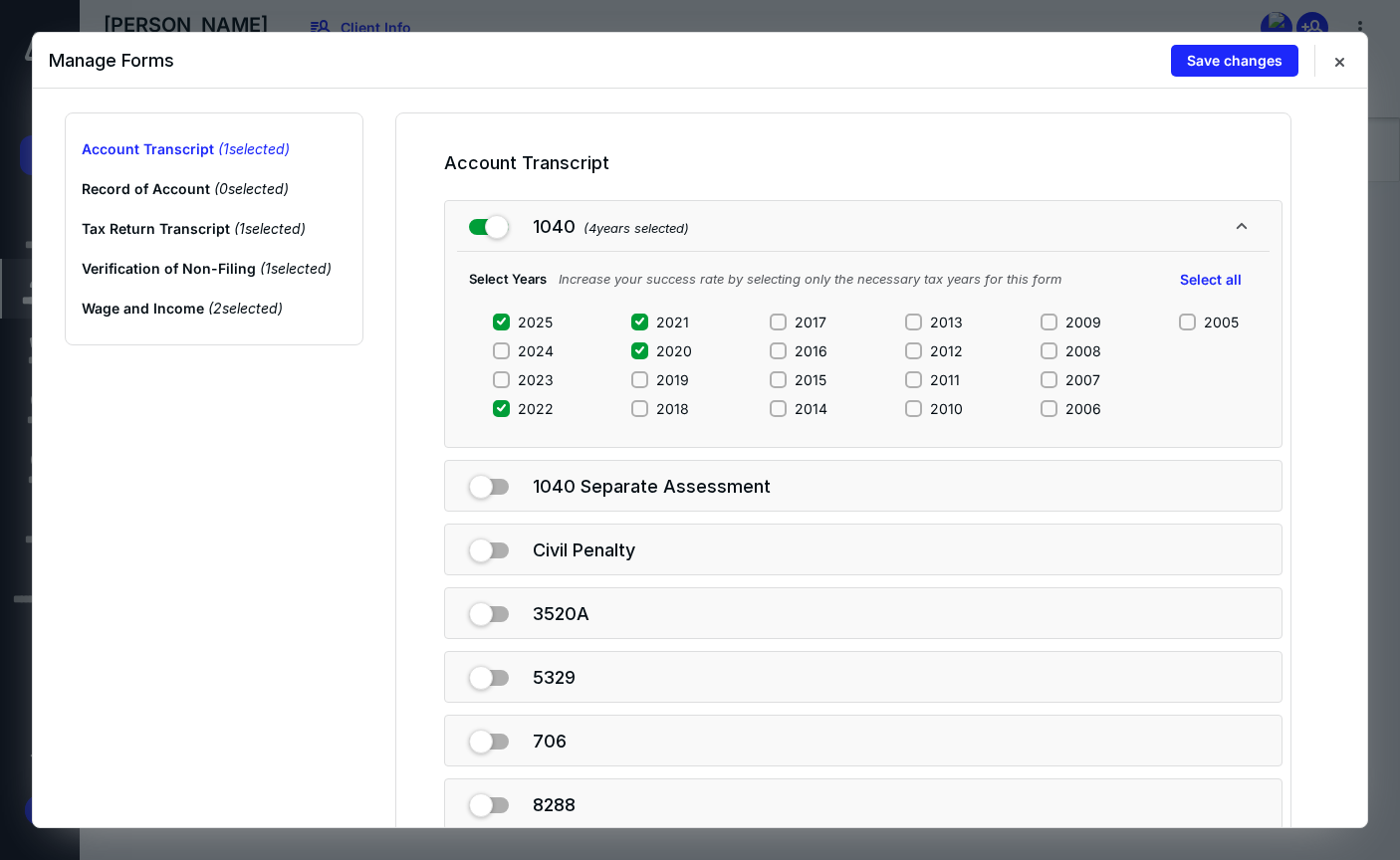 checkbox on "false" 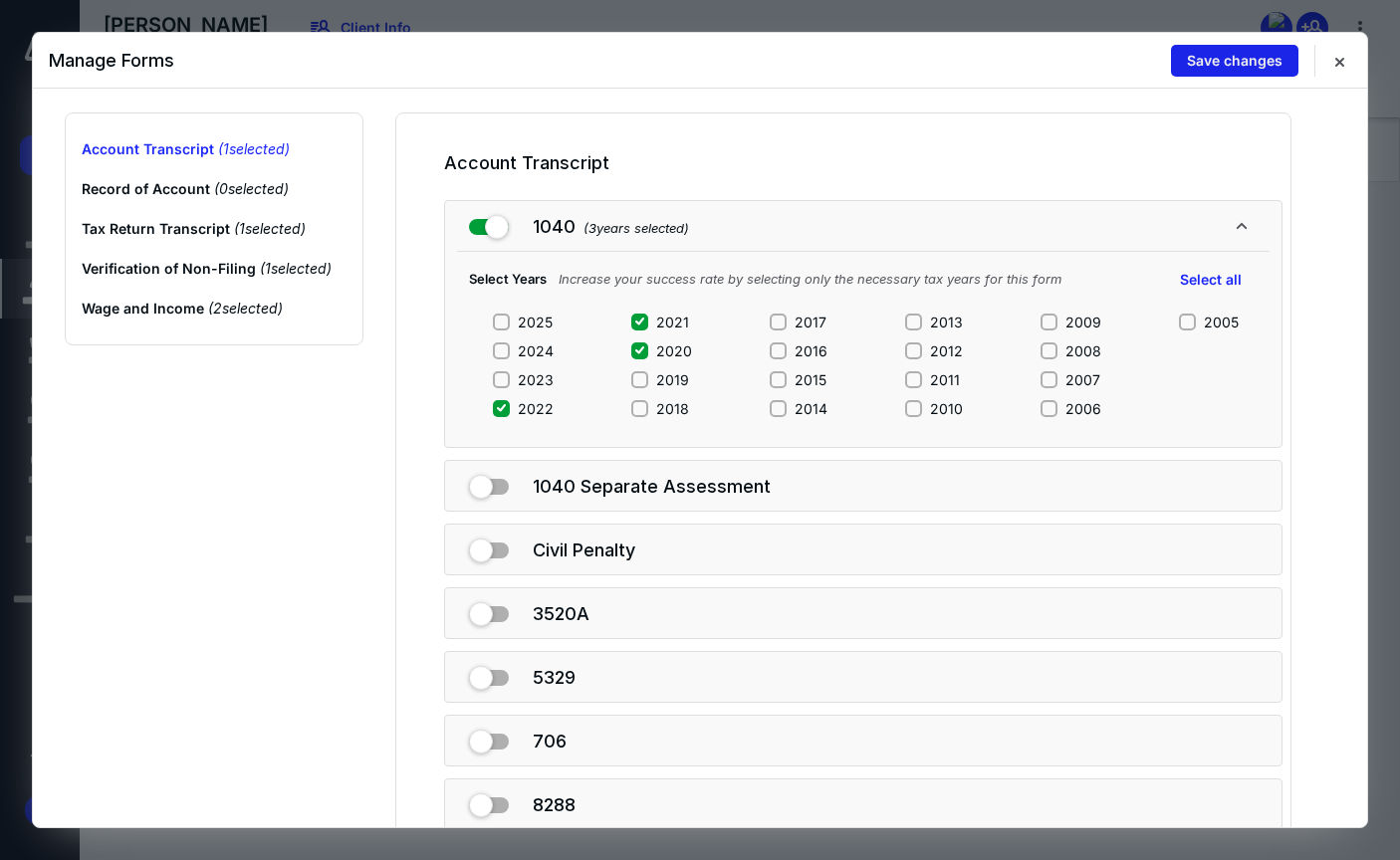 click on "Save changes" at bounding box center [1235, 61] 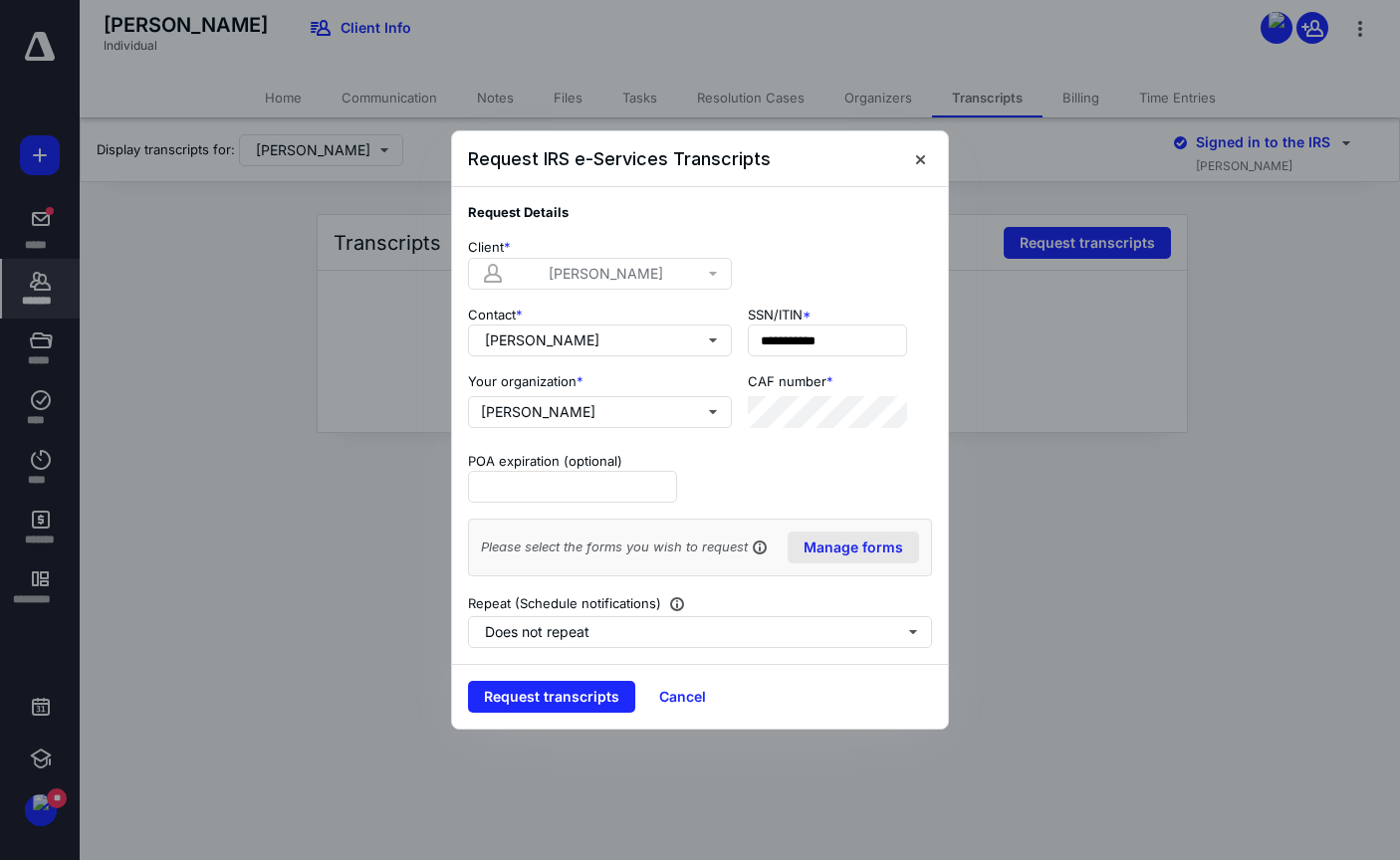 click on "Manage forms" at bounding box center [853, 547] 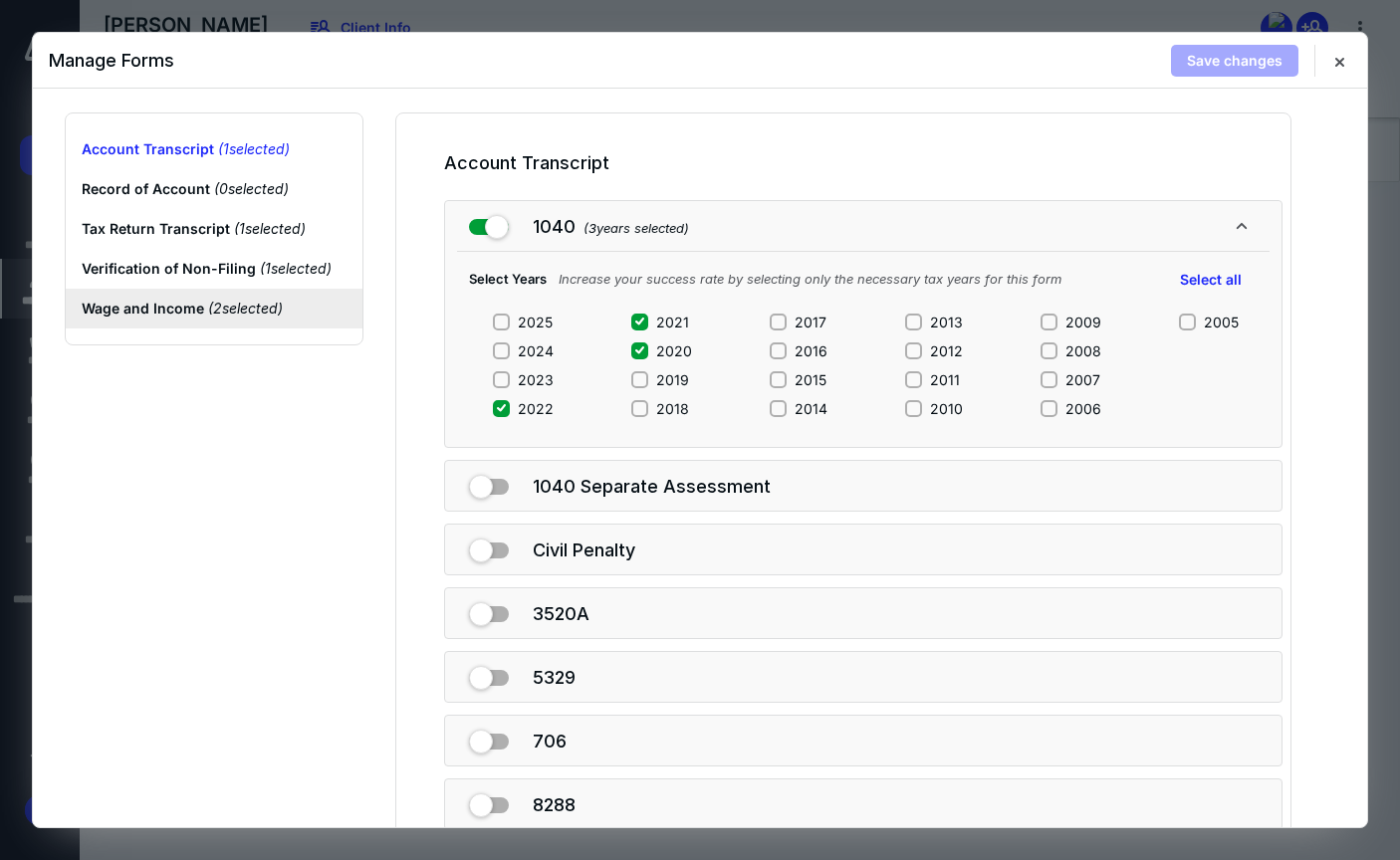 click on "Wage and Income   ( 2  selected)" at bounding box center [214, 309] 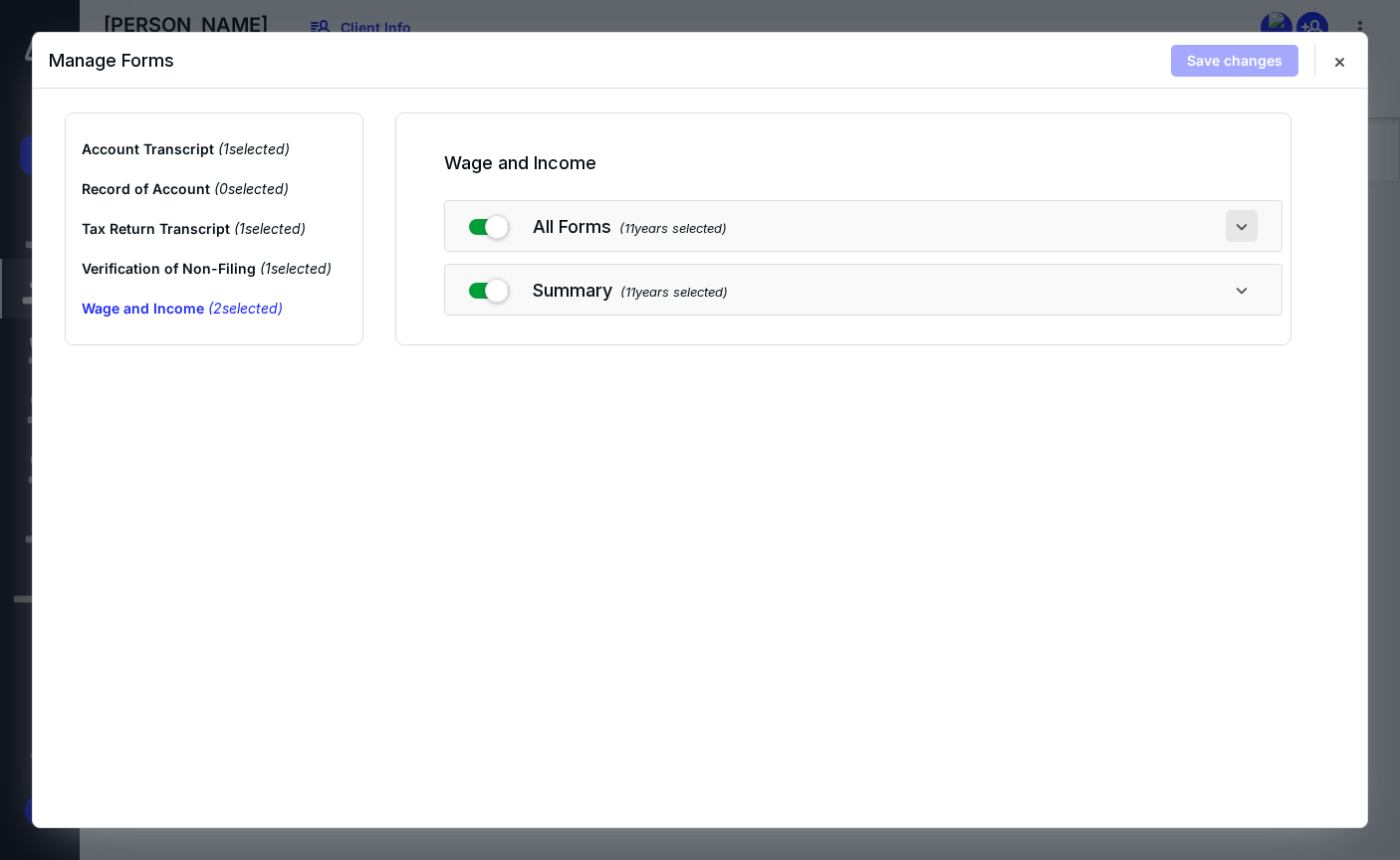 click at bounding box center [1242, 226] 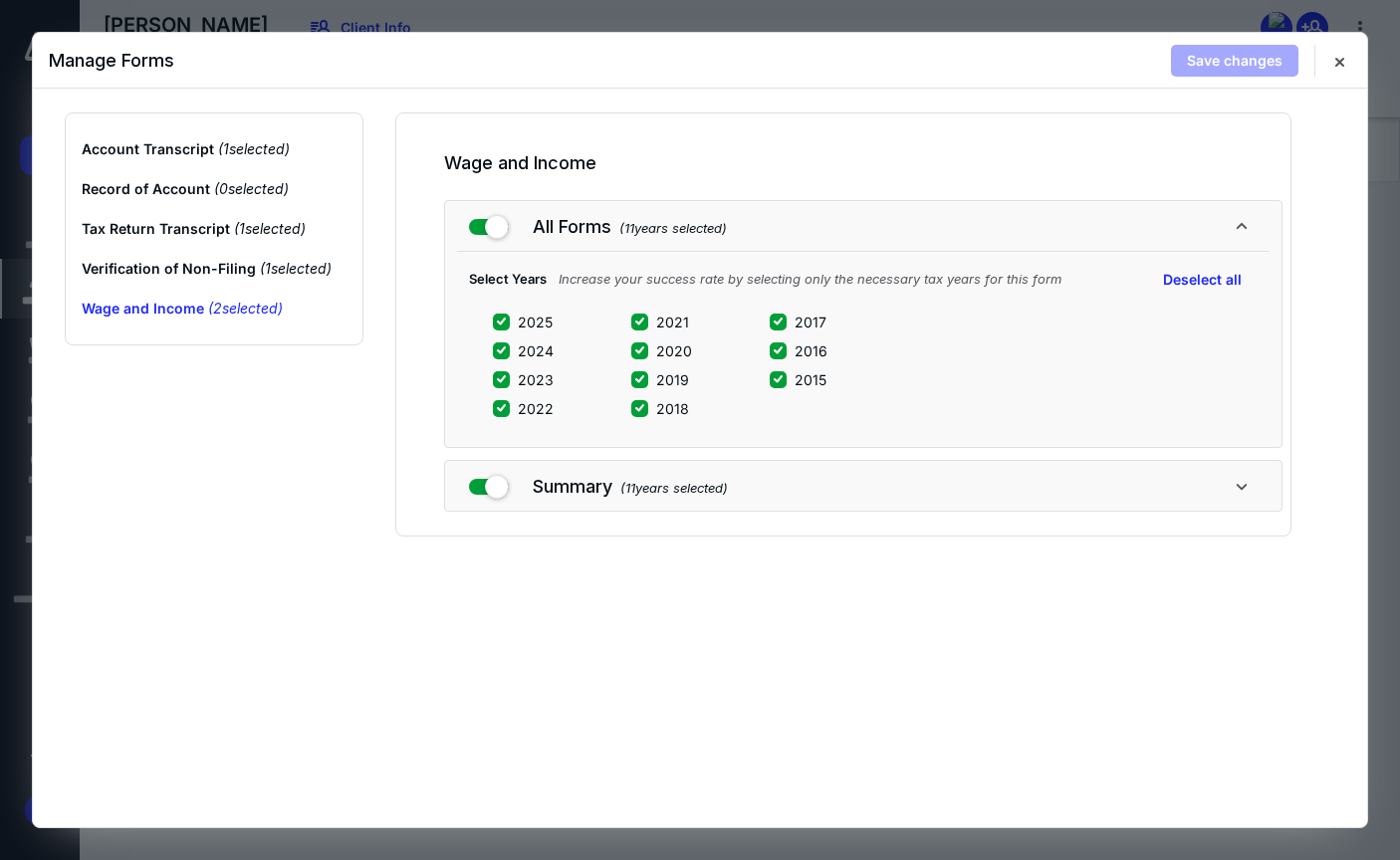 drag, startPoint x: 780, startPoint y: 322, endPoint x: 780, endPoint y: 334, distance: 12 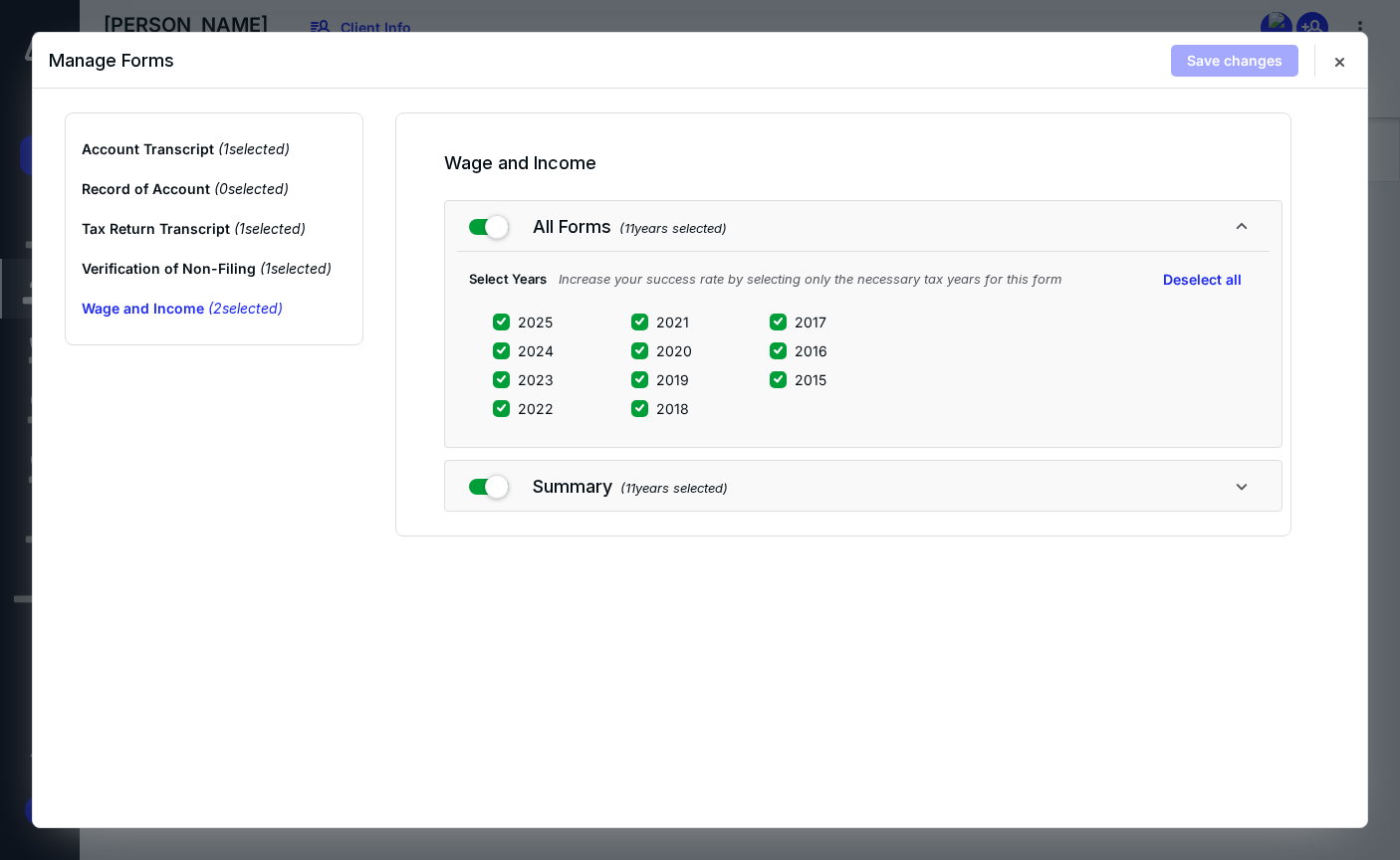 click 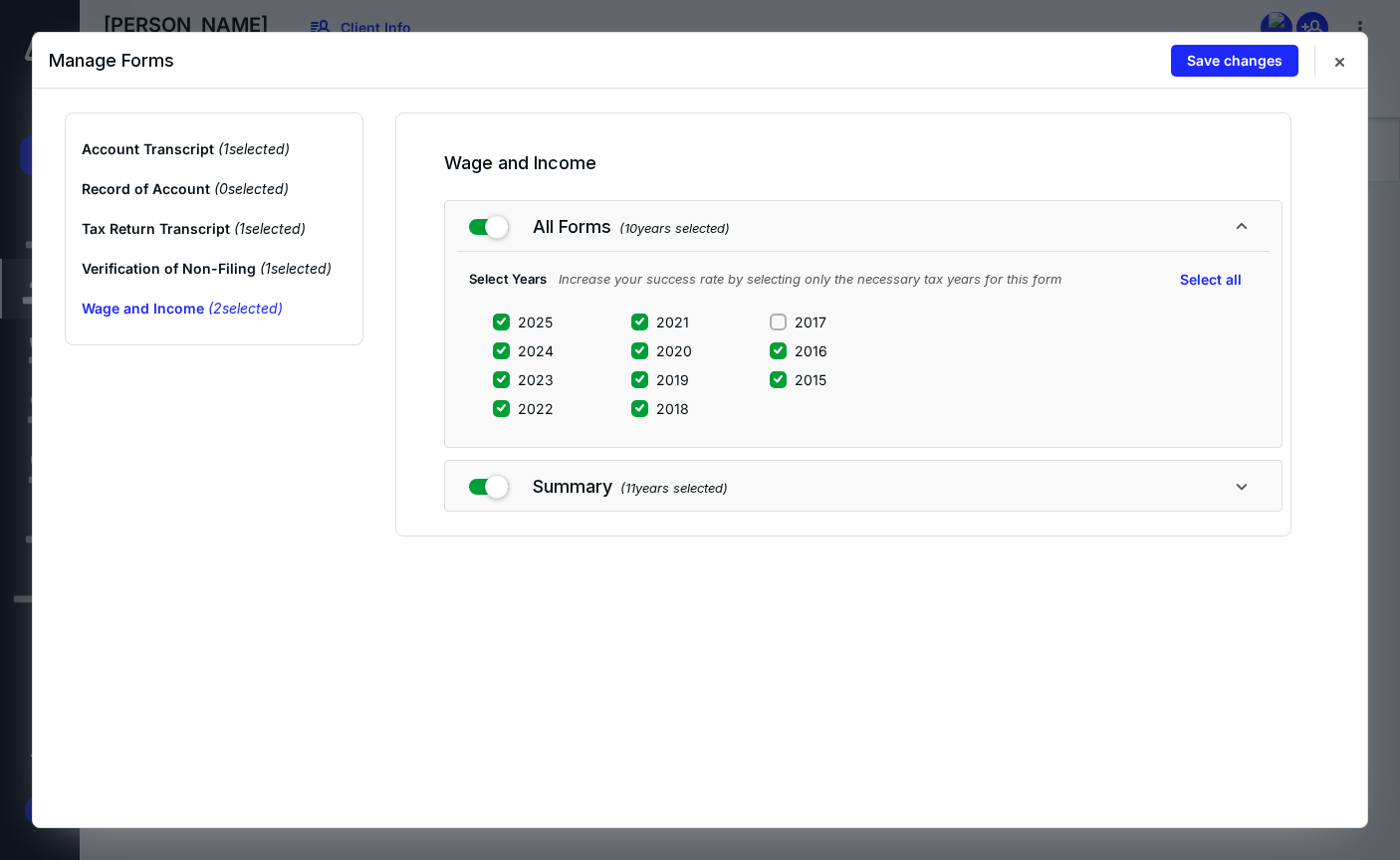 click 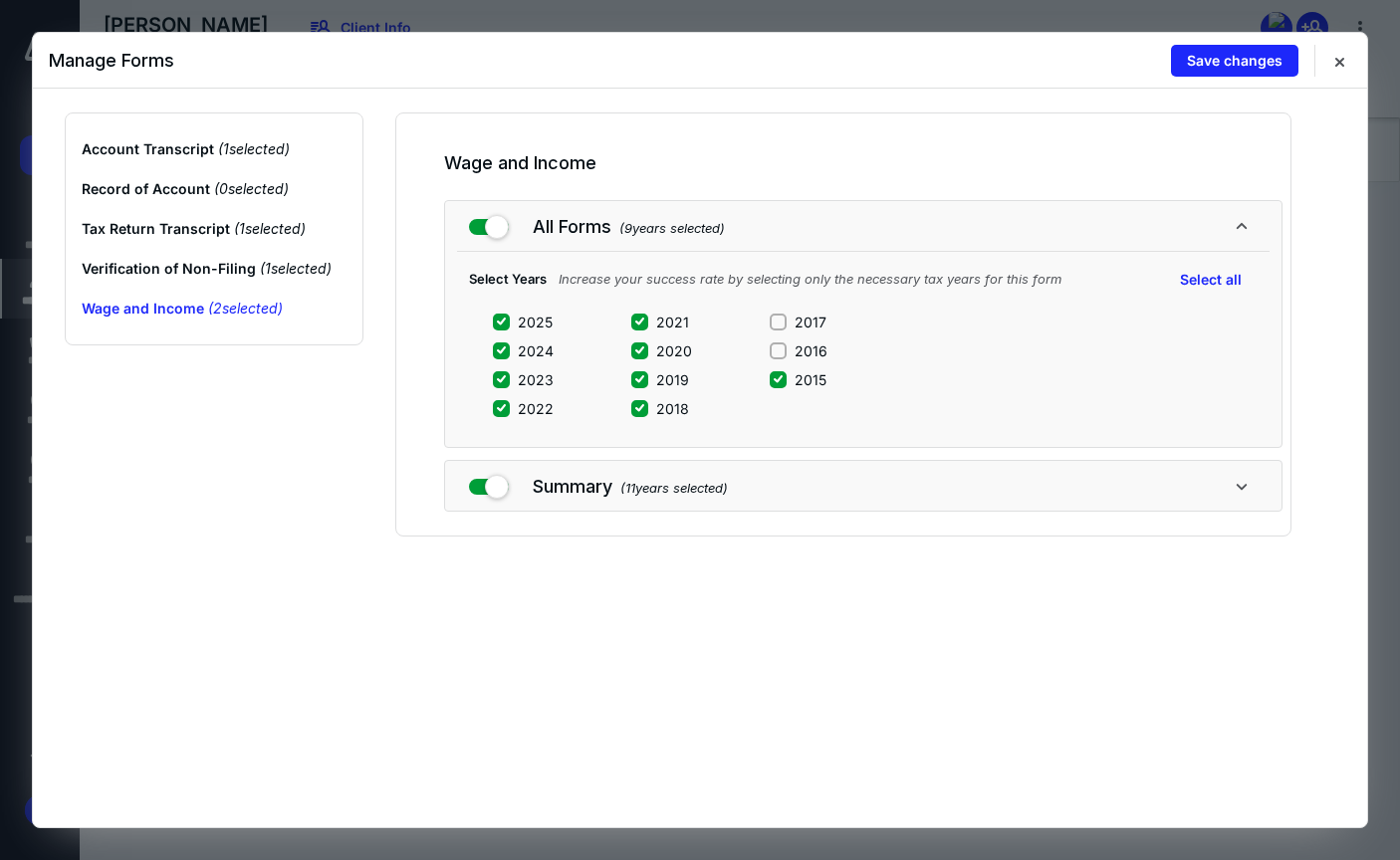 drag, startPoint x: 774, startPoint y: 372, endPoint x: 701, endPoint y: 409, distance: 81.84131 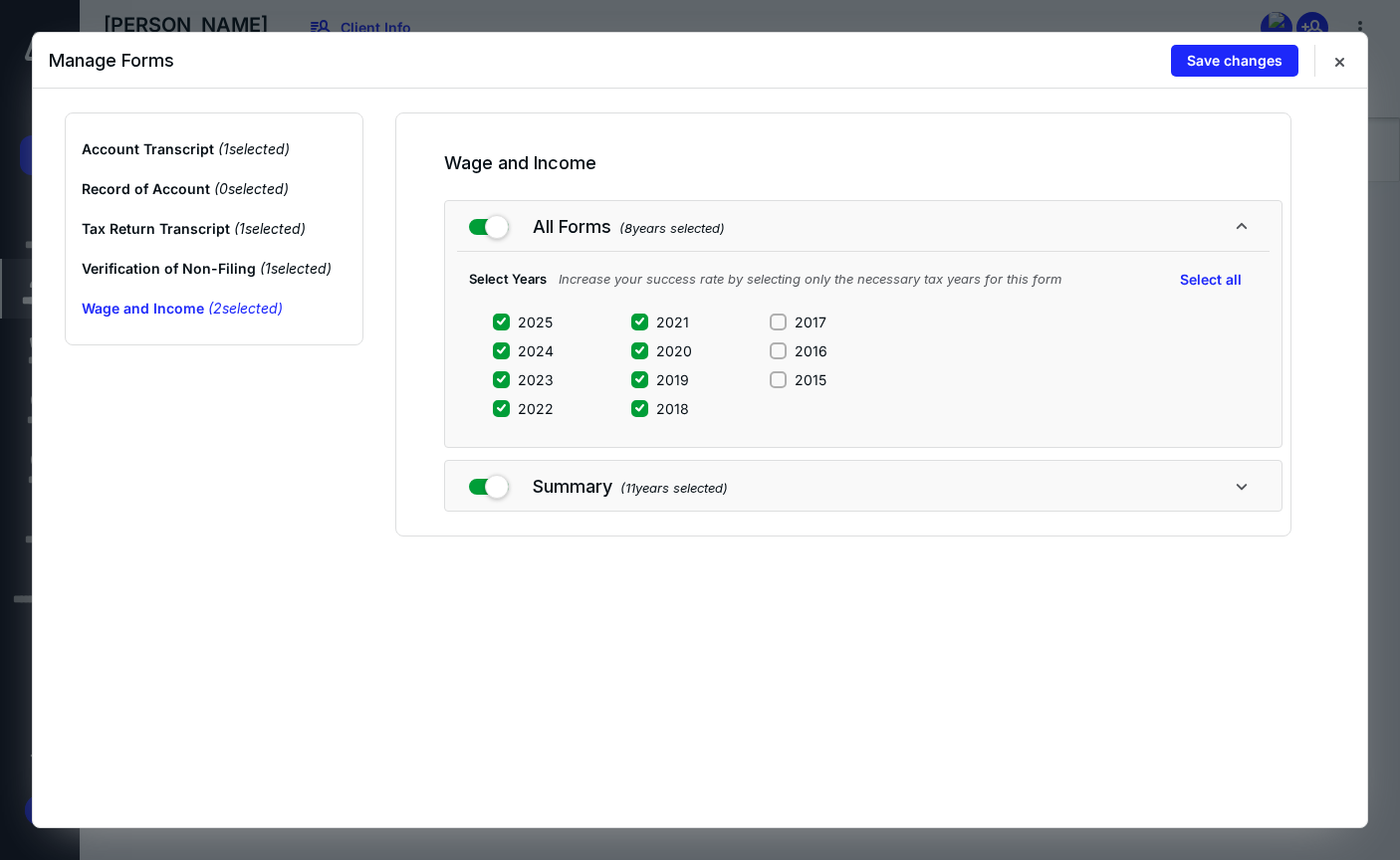 click 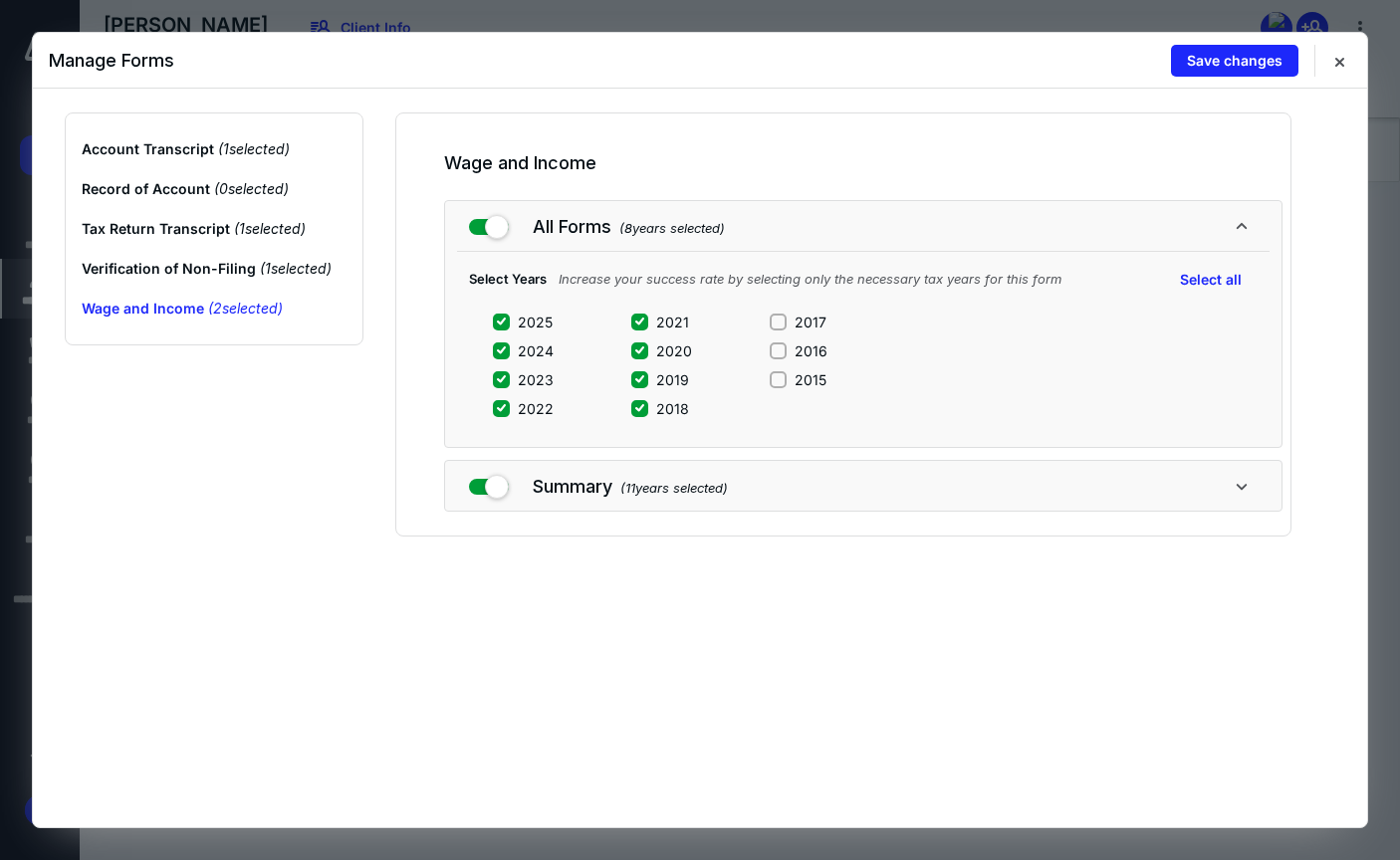 click on "2018" at bounding box center (639, 408) 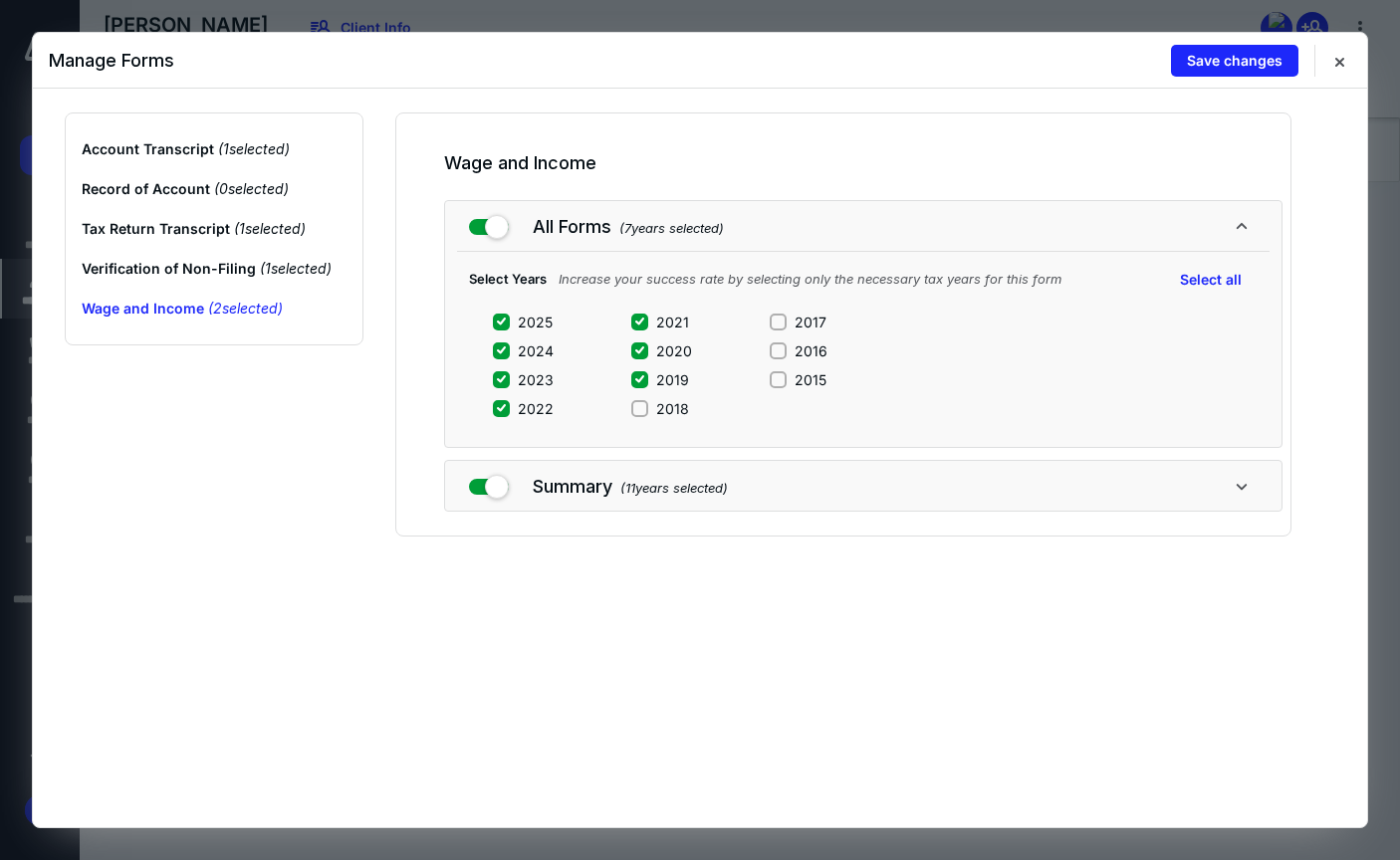 drag, startPoint x: 634, startPoint y: 382, endPoint x: 635, endPoint y: 364, distance: 18.027756 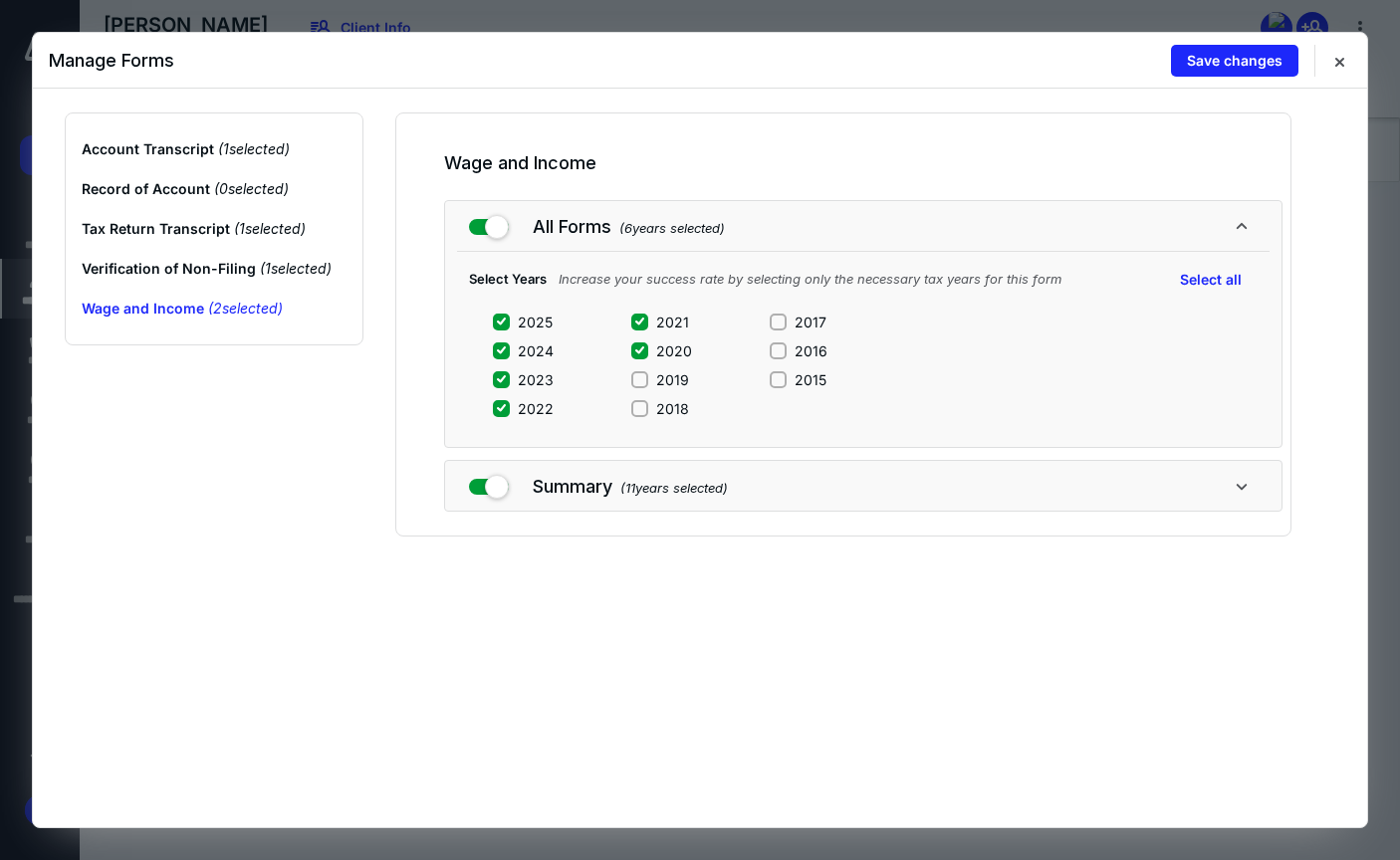 drag, startPoint x: 638, startPoint y: 345, endPoint x: 640, endPoint y: 329, distance: 16.124515 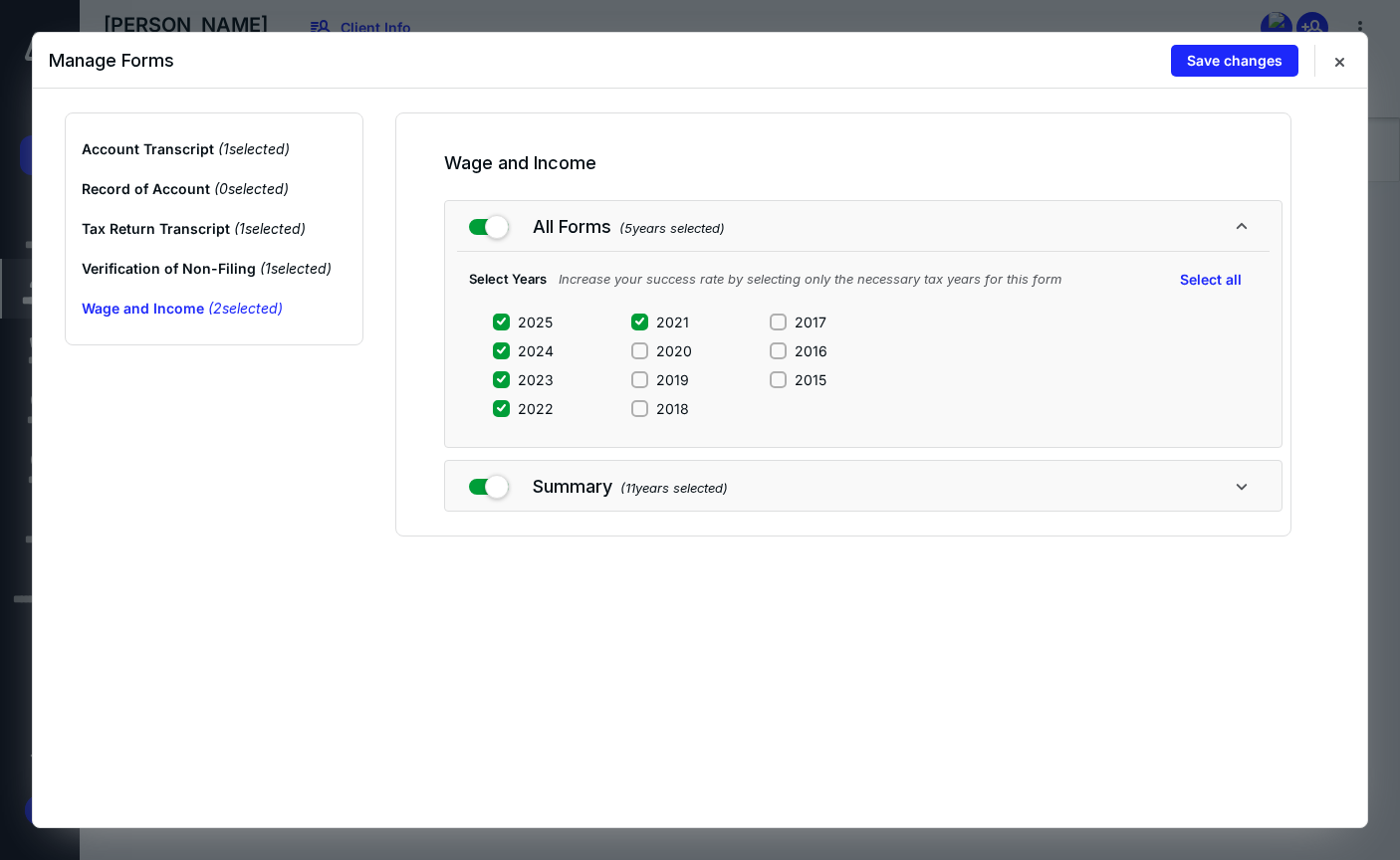 click 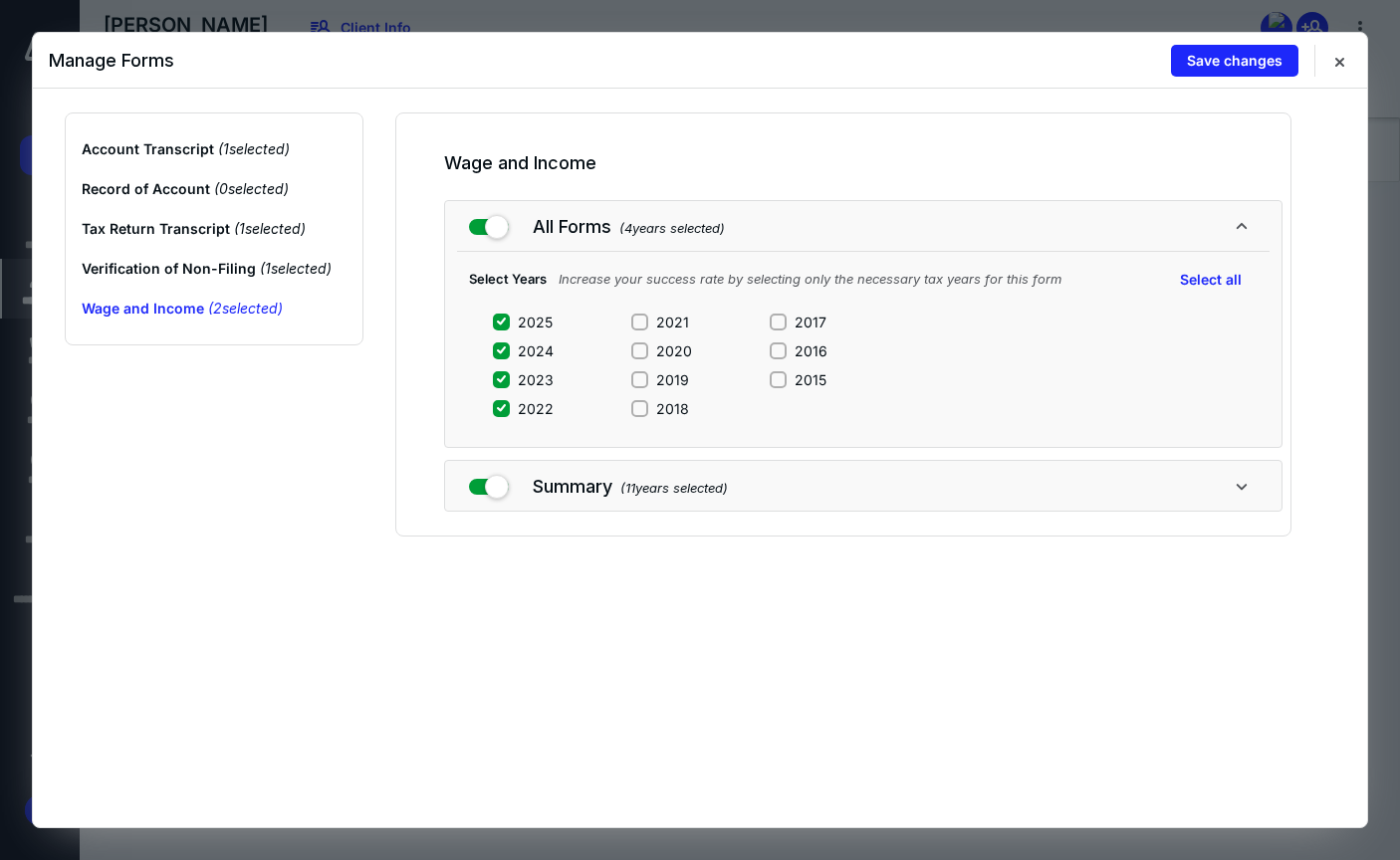 click on "2025" at bounding box center [523, 322] 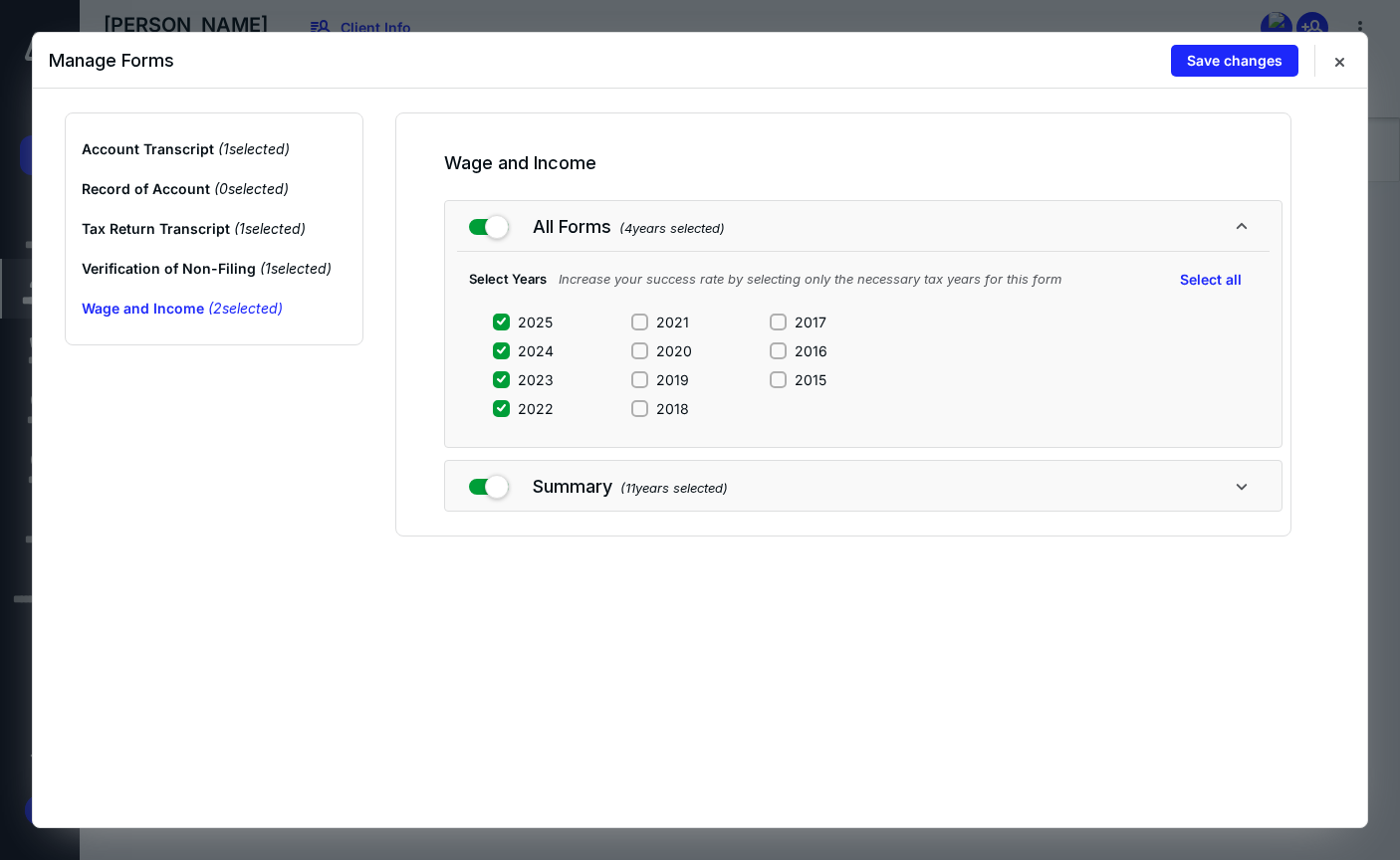 click on "2025" at bounding box center (501, 322) 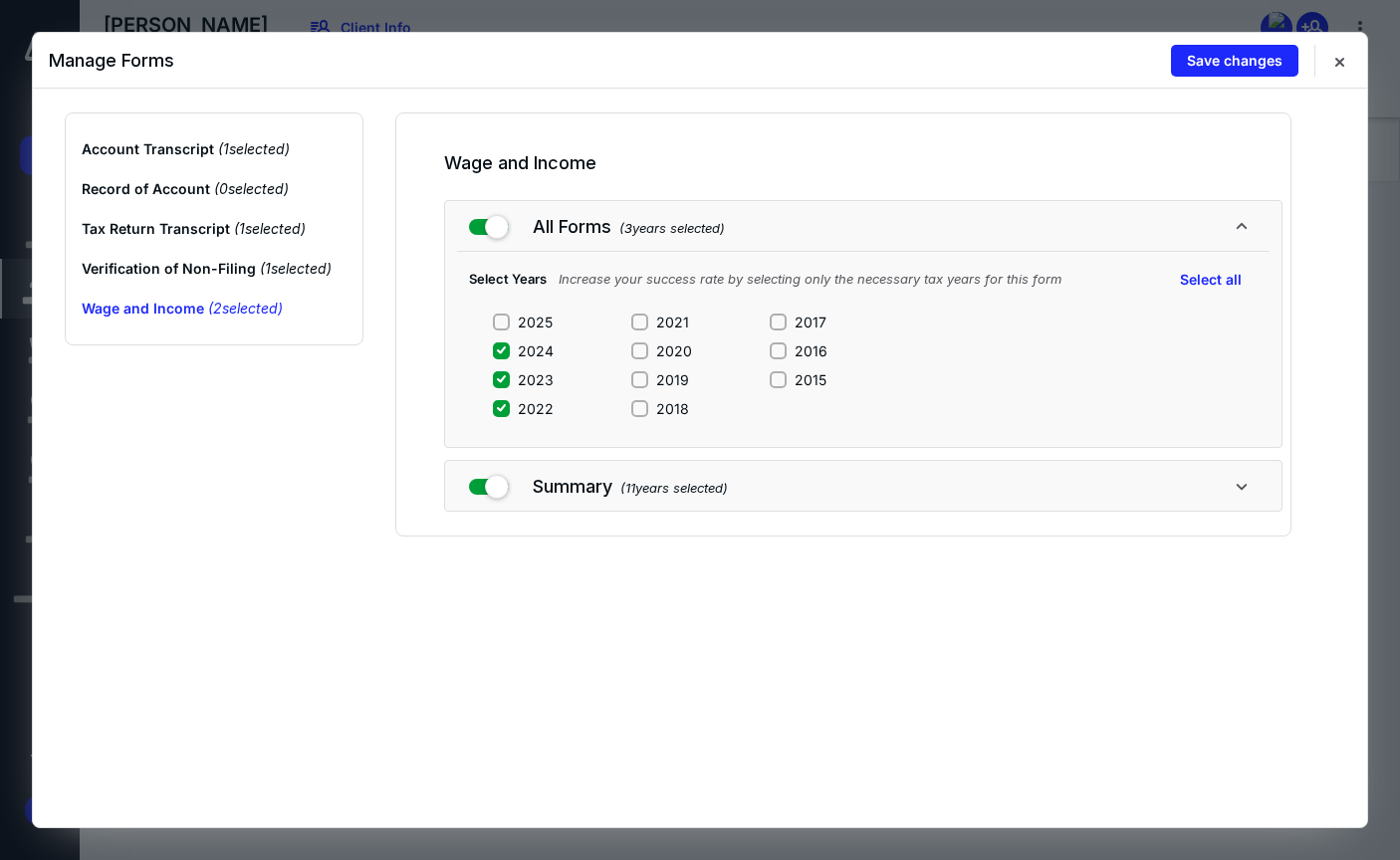 click on "2024" at bounding box center [536, 350] 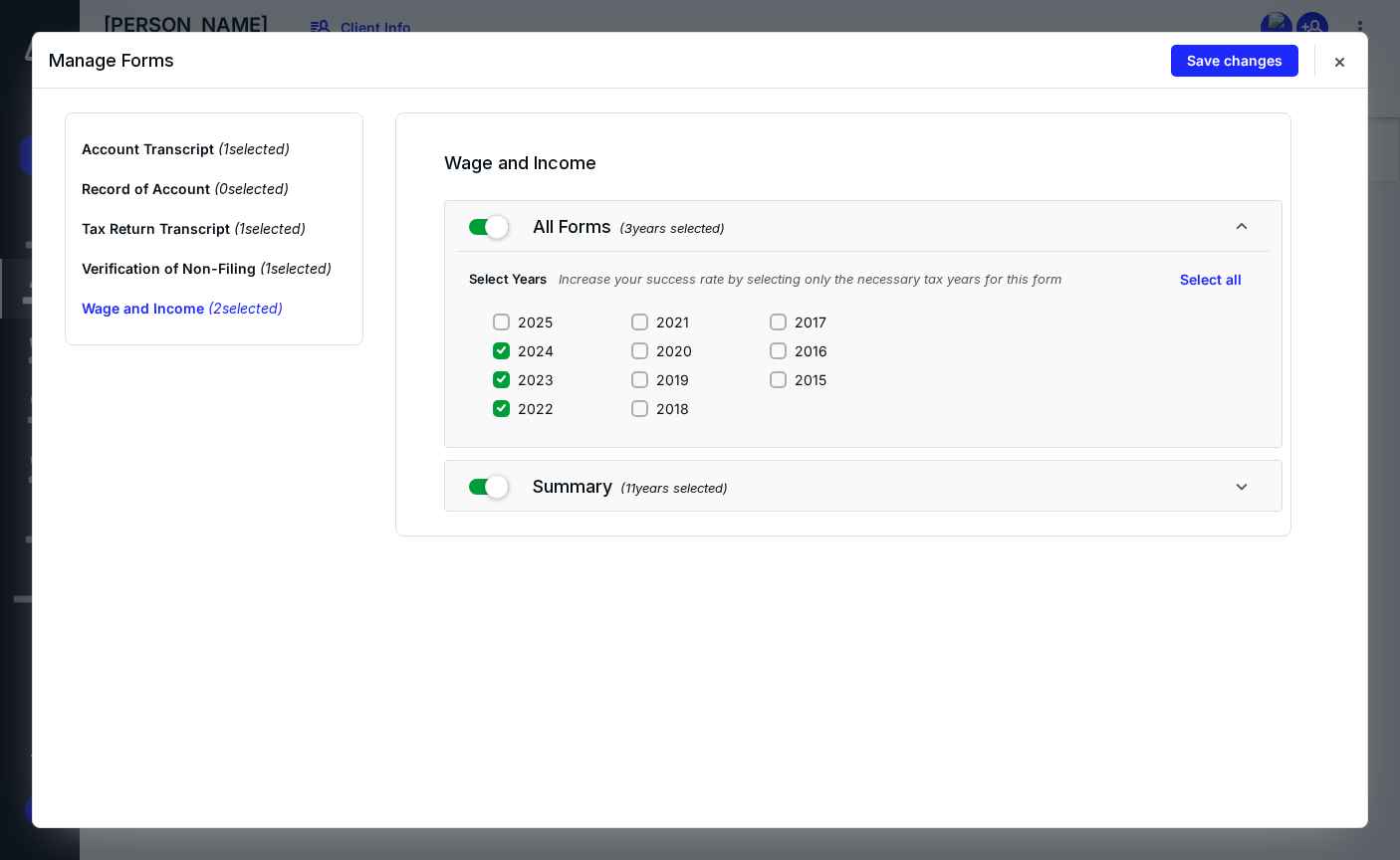 click on "2024" at bounding box center [501, 350] 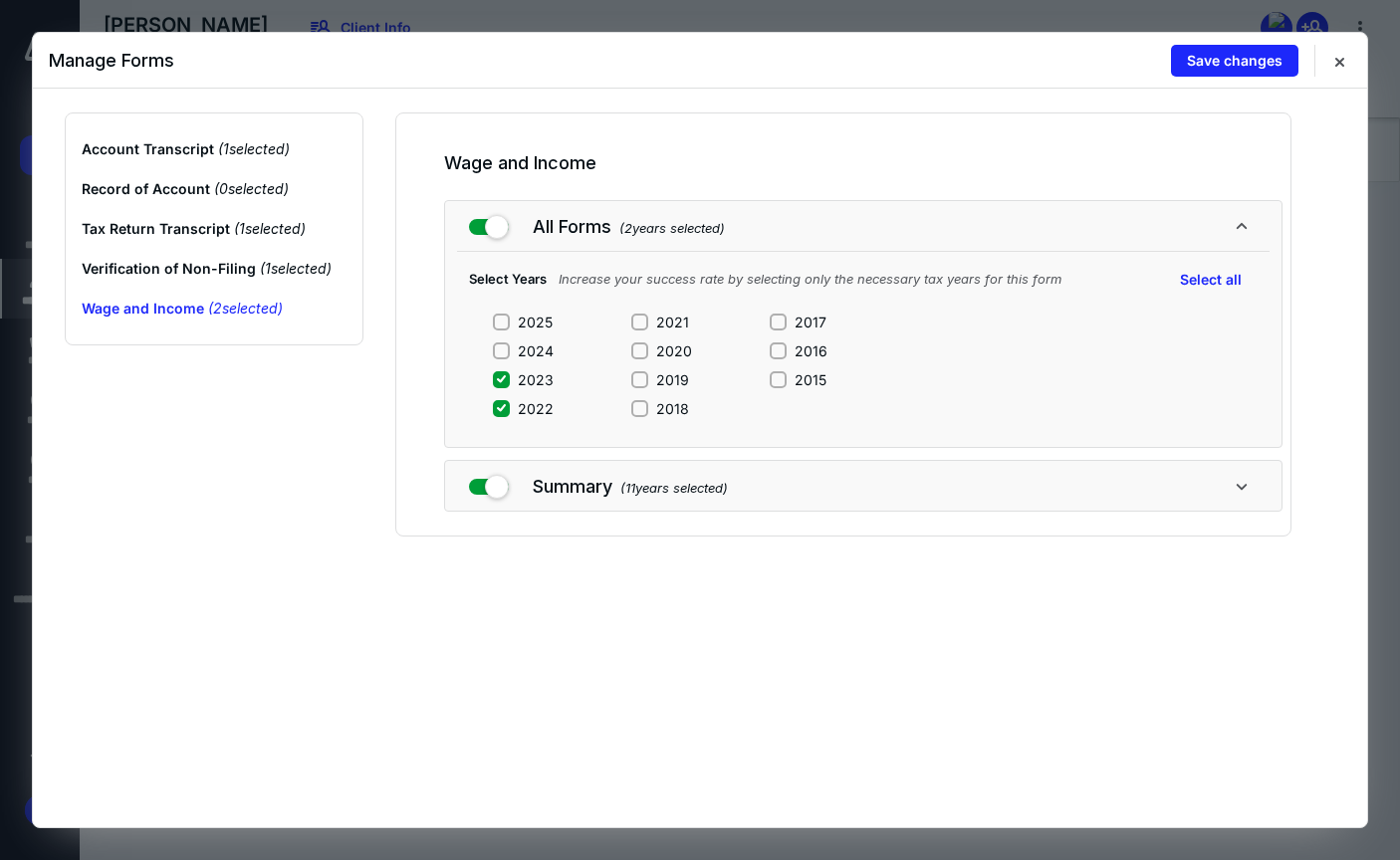 click on "2022" at bounding box center [501, 408] 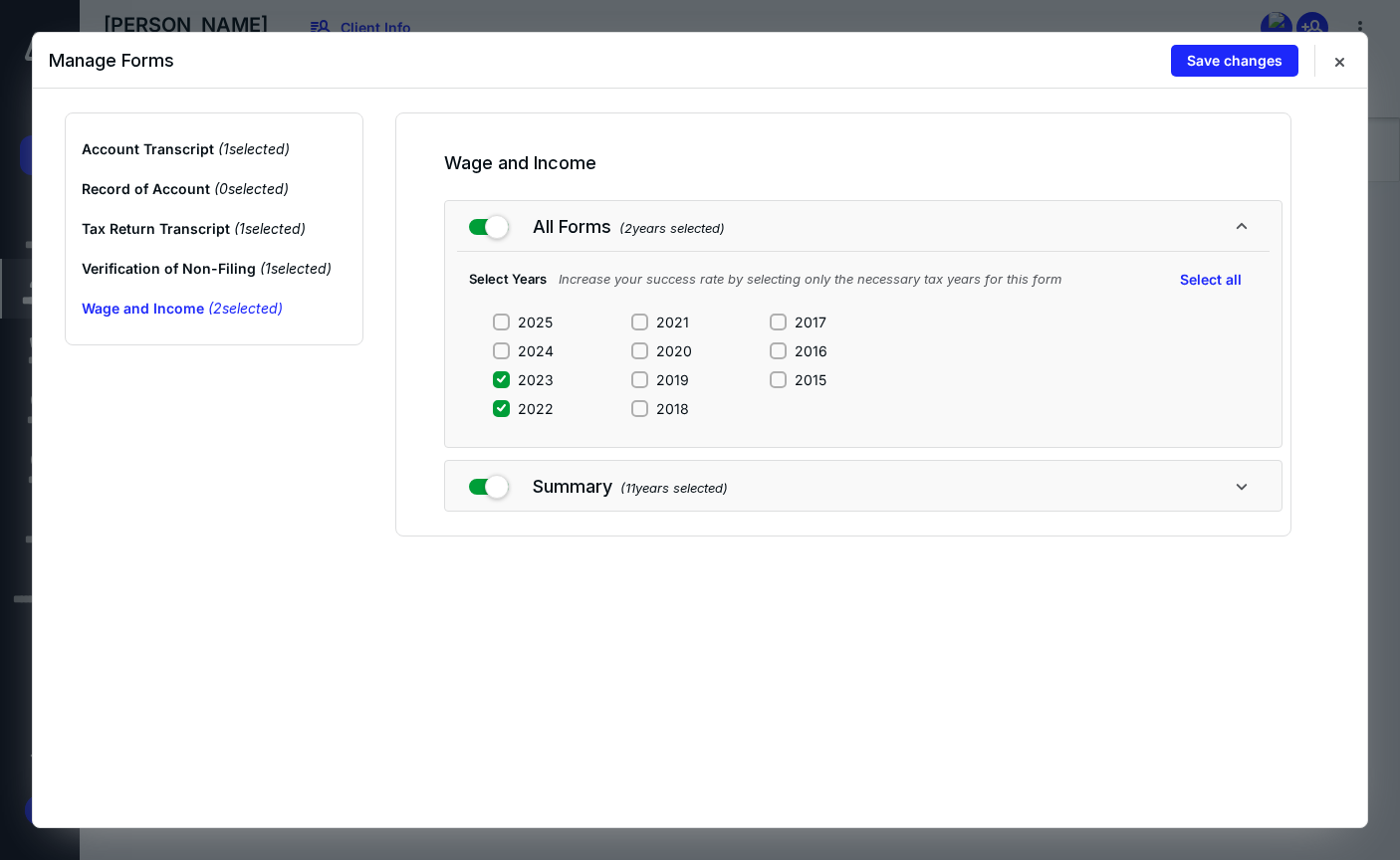checkbox on "false" 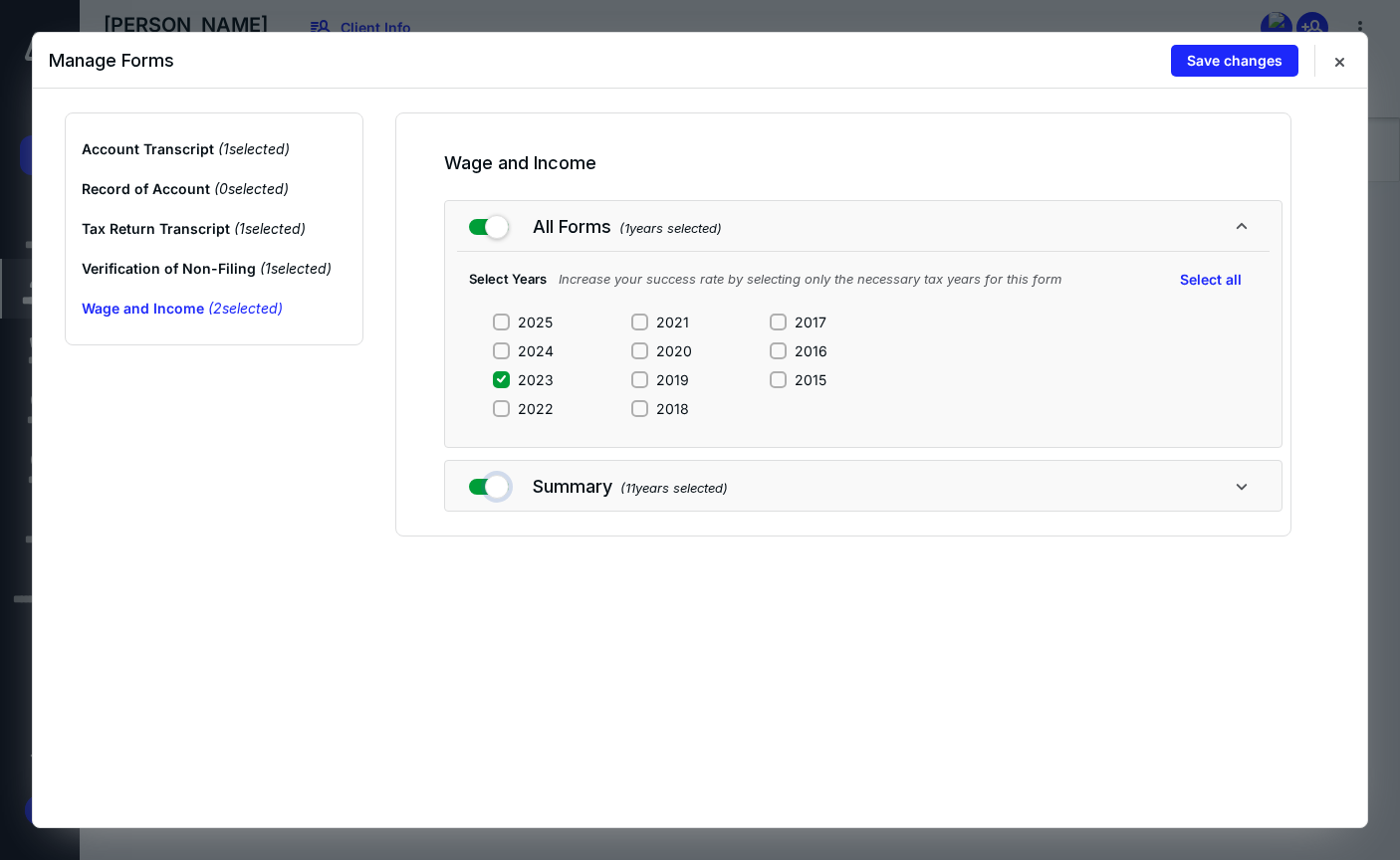 click at bounding box center [489, 483] 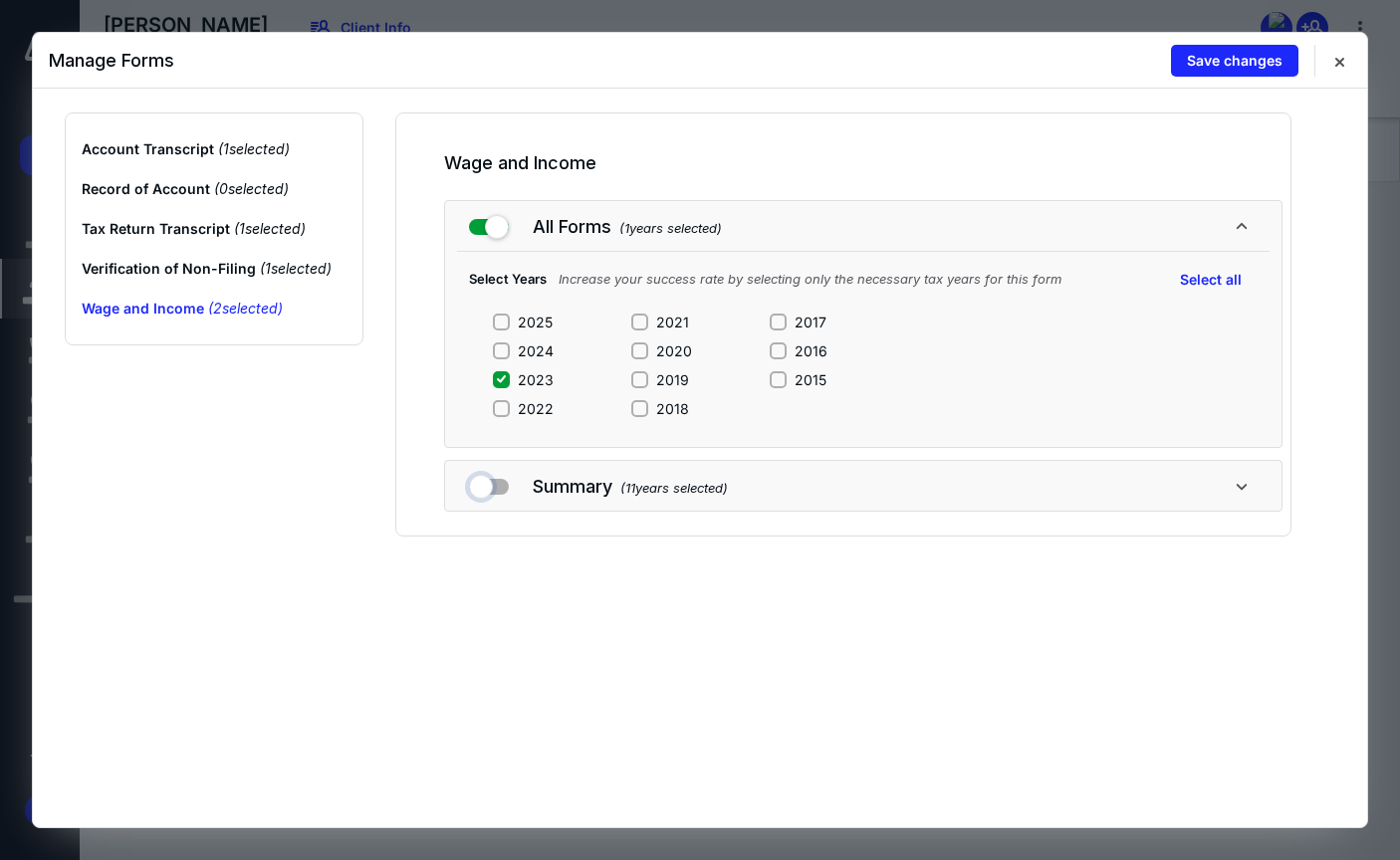 checkbox on "false" 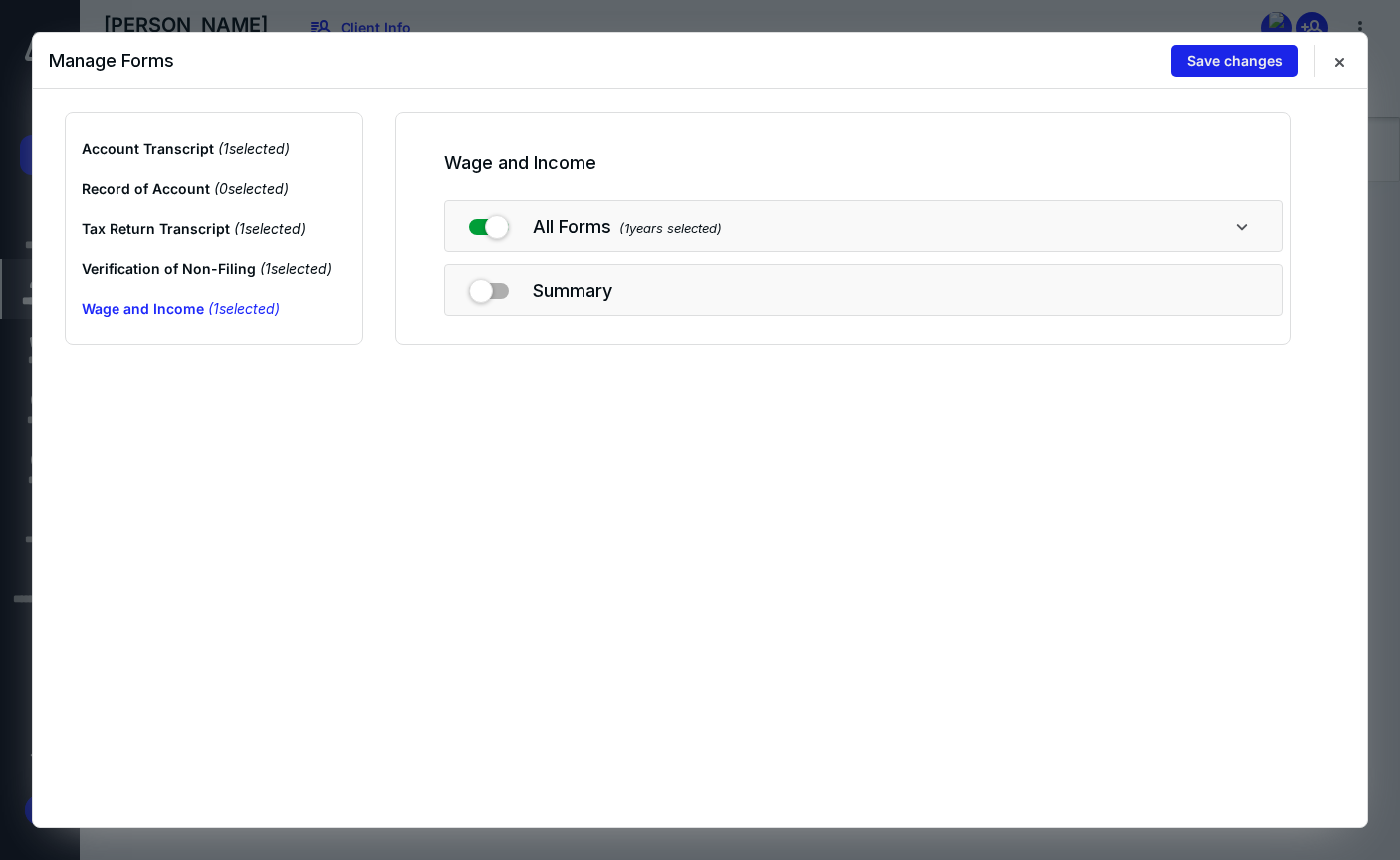 click on "Save changes" at bounding box center [1235, 61] 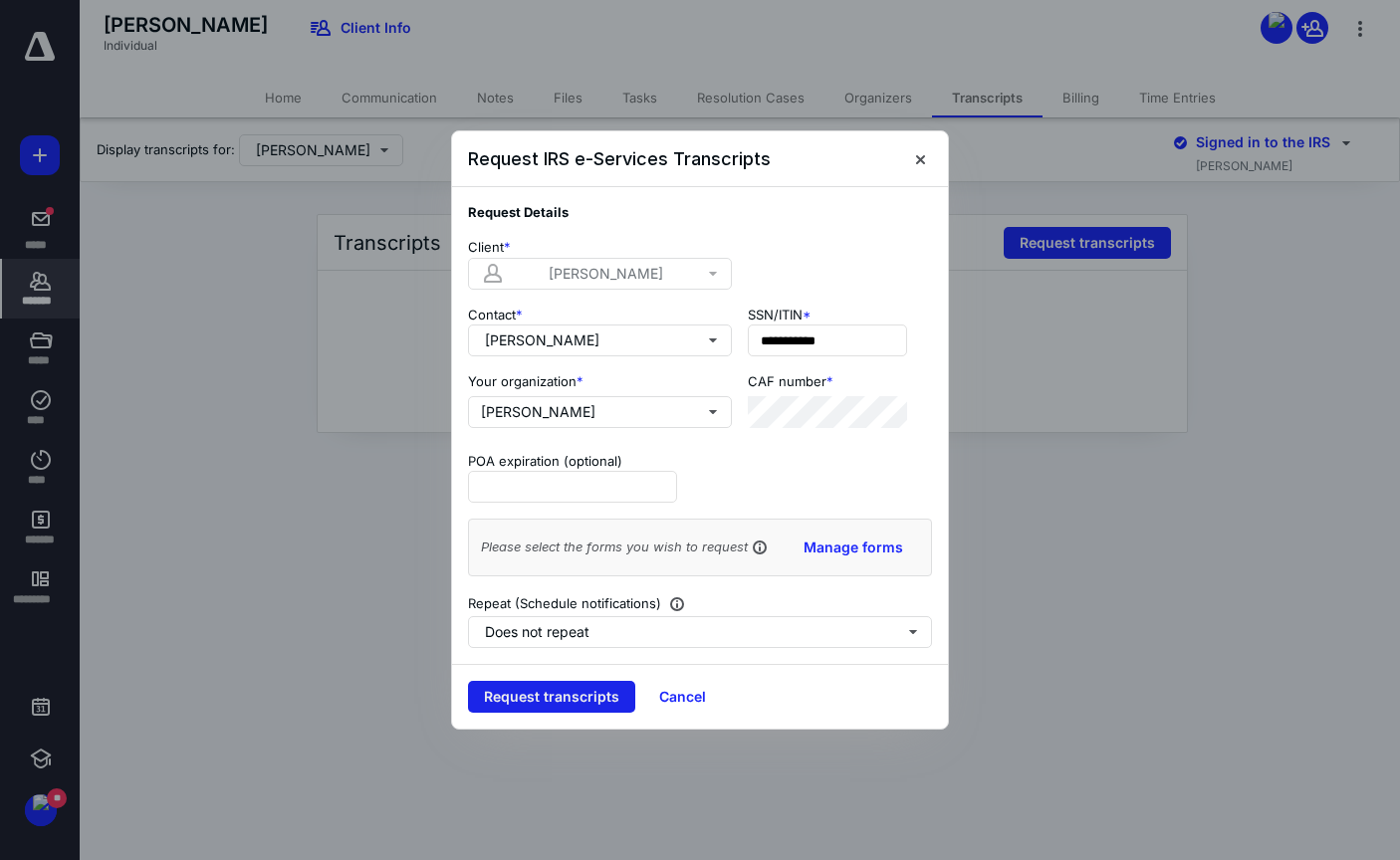 click on "Request transcripts" at bounding box center [552, 697] 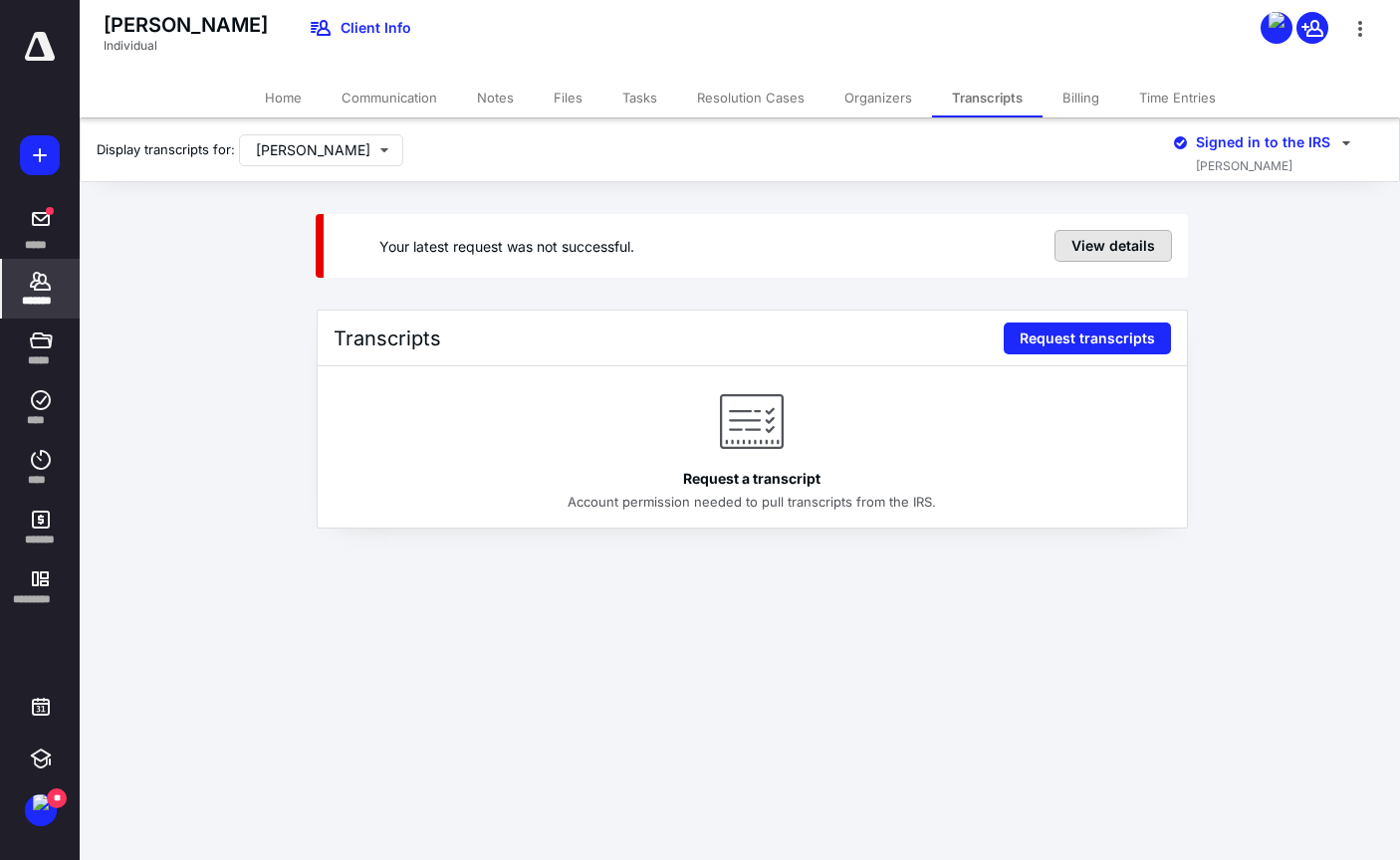 click on "View details" at bounding box center (1113, 246) 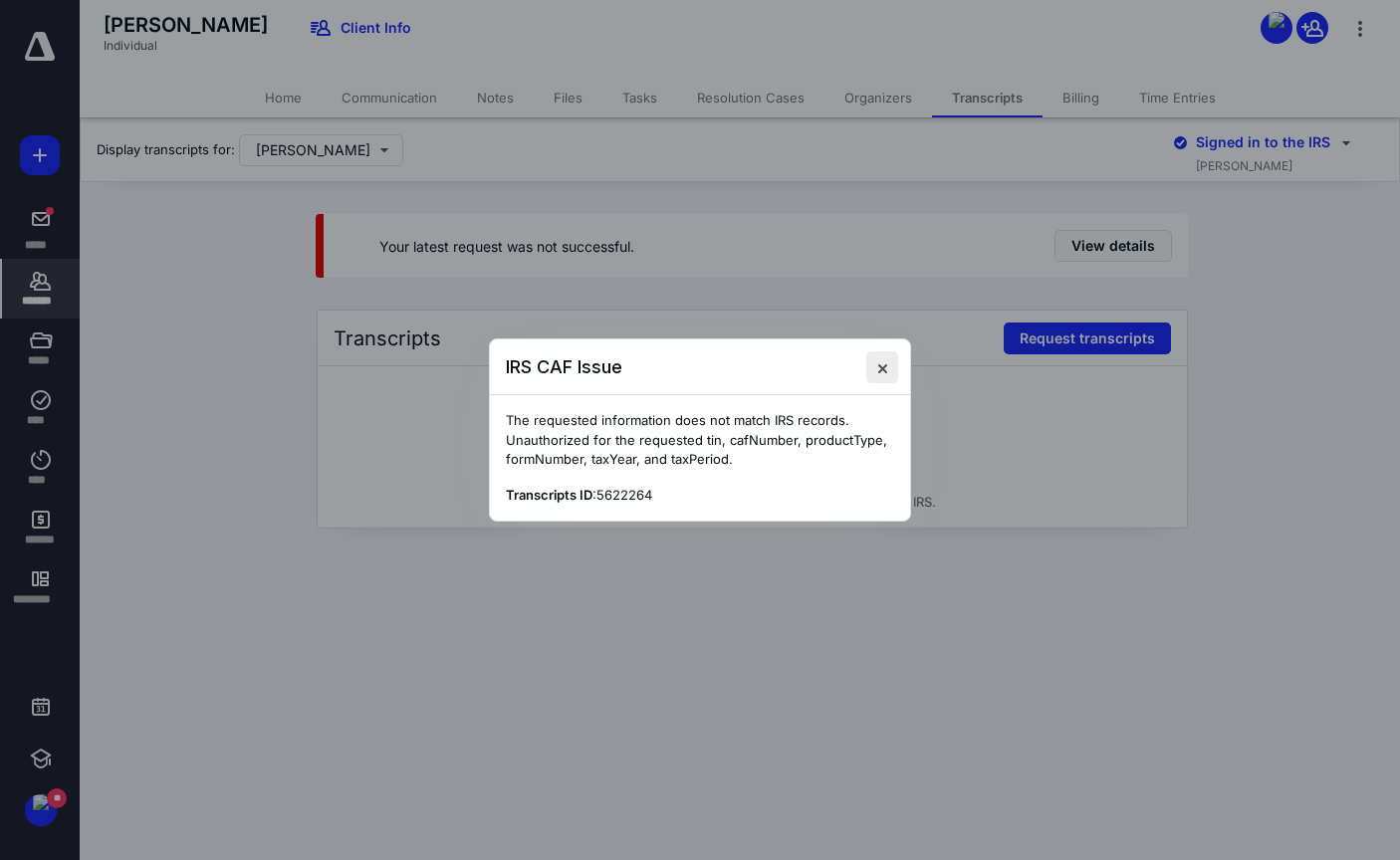 click at bounding box center (882, 367) 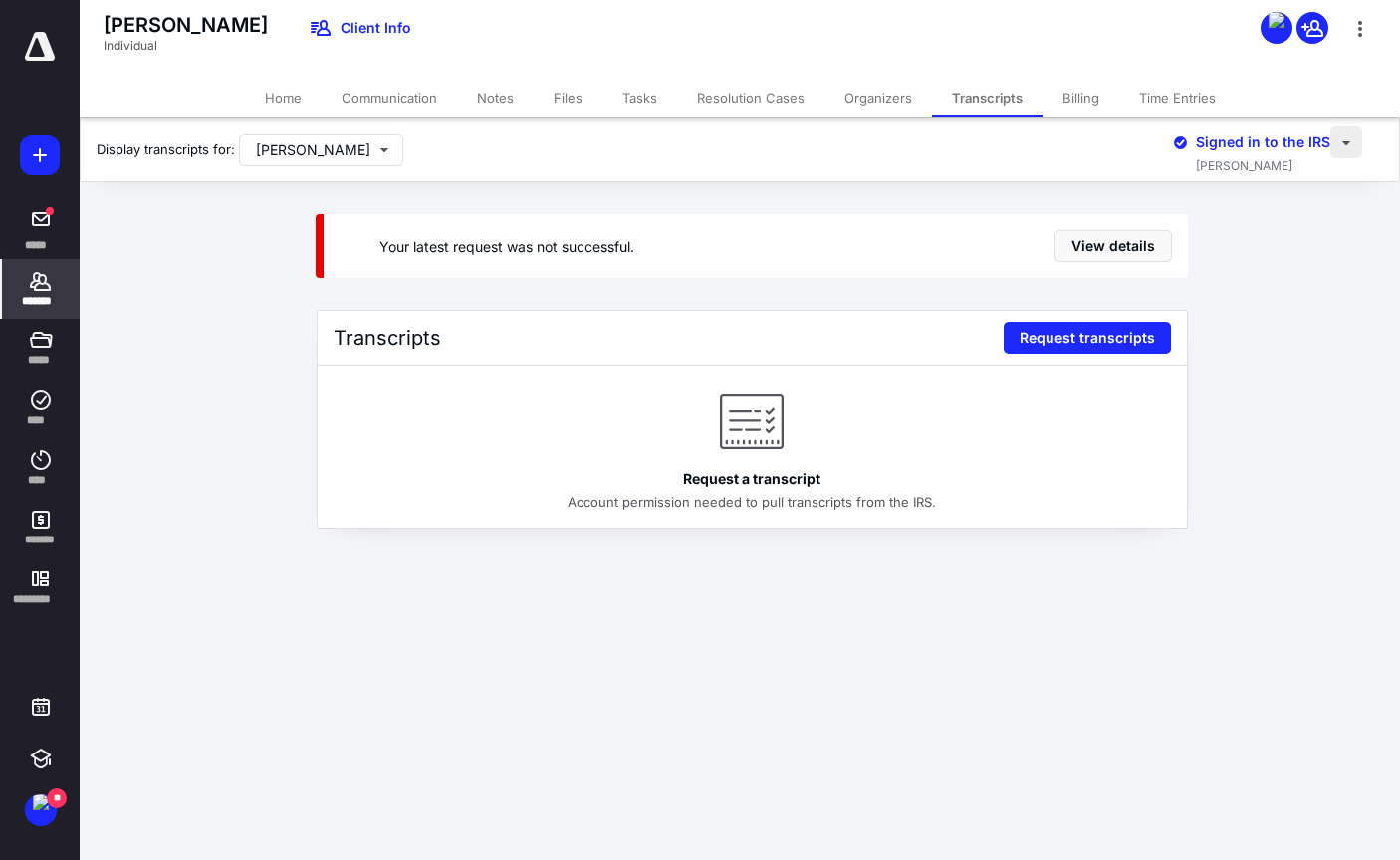 click at bounding box center (1346, 142) 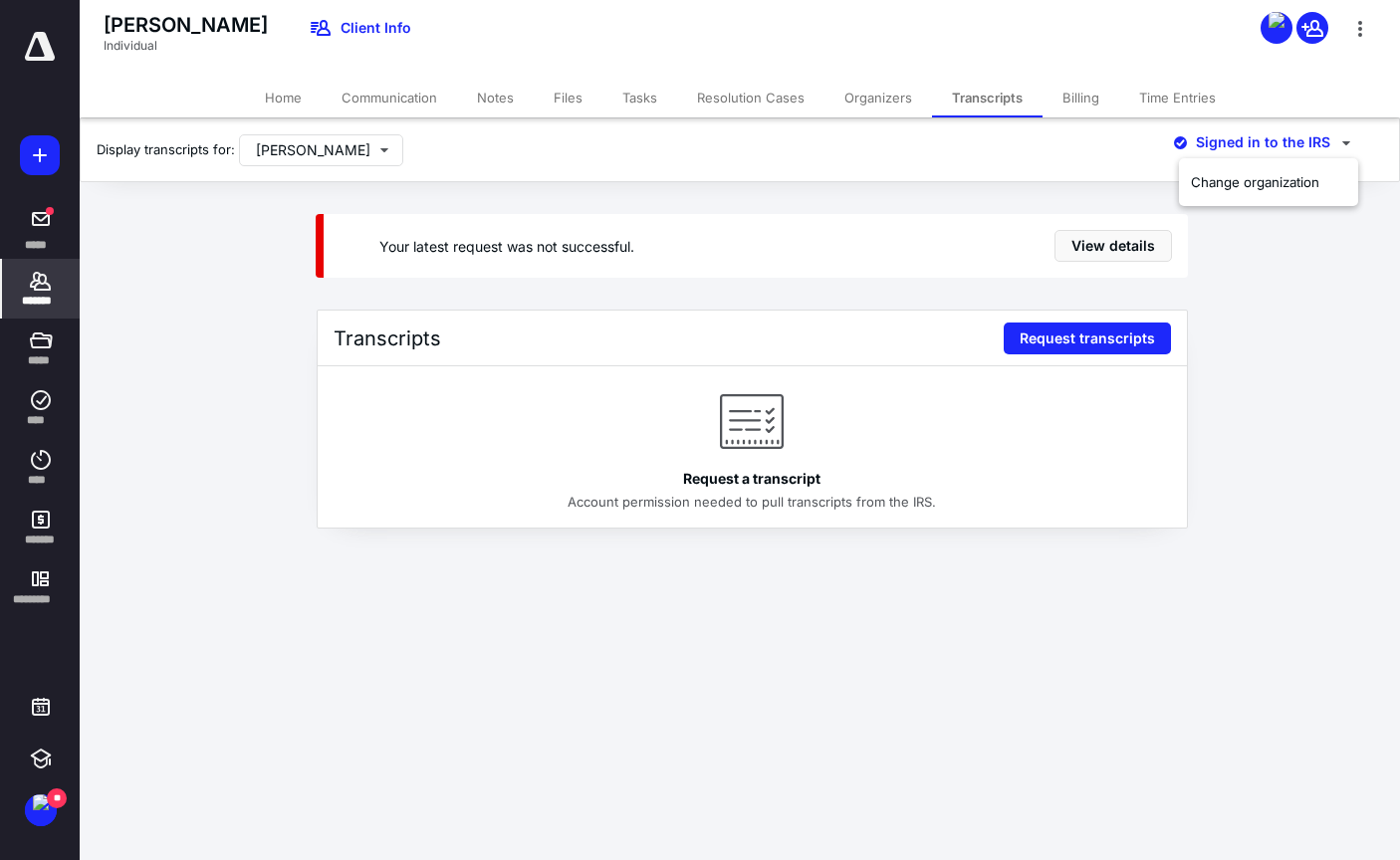 click on "Files" at bounding box center (568, 98) 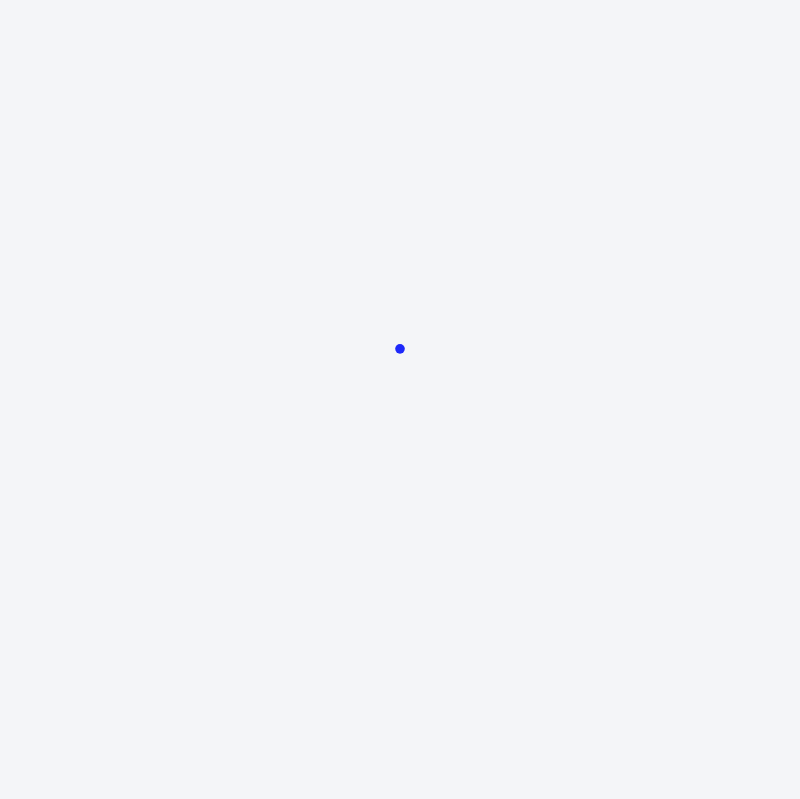 scroll, scrollTop: 0, scrollLeft: 0, axis: both 